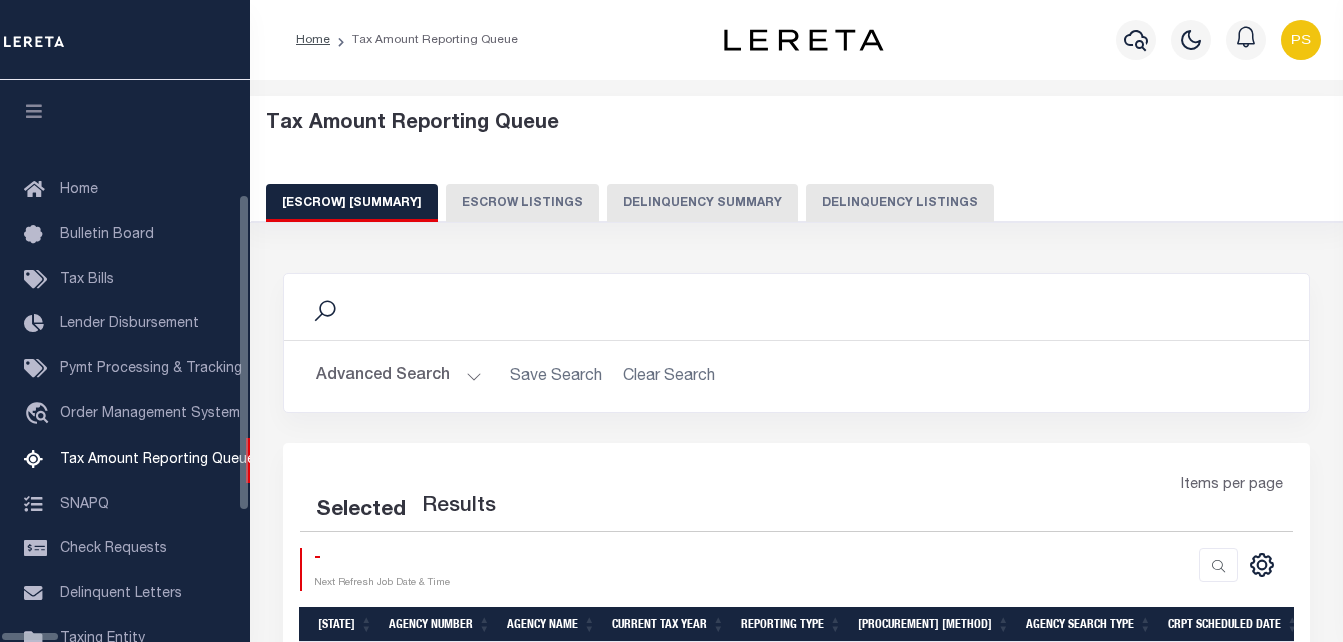 scroll, scrollTop: 0, scrollLeft: 0, axis: both 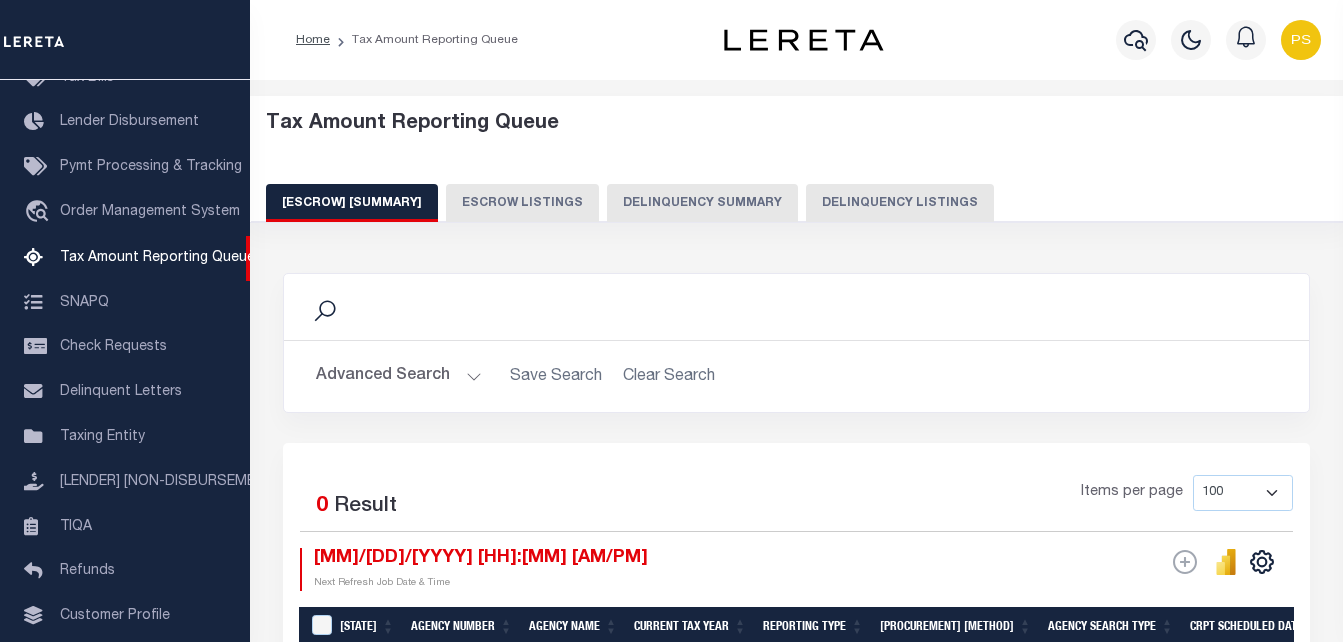 click on "Delinquency Listings" at bounding box center (900, 203) 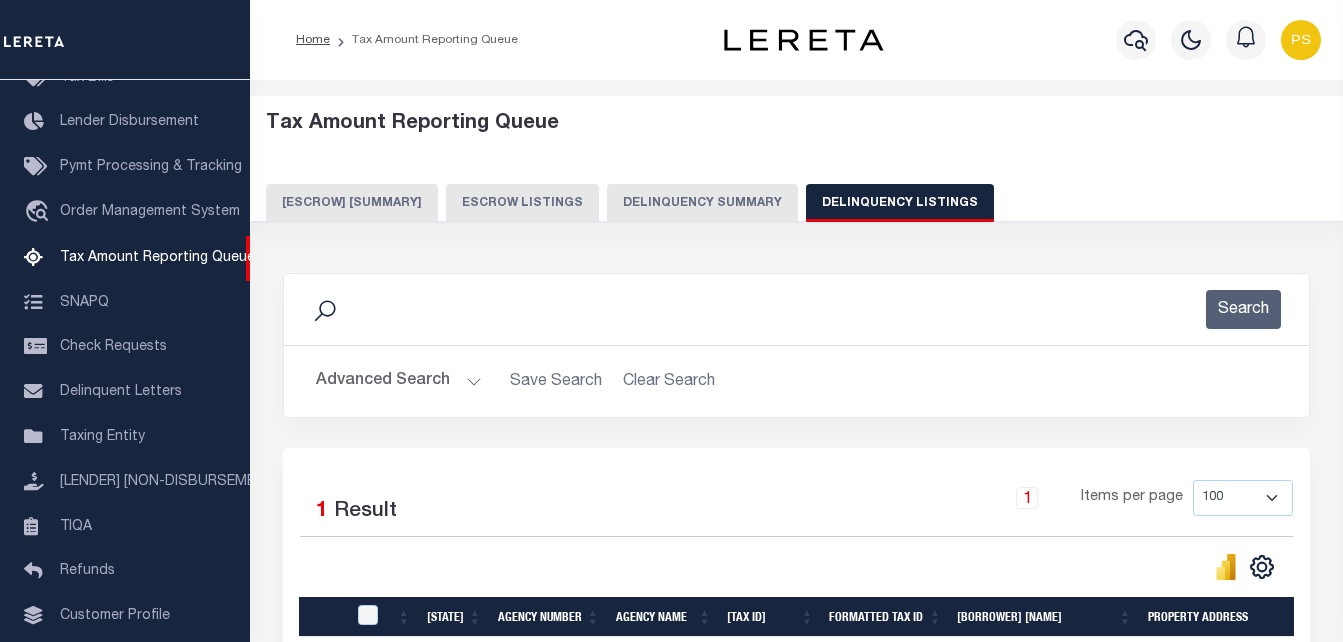 click on "Advanced Search" at bounding box center [399, 381] 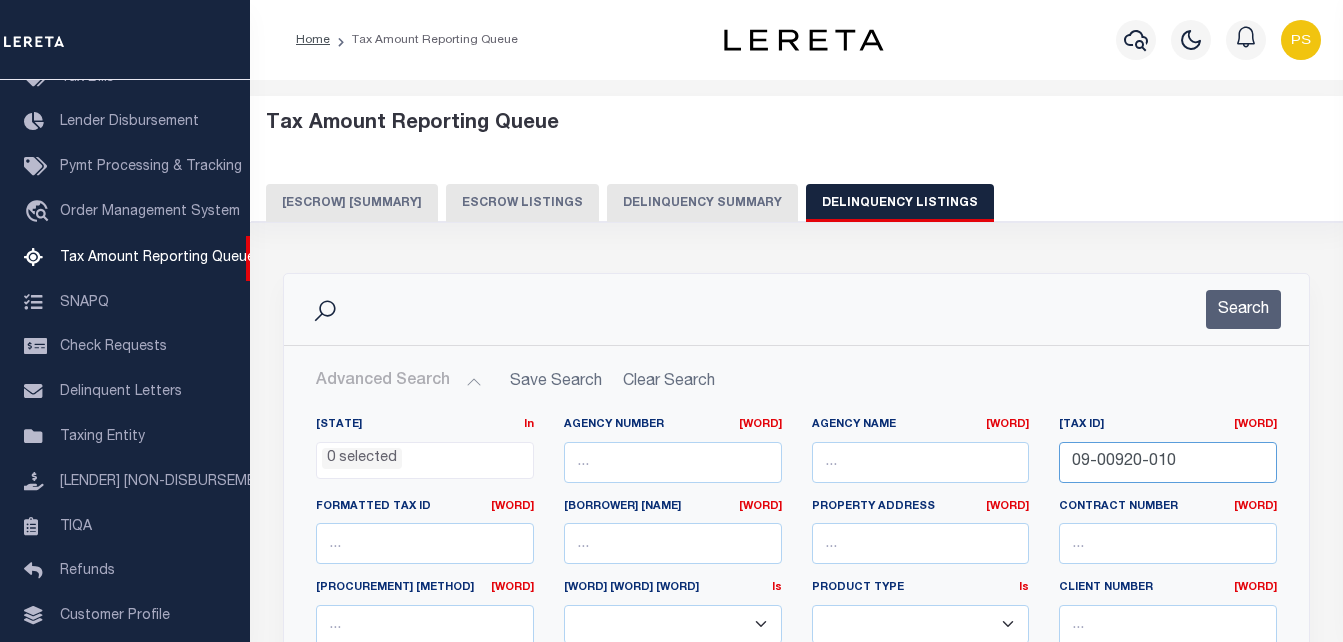 drag, startPoint x: 1072, startPoint y: 458, endPoint x: 1189, endPoint y: 454, distance: 117.06836 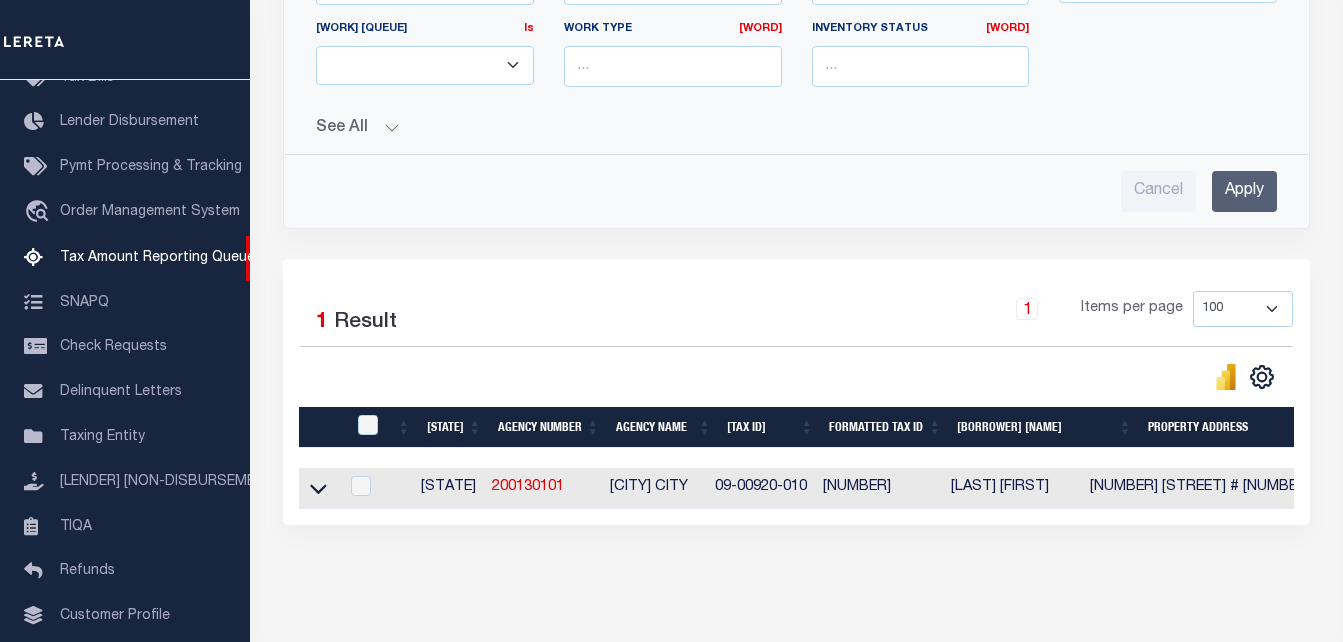 scroll, scrollTop: 802, scrollLeft: 0, axis: vertical 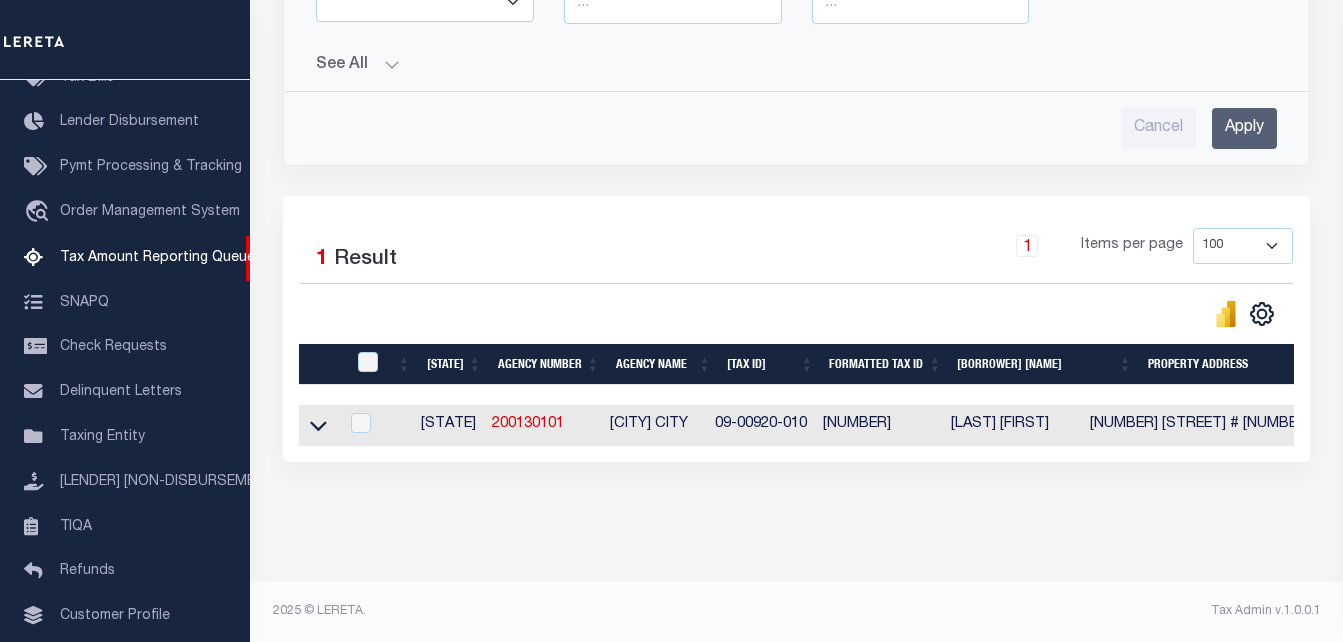 type on "RP58N01W143550" 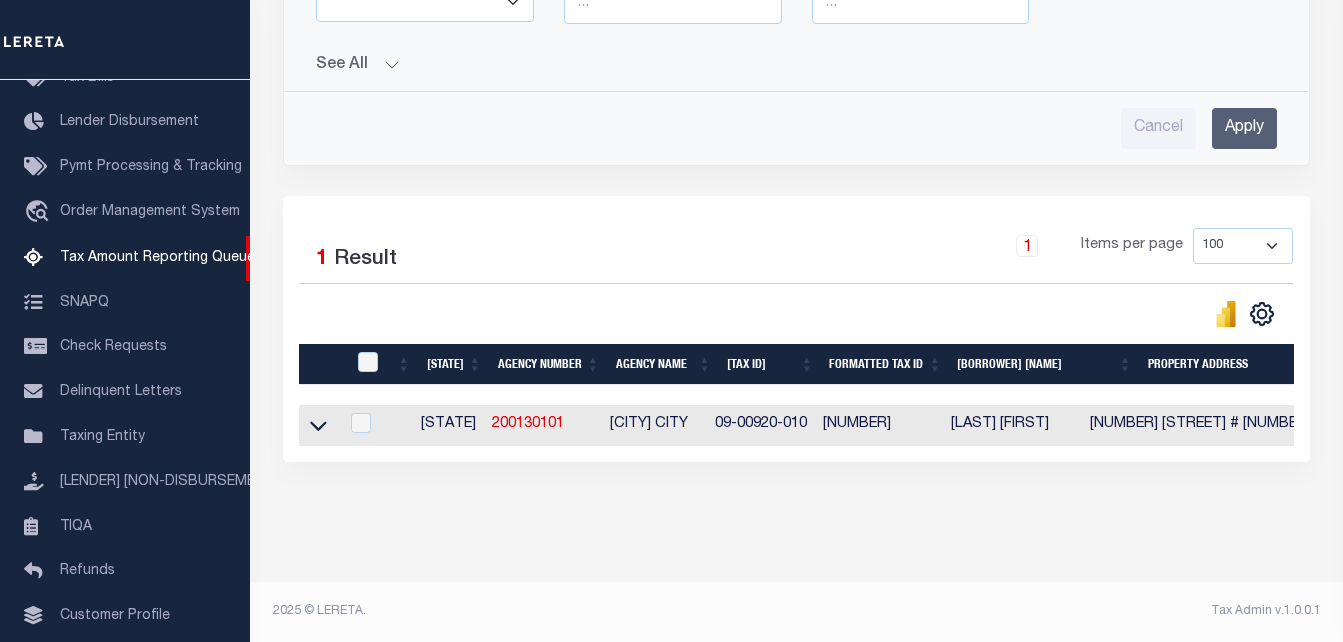 click on "Apply" at bounding box center (1244, 128) 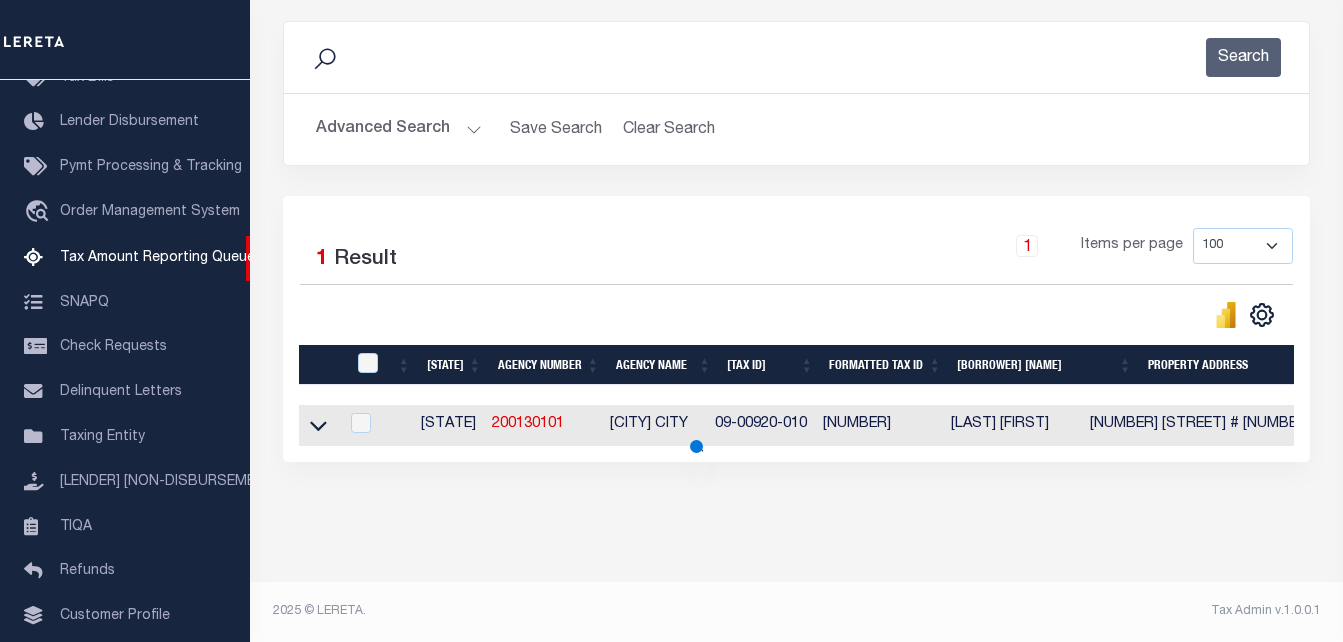scroll, scrollTop: 269, scrollLeft: 0, axis: vertical 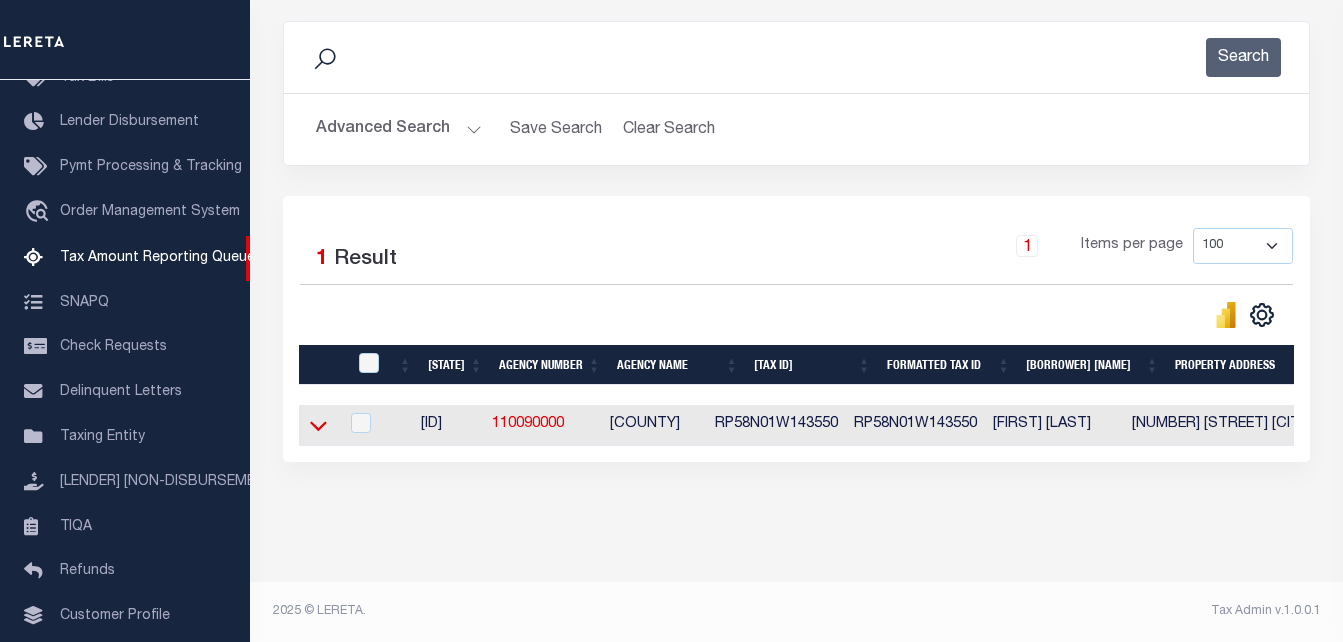 click at bounding box center [318, 427] 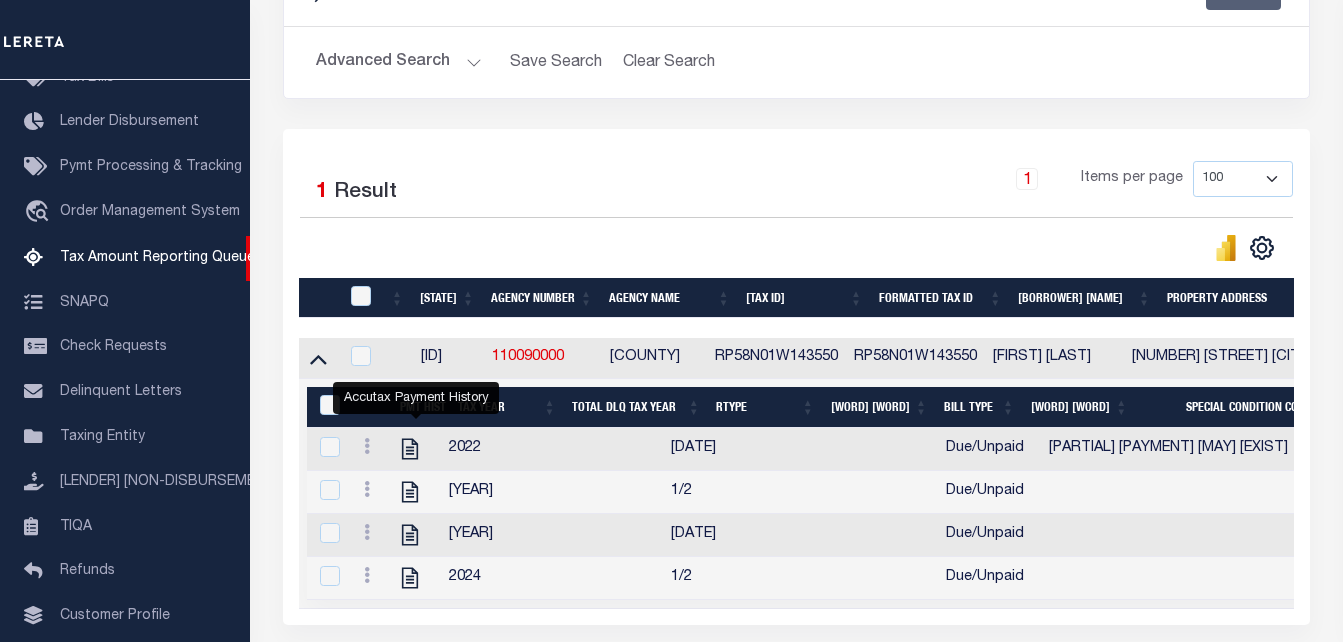 scroll, scrollTop: 369, scrollLeft: 0, axis: vertical 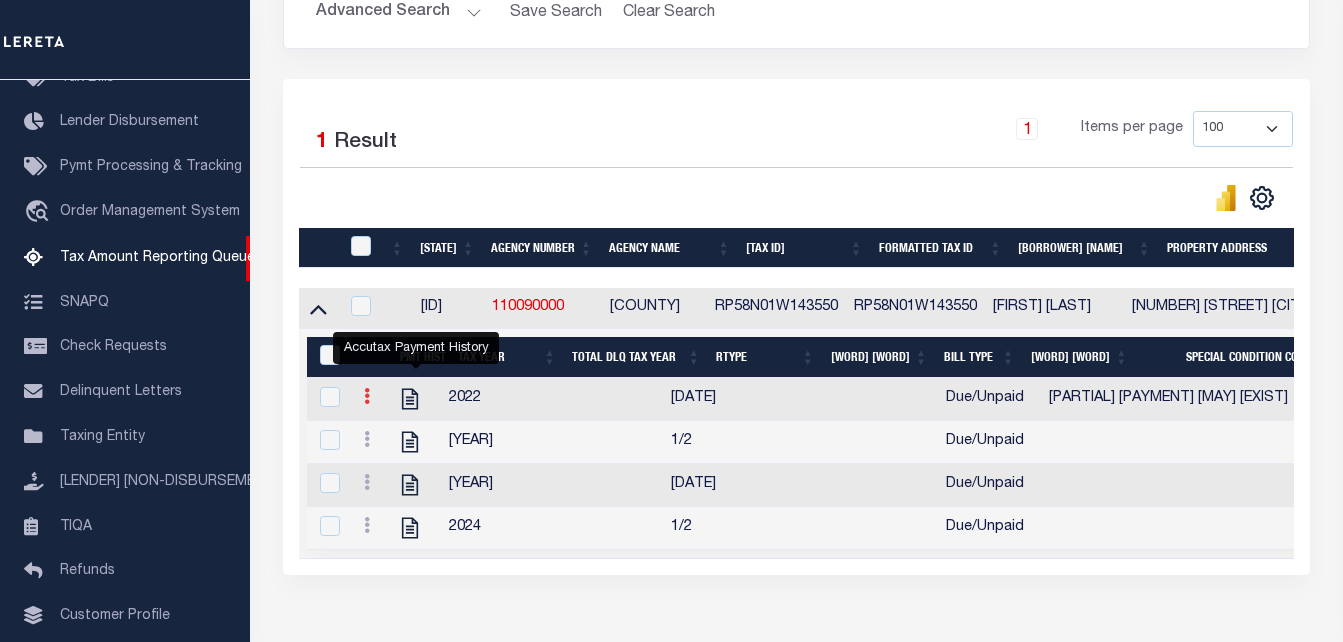 click at bounding box center [367, 396] 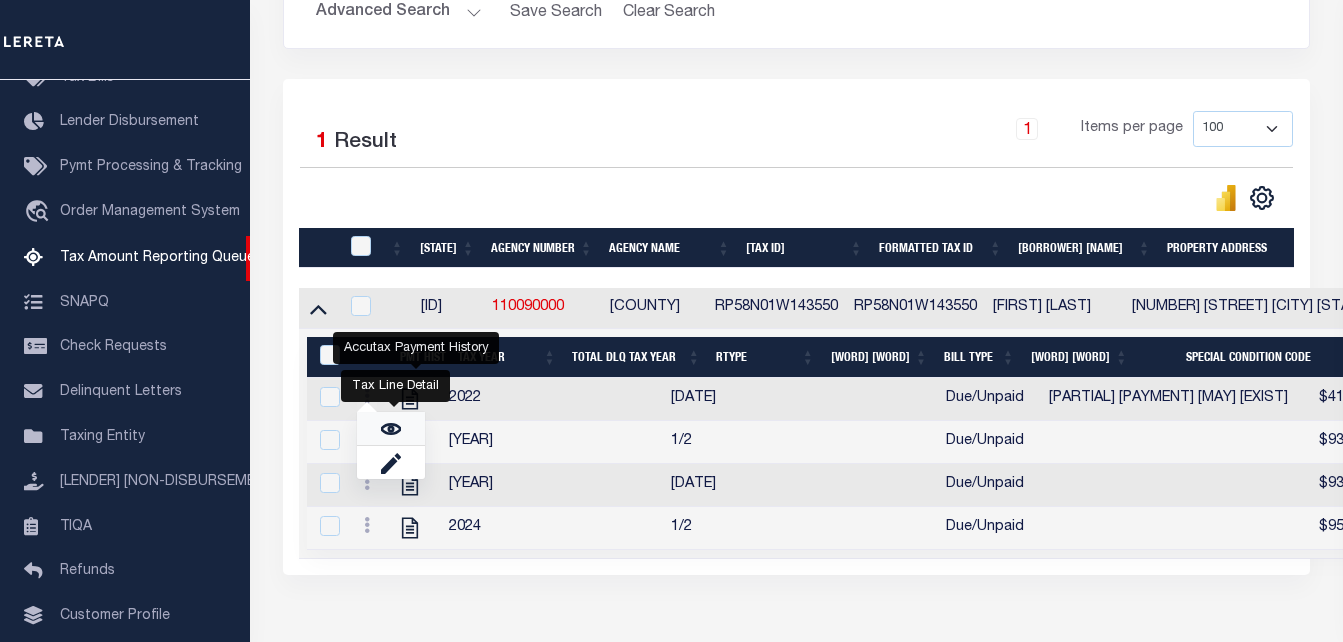 click at bounding box center [391, 429] 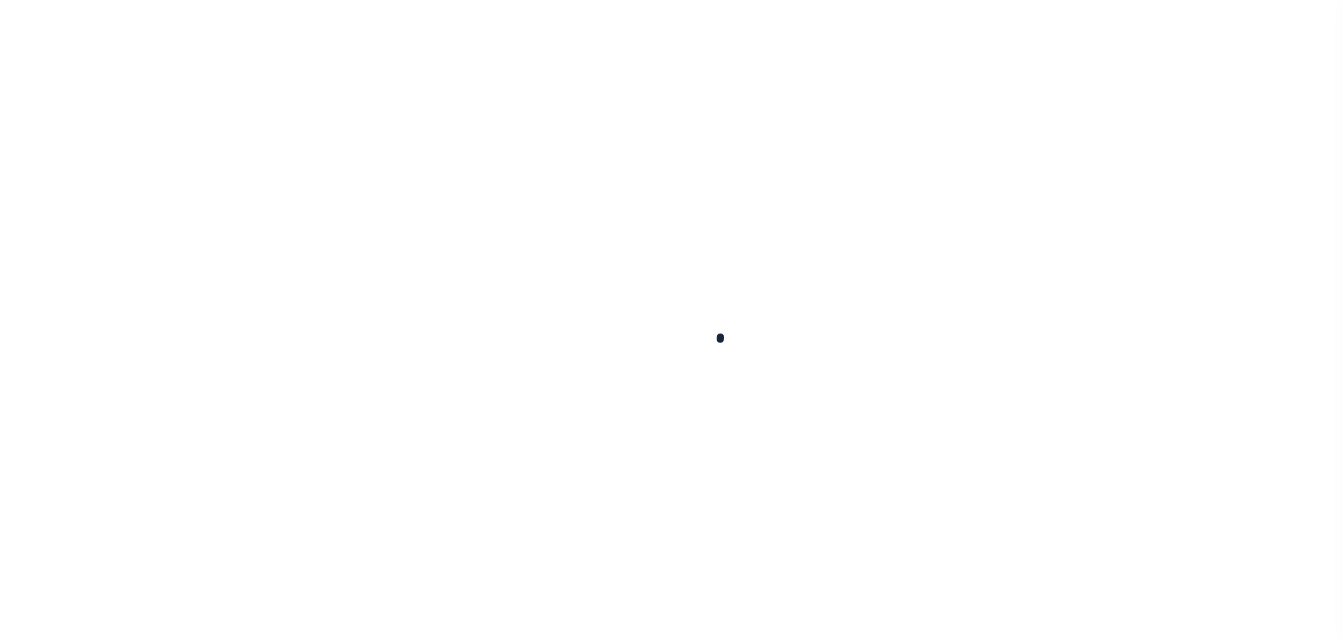 scroll, scrollTop: 0, scrollLeft: 0, axis: both 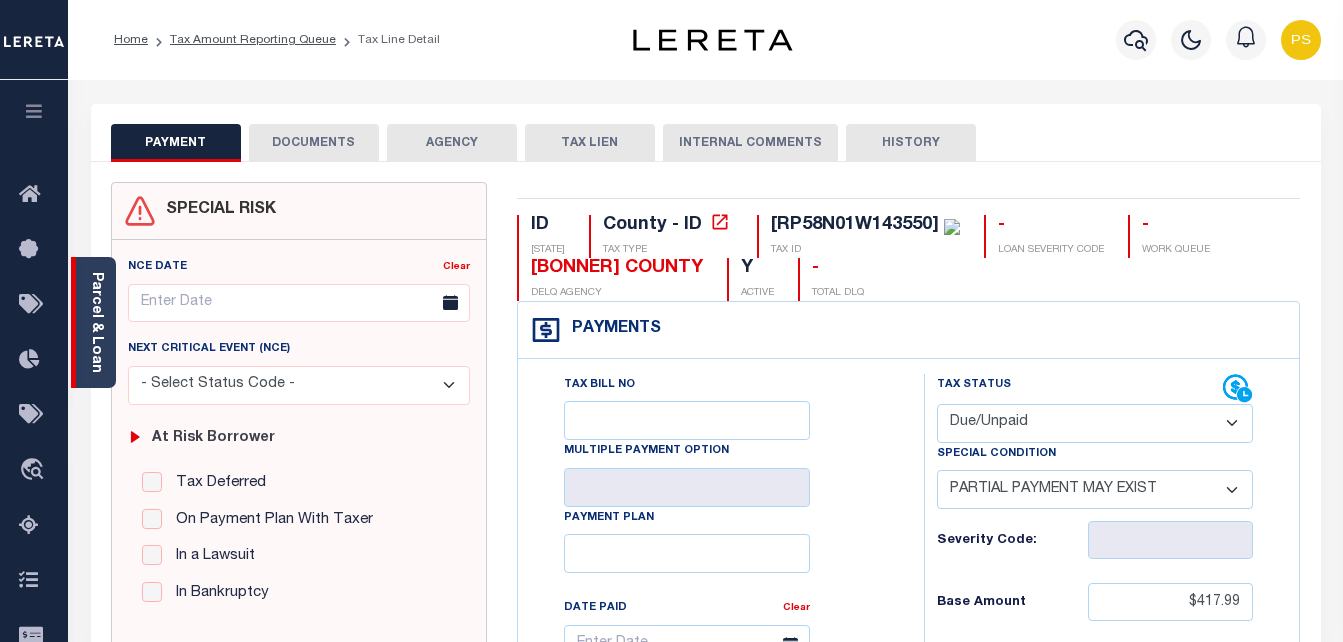 click on "Parcel & Loan" at bounding box center [96, 322] 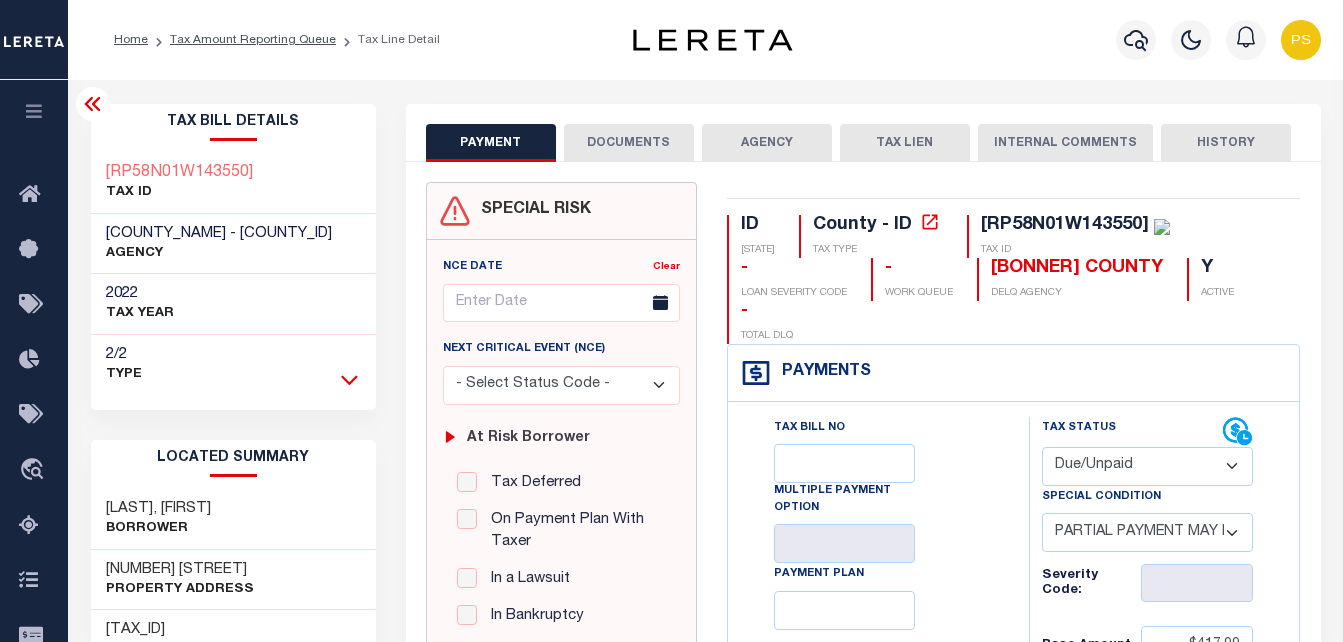 click at bounding box center [349, 380] 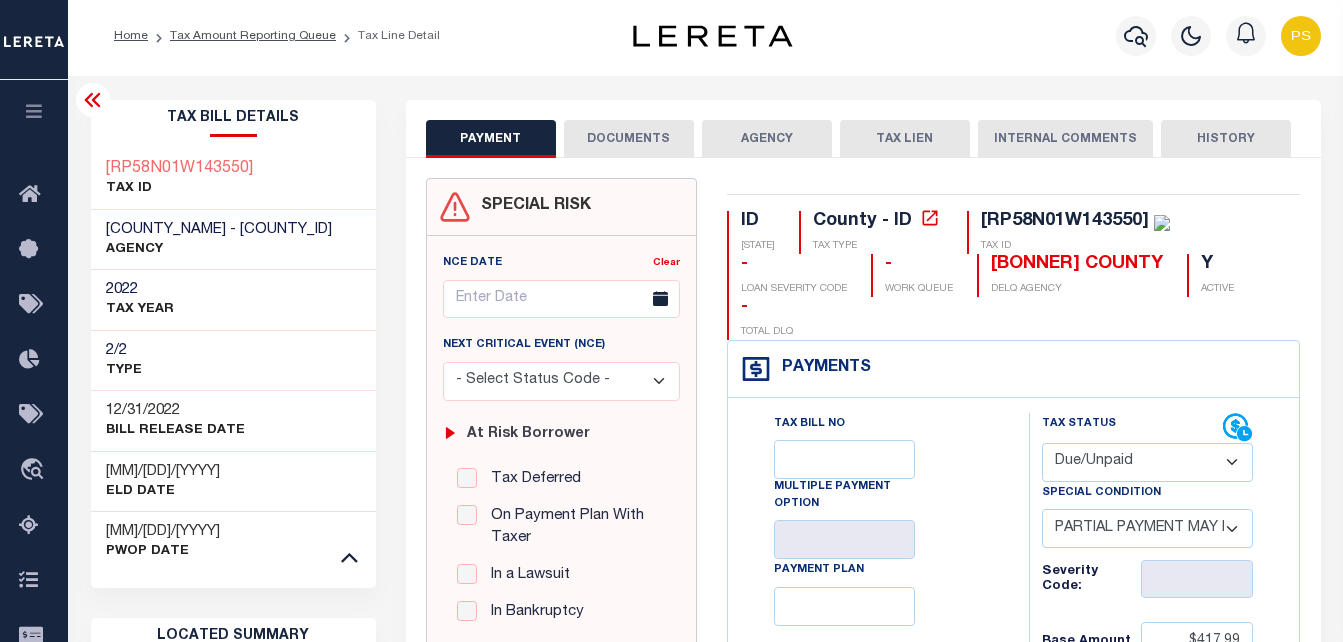 scroll, scrollTop: 0, scrollLeft: 0, axis: both 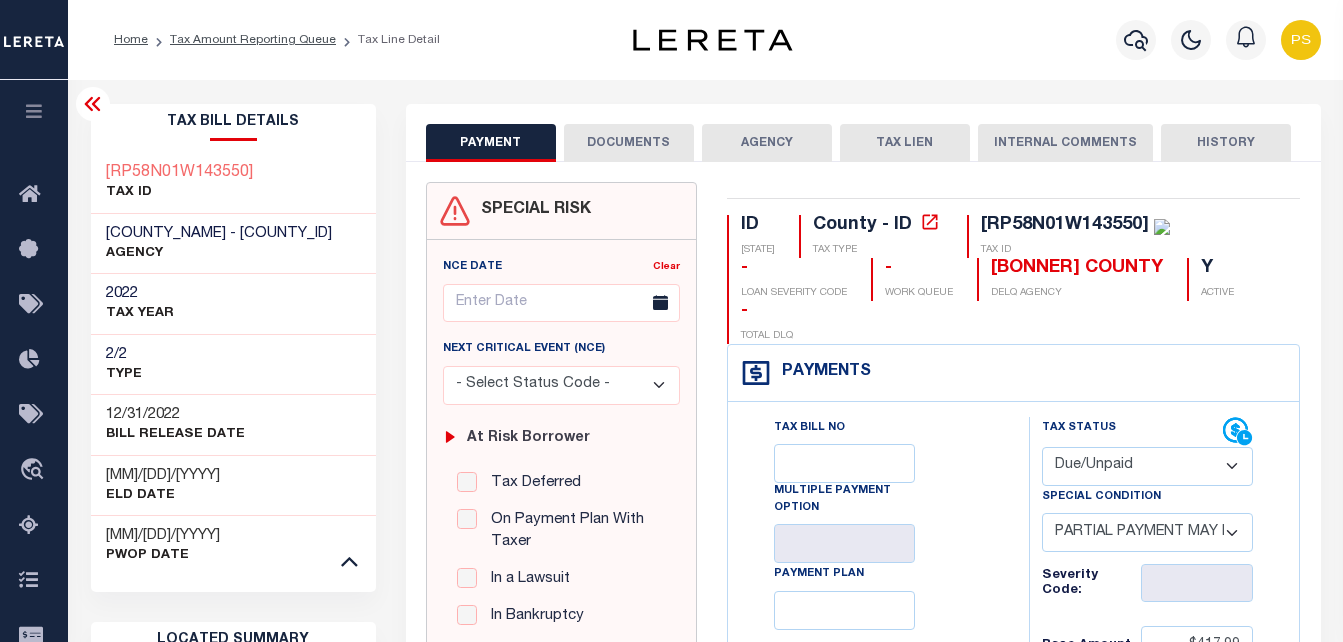 click at bounding box center (93, 104) 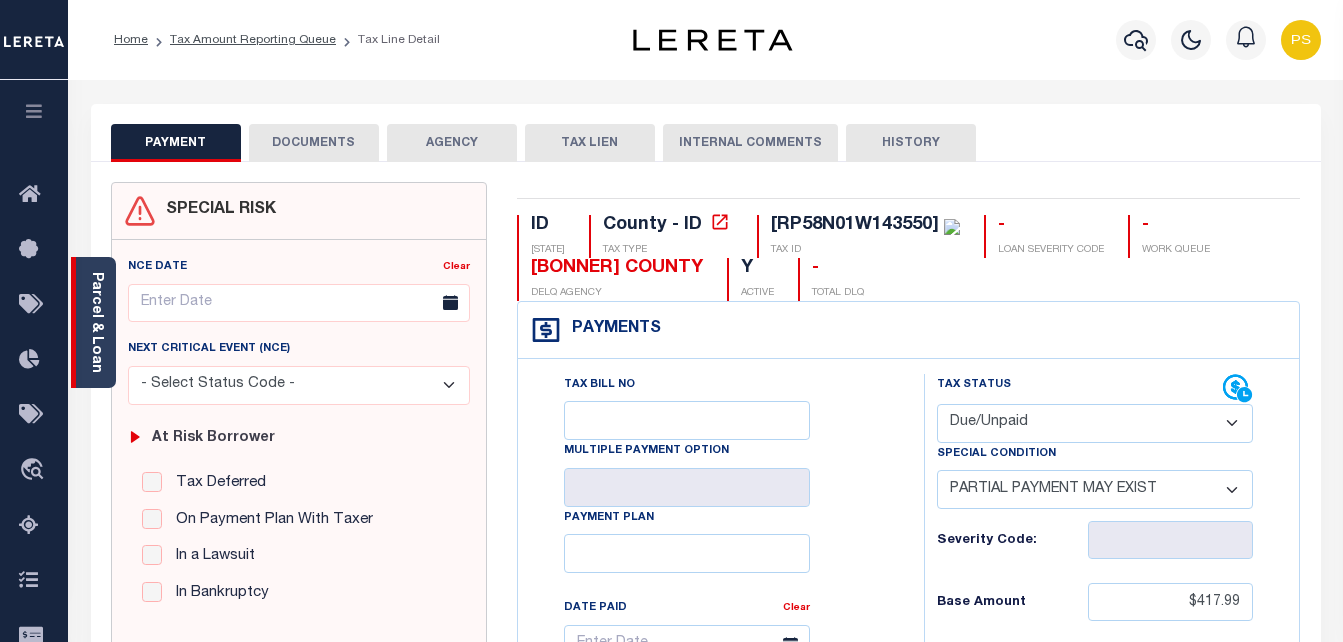 click on "Parcel & Loan" at bounding box center (96, 322) 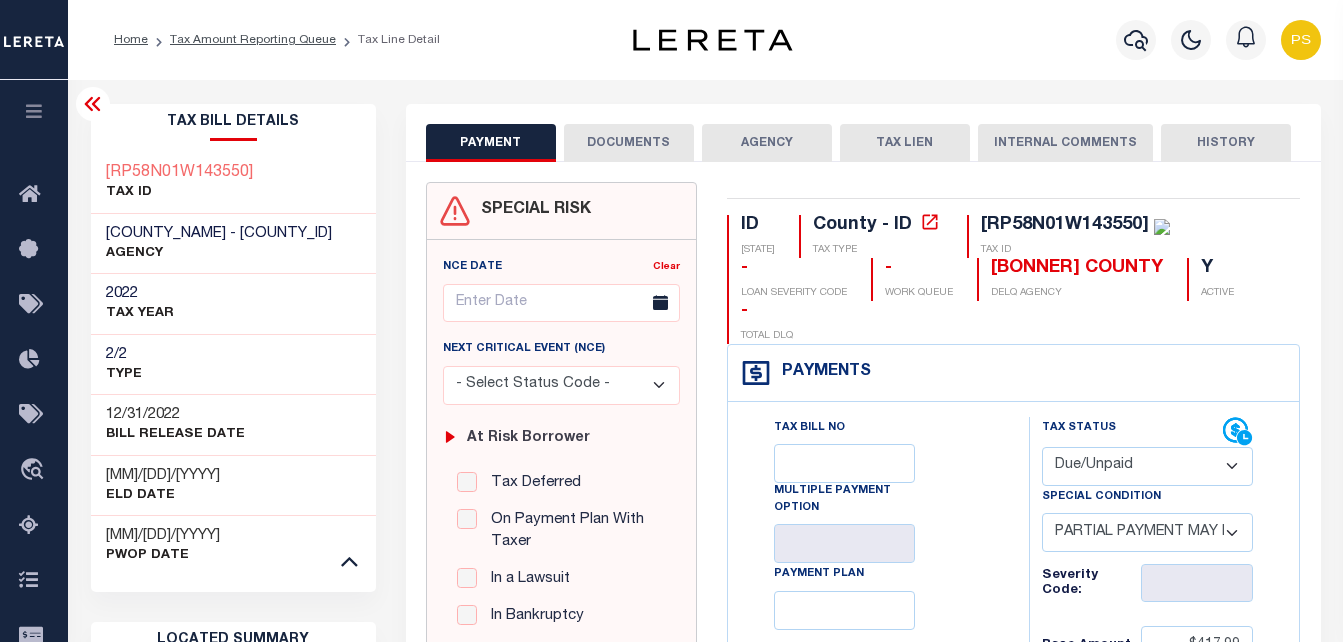 click at bounding box center (92, 104) 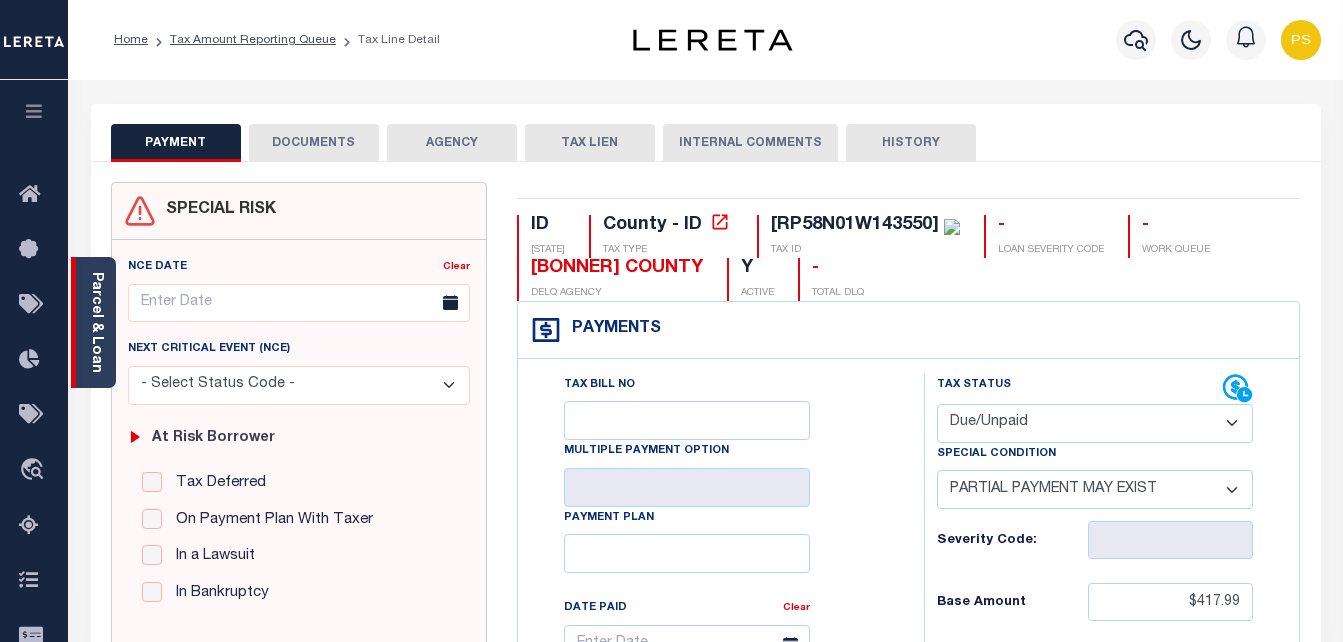 click on "Parcel & Loan" at bounding box center (96, 322) 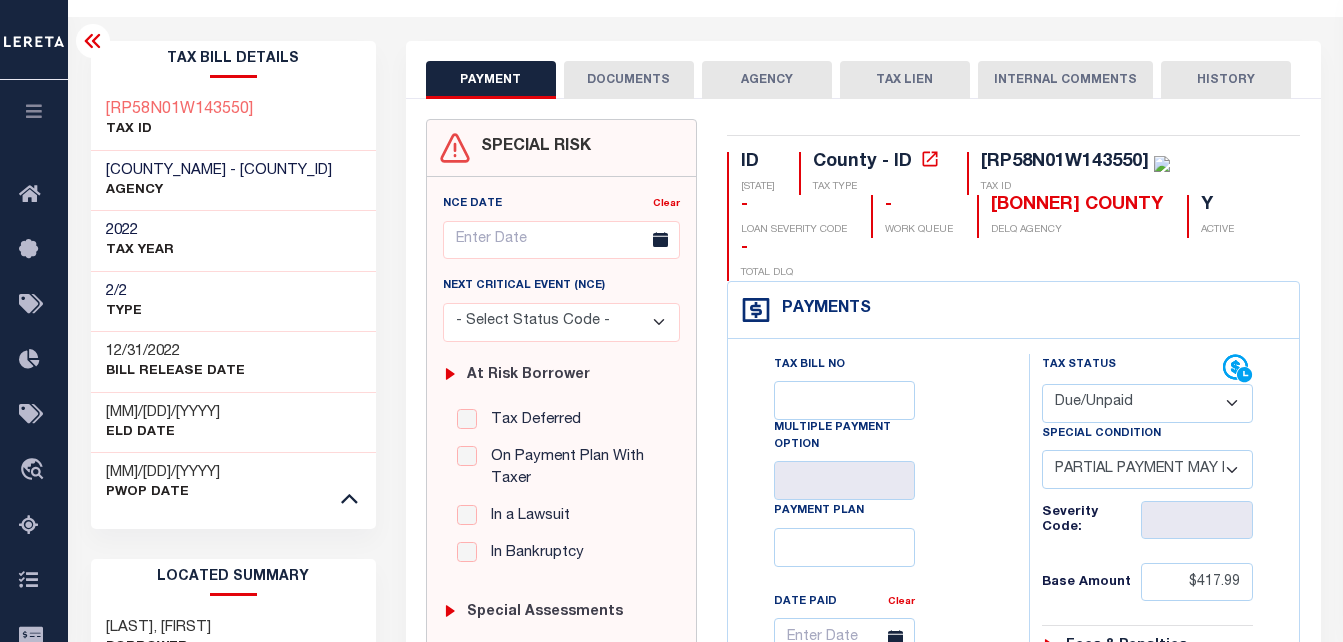 scroll, scrollTop: 0, scrollLeft: 0, axis: both 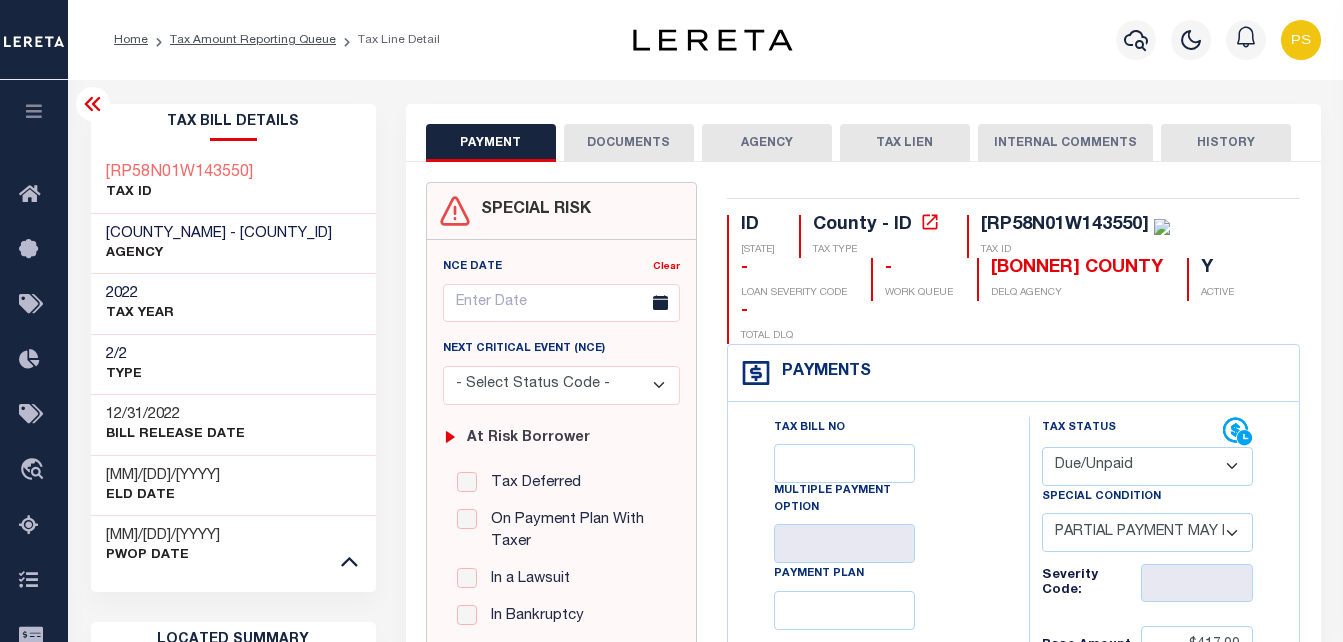 click at bounding box center [93, 104] 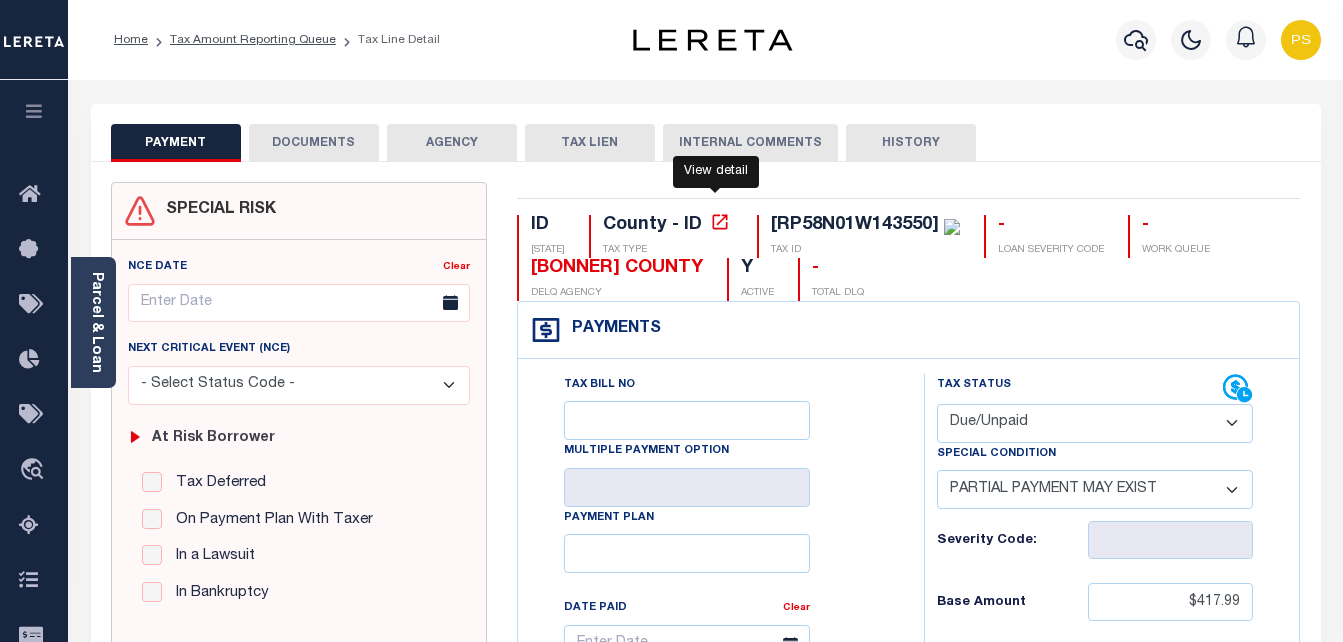 click at bounding box center [720, 222] 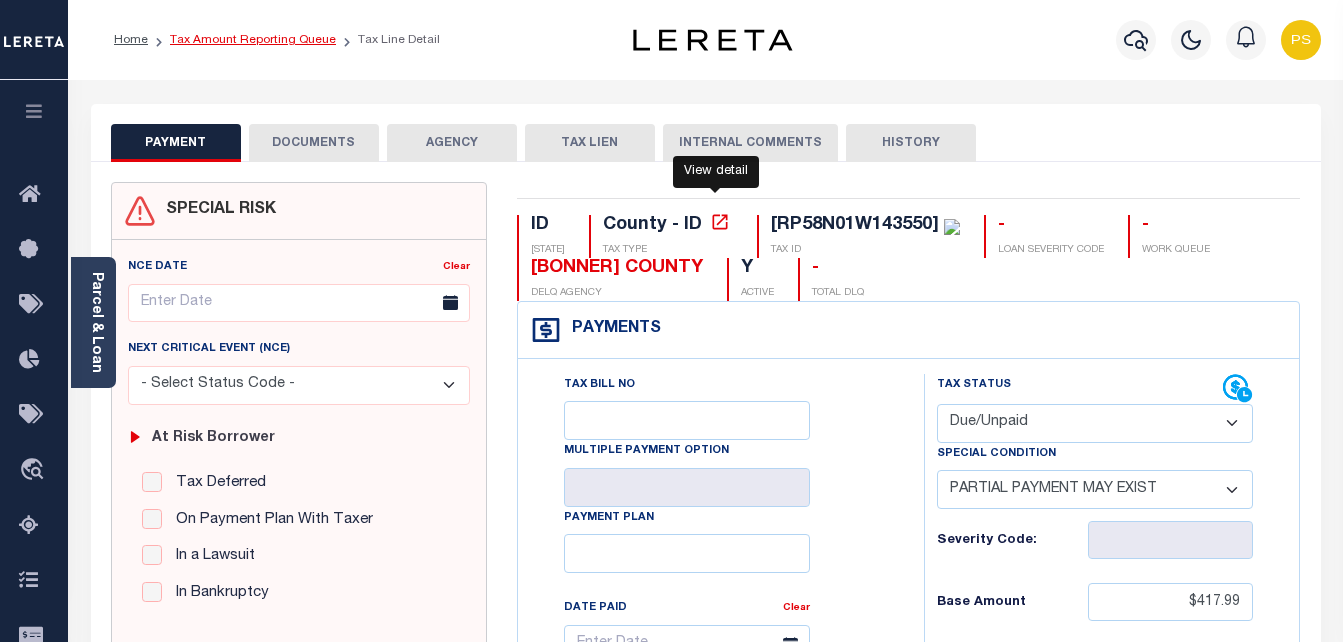 click on "Tax Amount Reporting Queue" at bounding box center [253, 40] 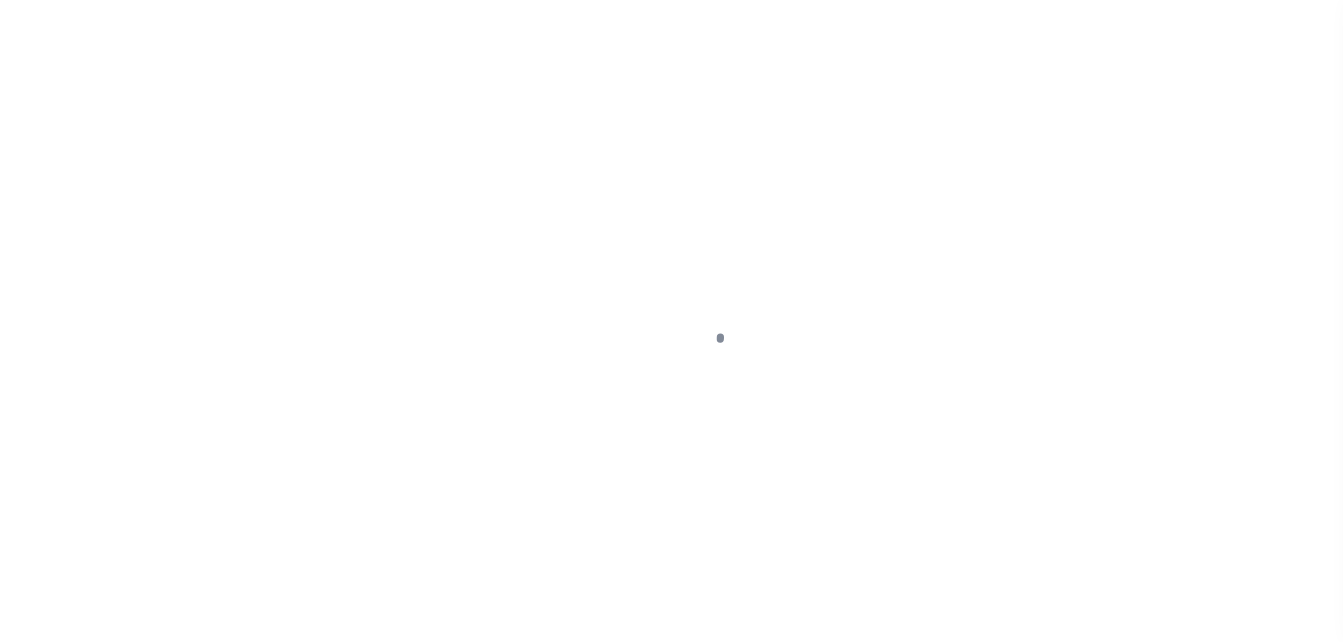 scroll, scrollTop: 0, scrollLeft: 0, axis: both 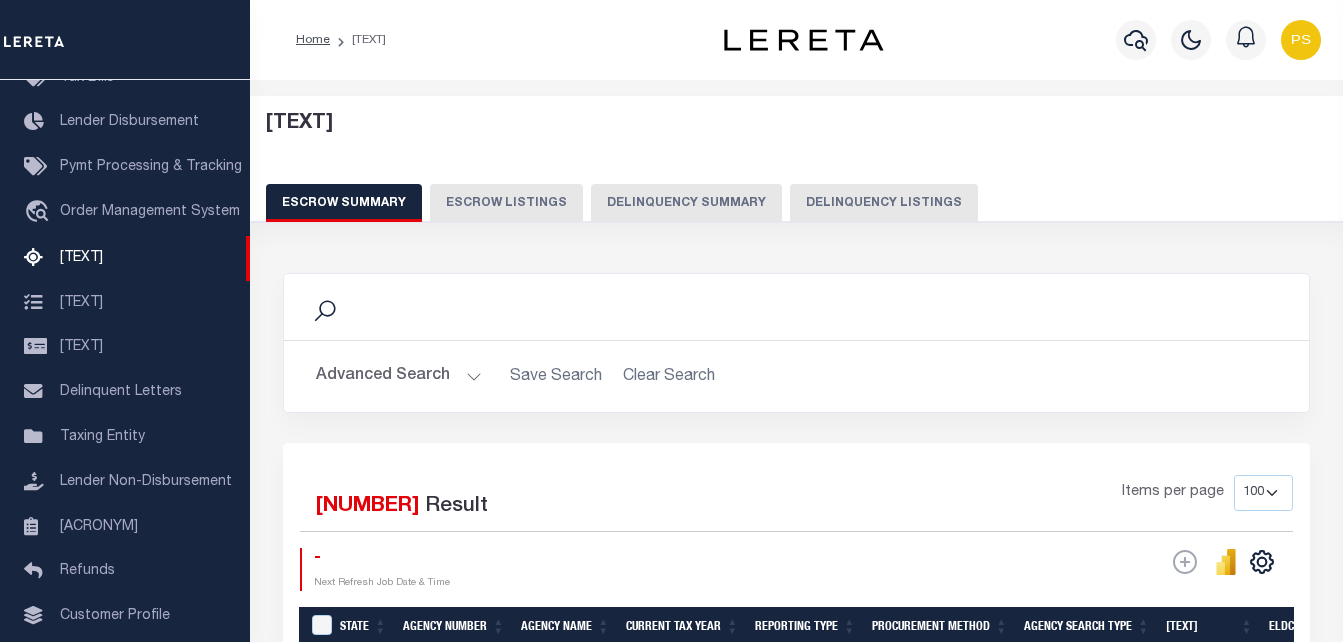 click on "Delinquency Listings" at bounding box center (884, 203) 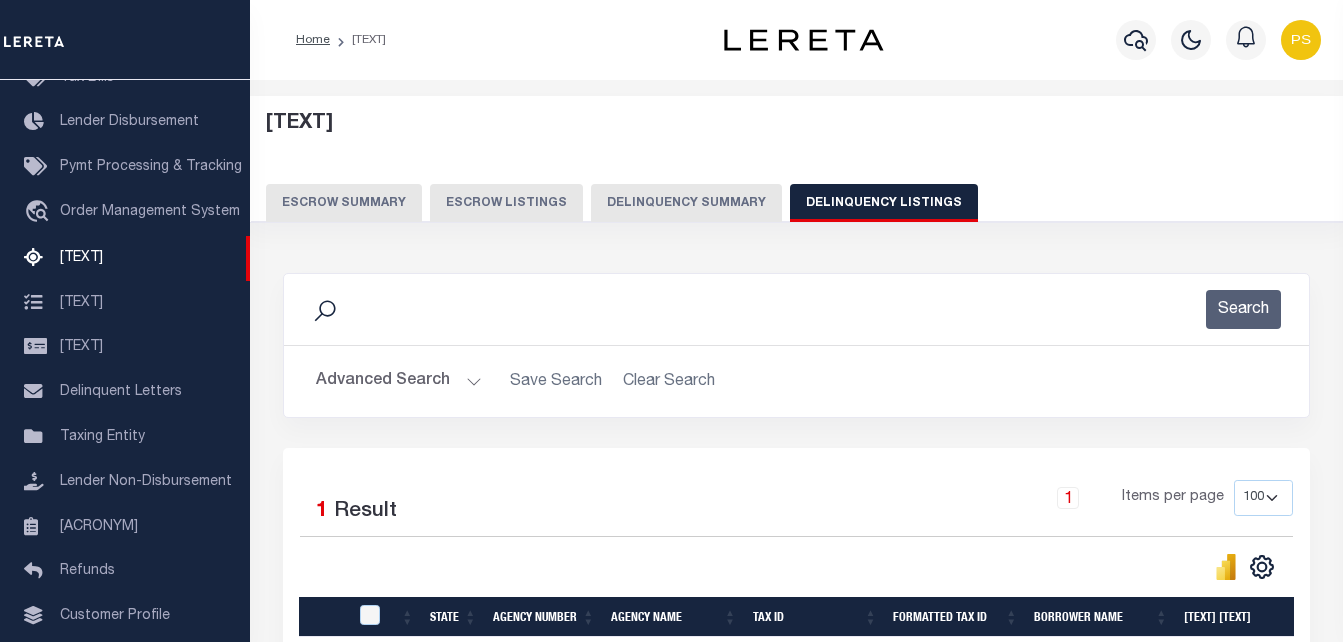 click on "Advanced Search" at bounding box center (399, 381) 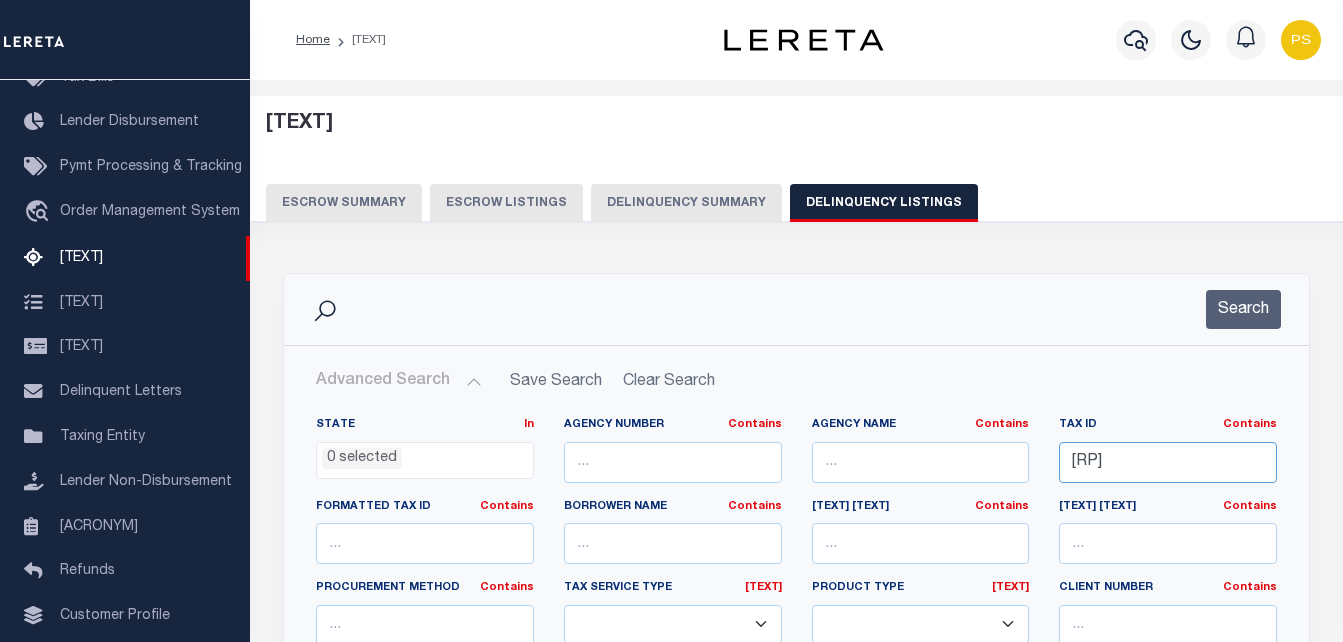 drag, startPoint x: 1070, startPoint y: 458, endPoint x: 1303, endPoint y: 456, distance: 233.00859 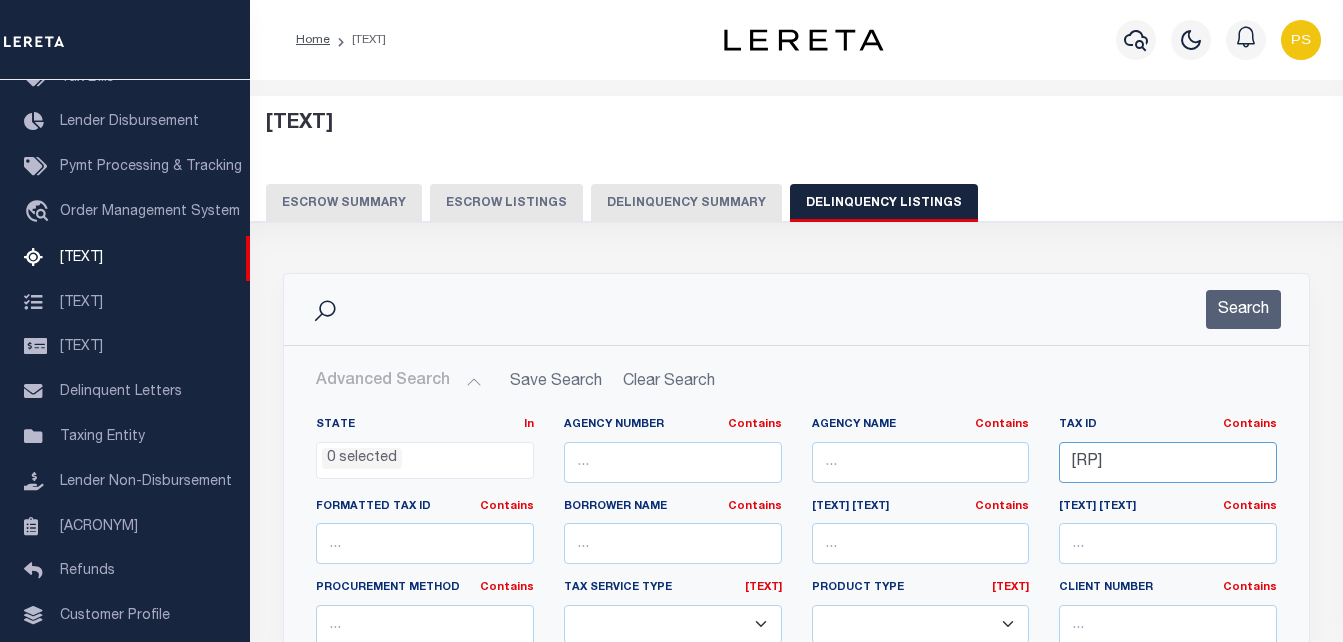 paste on "15-07-10-204-109.000-016" 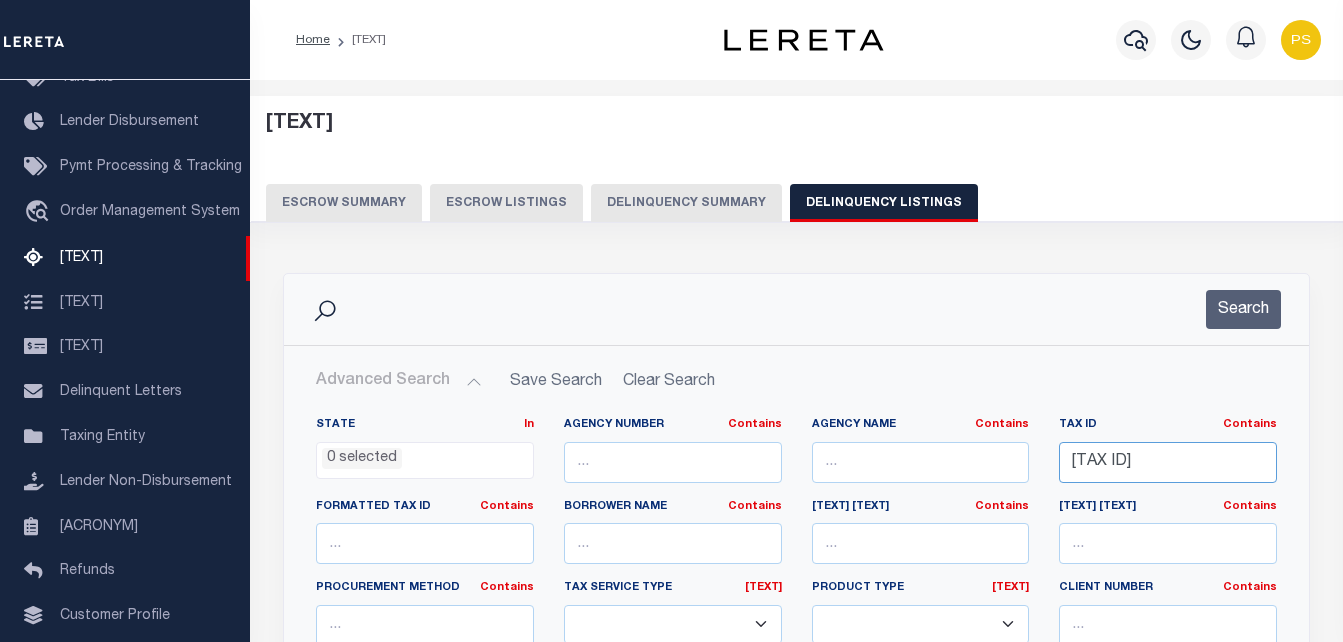 scroll, scrollTop: 0, scrollLeft: 4, axis: horizontal 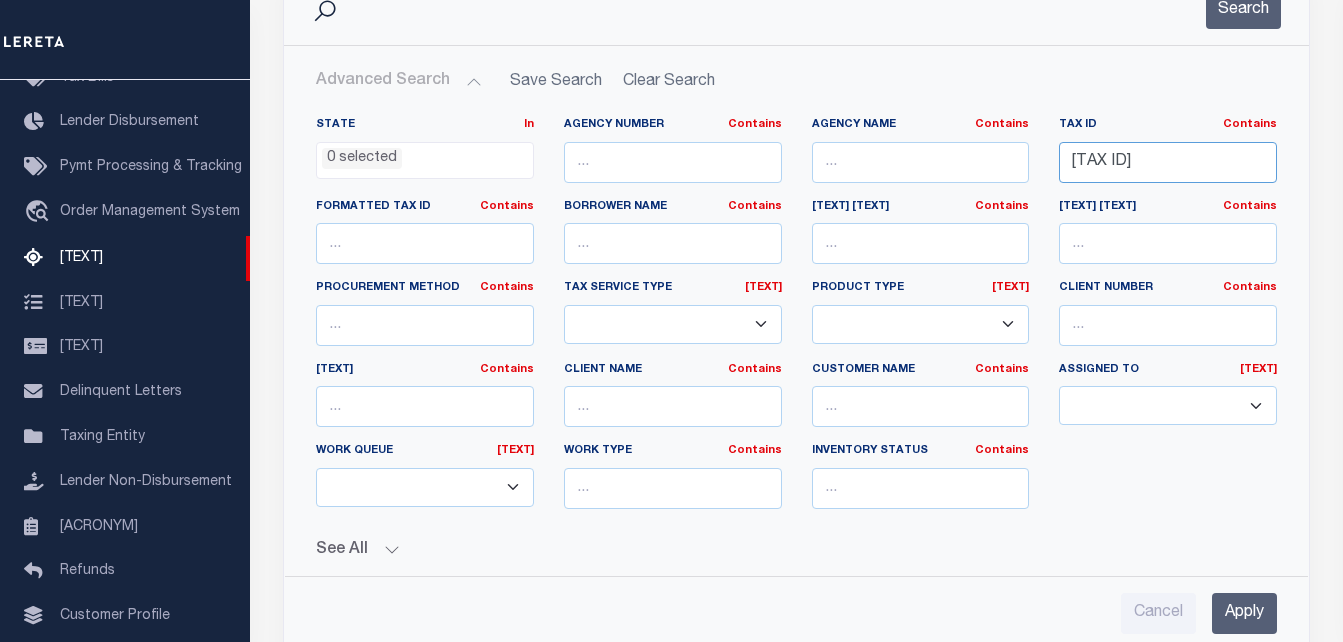 type on "••••••••••••••••••••••••" 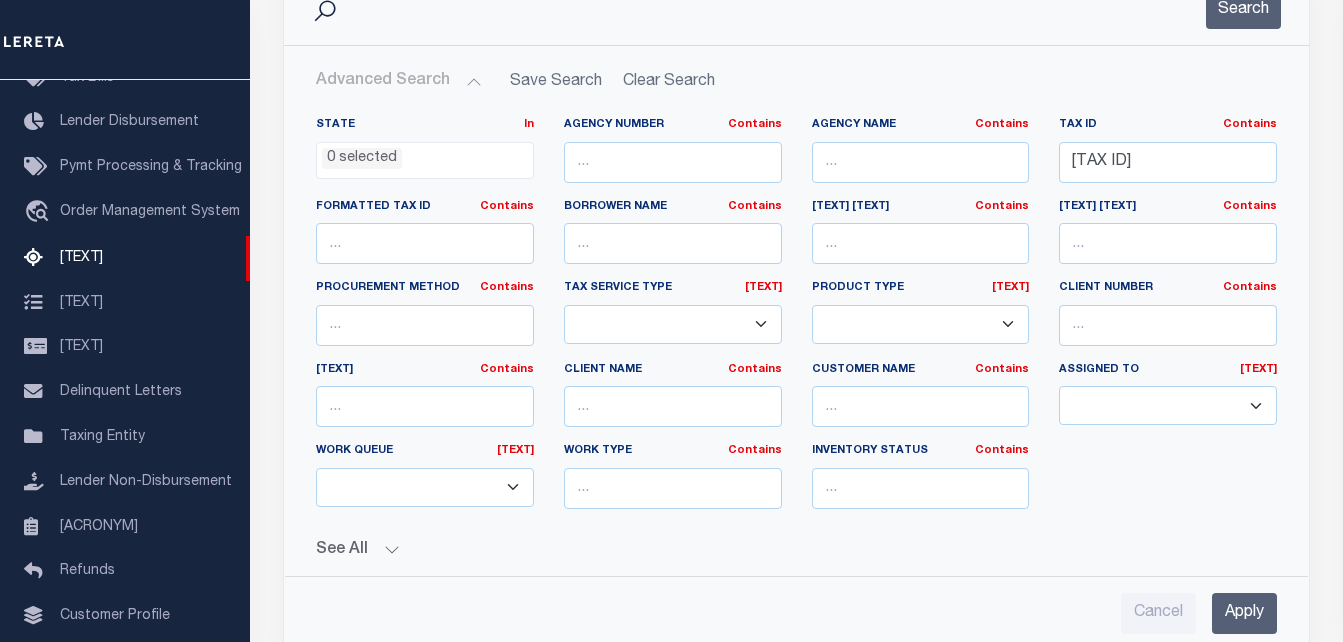 scroll, scrollTop: 0, scrollLeft: 0, axis: both 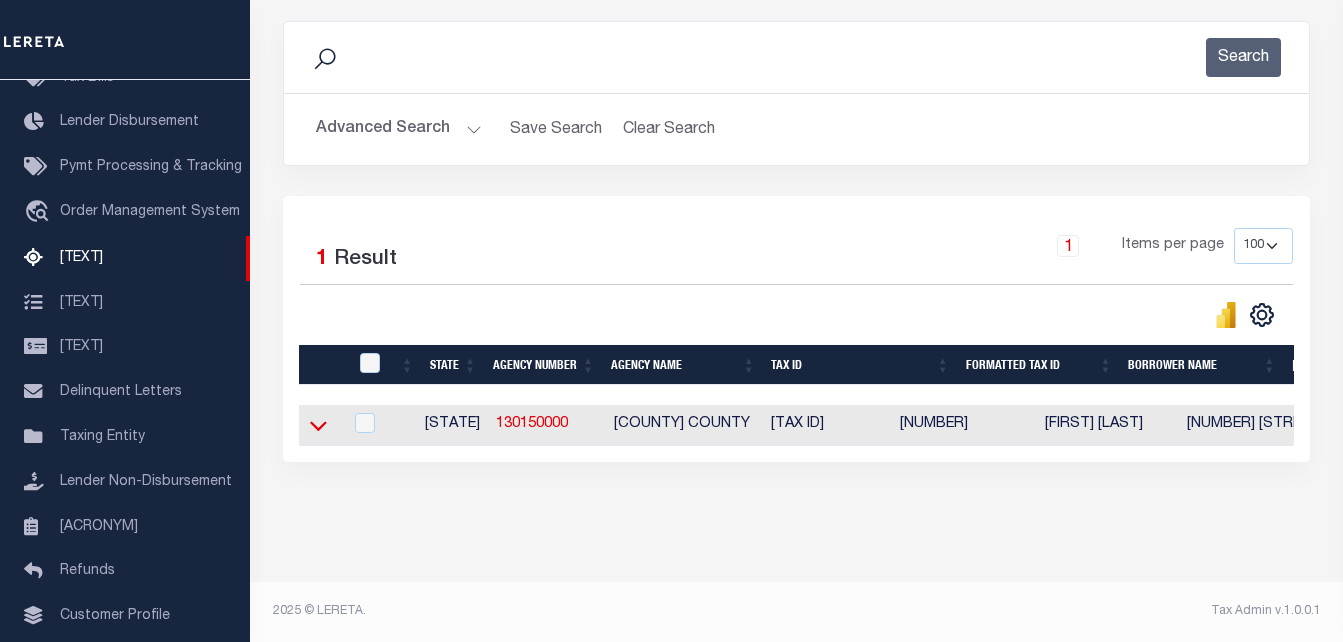 click at bounding box center [318, 427] 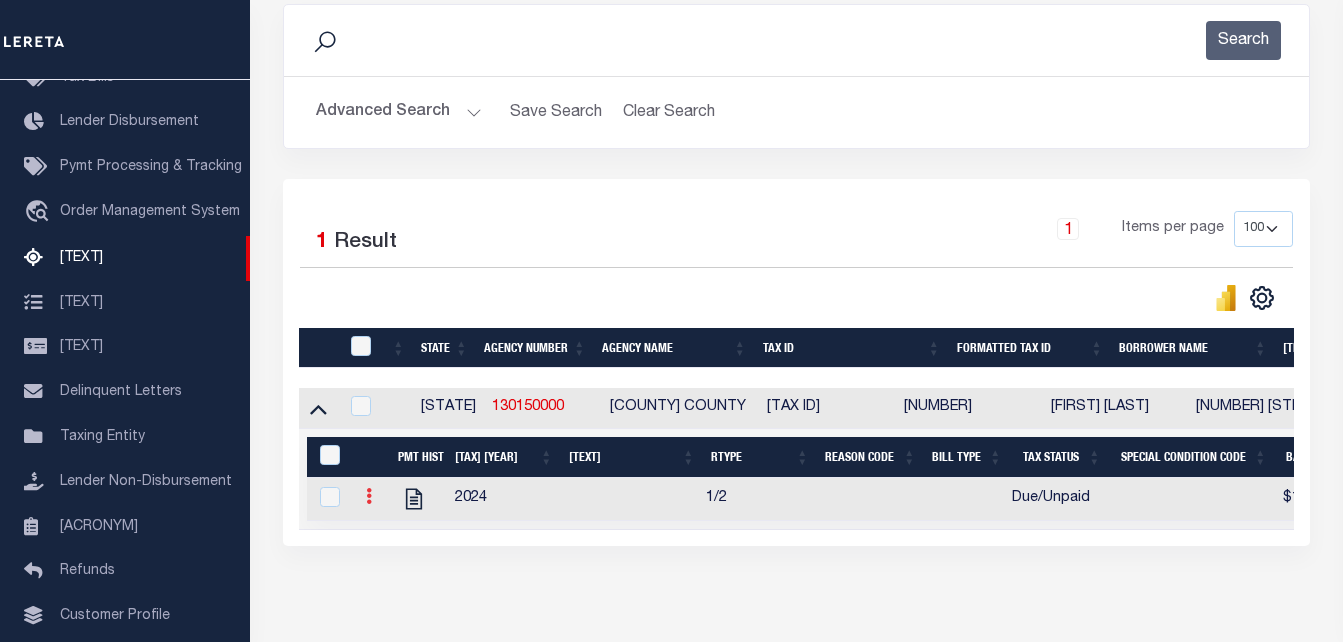 click at bounding box center (369, 496) 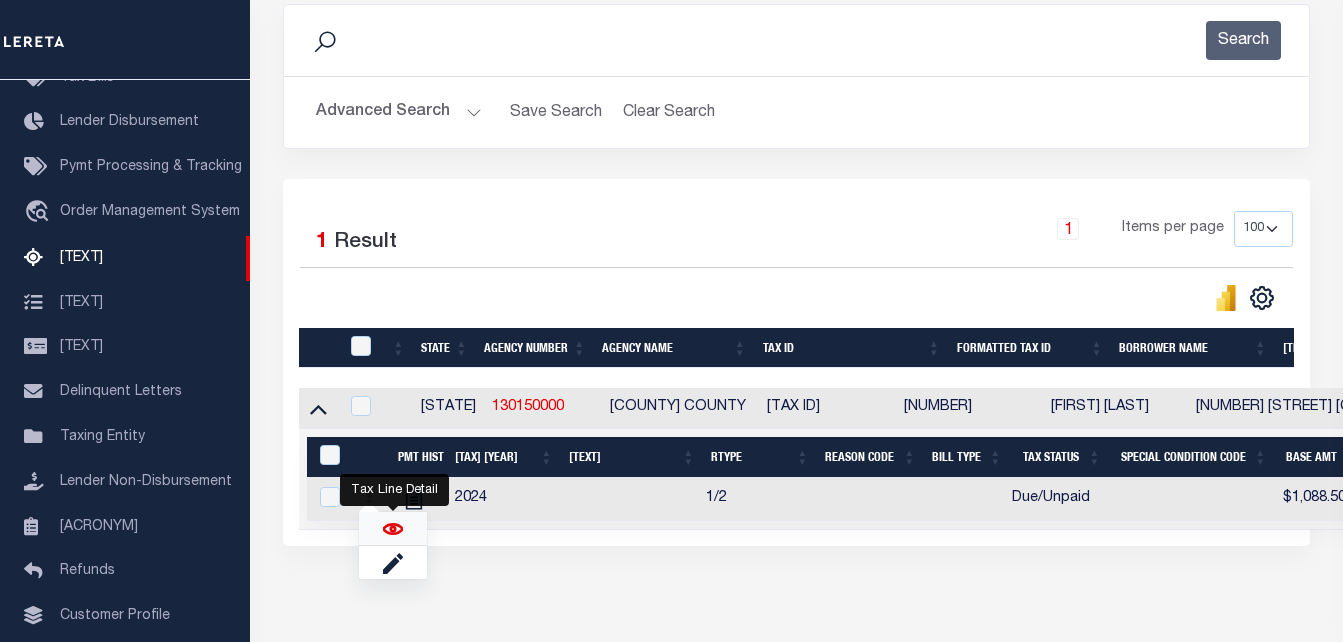 click at bounding box center (393, 529) 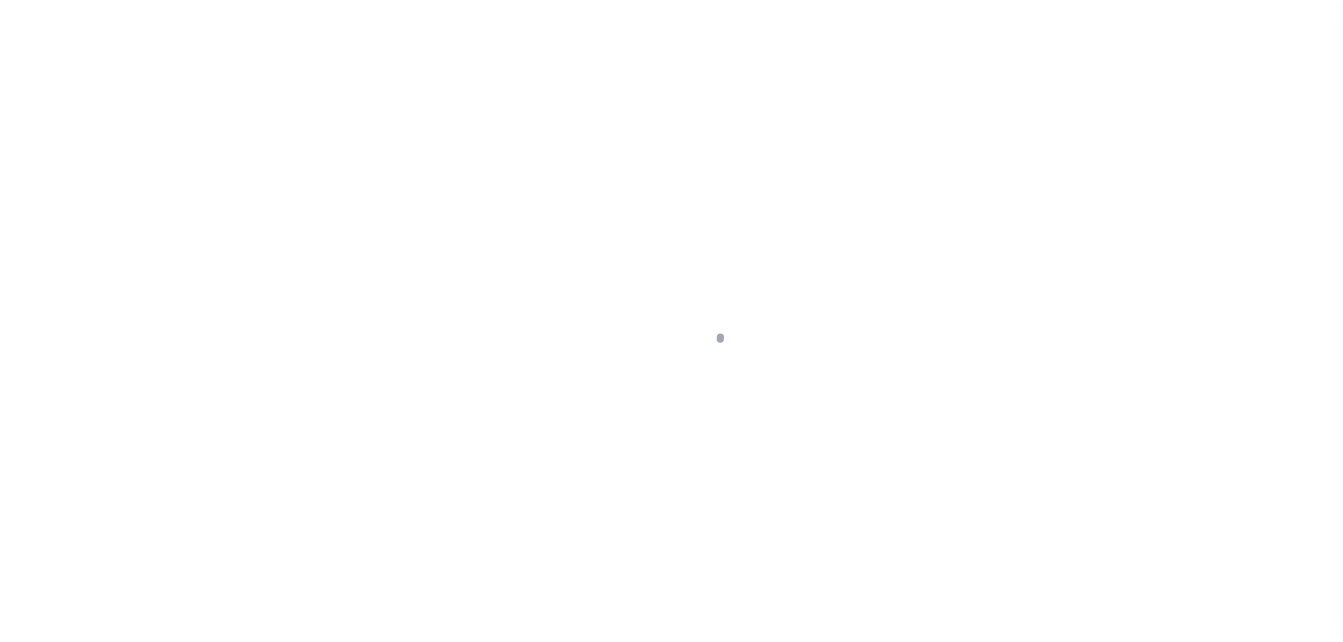 scroll, scrollTop: 0, scrollLeft: 0, axis: both 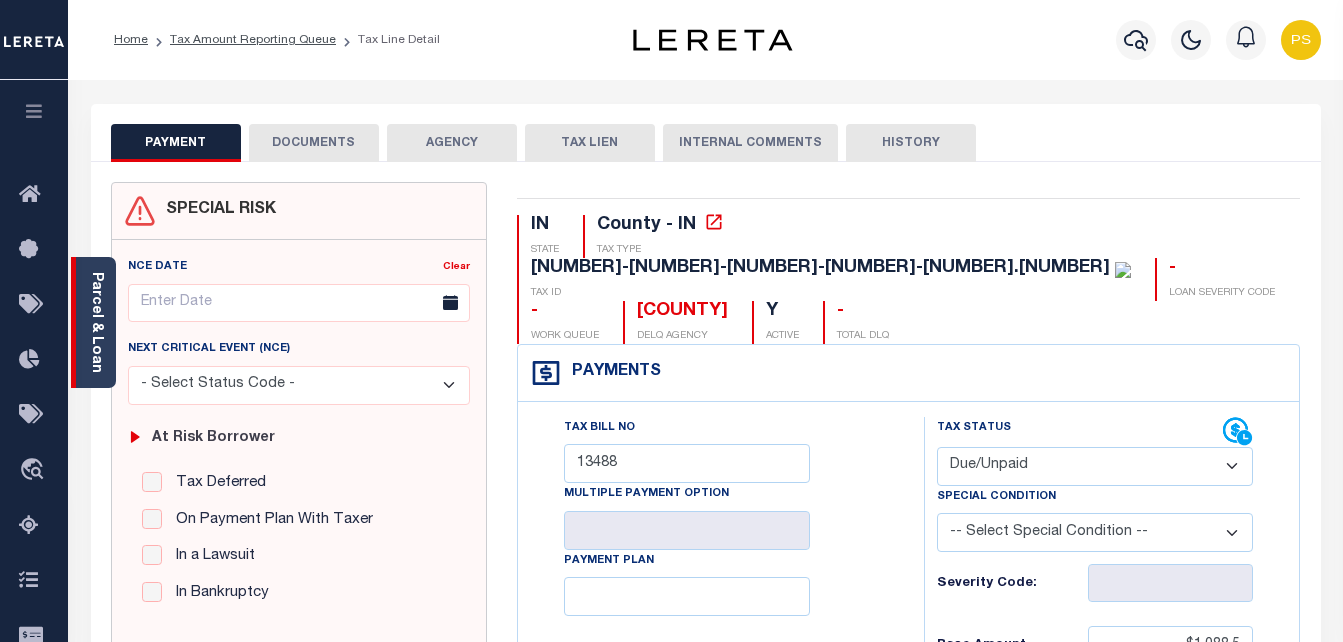 click on "Parcel & Loan" at bounding box center [93, 322] 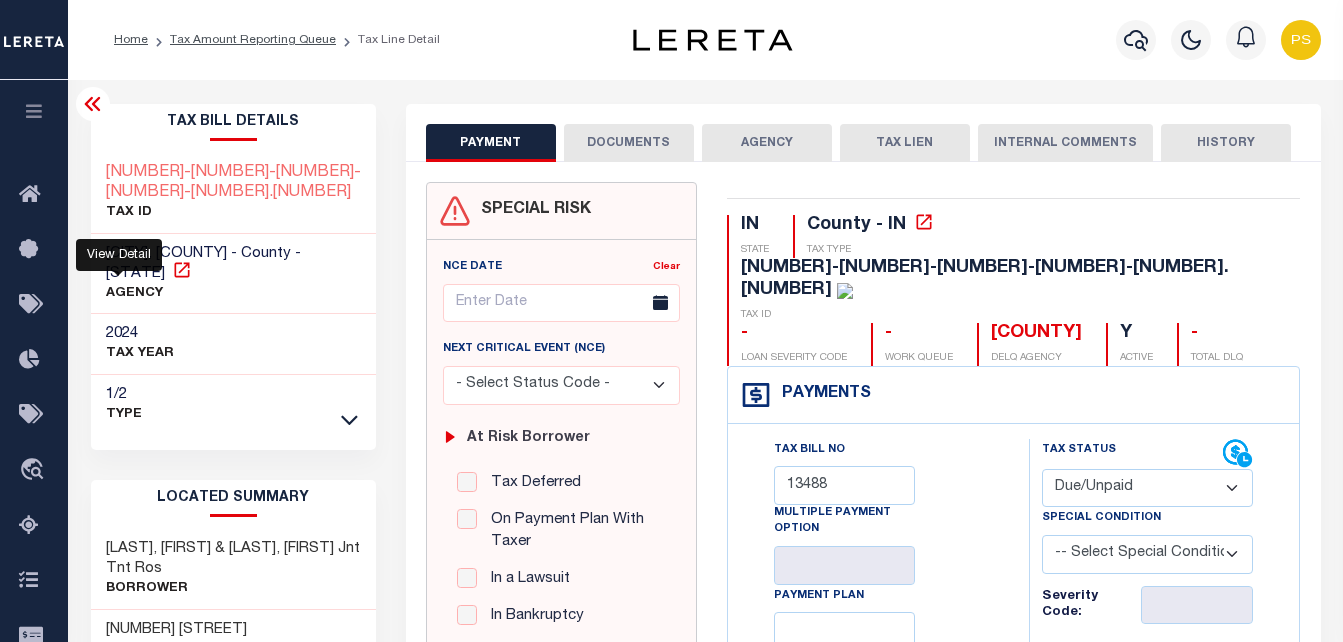 click at bounding box center (182, 270) 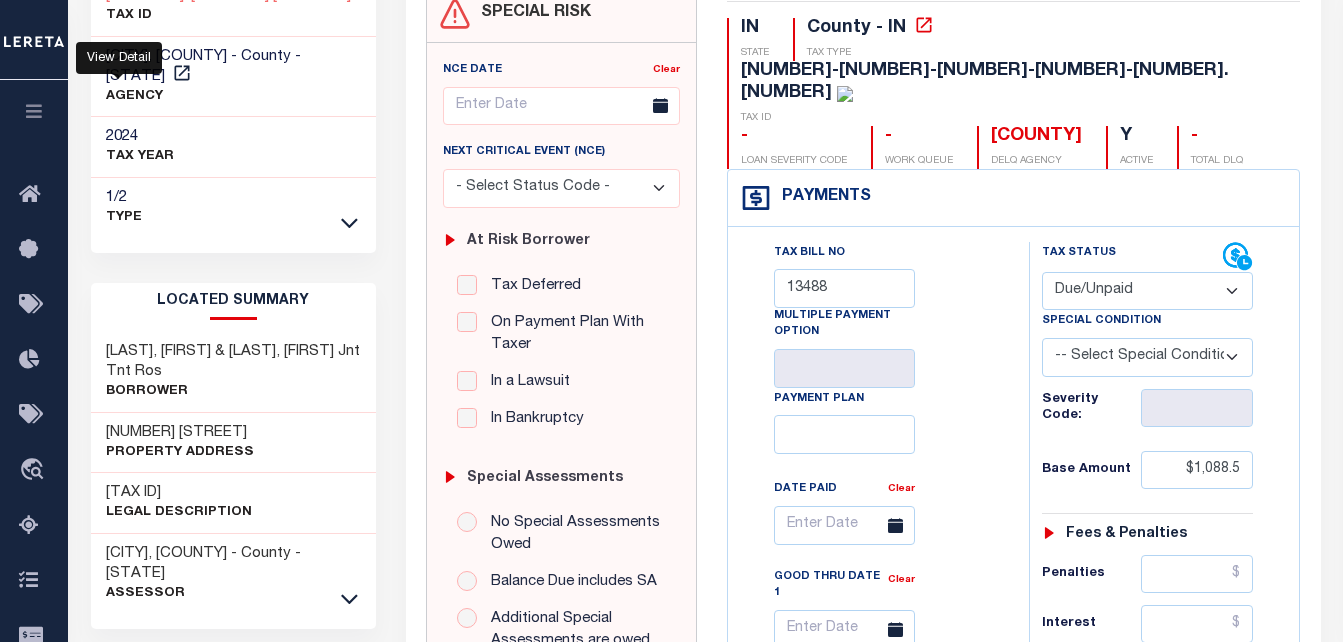 scroll, scrollTop: 200, scrollLeft: 0, axis: vertical 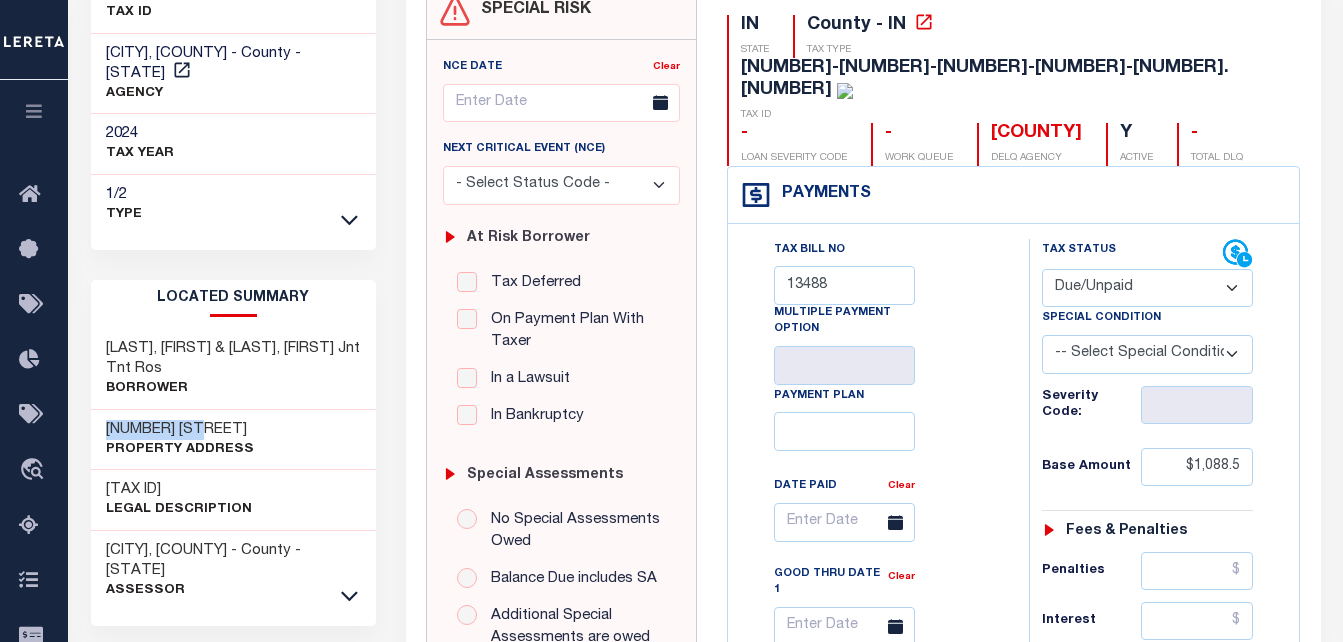 drag, startPoint x: 100, startPoint y: 406, endPoint x: 190, endPoint y: 406, distance: 90 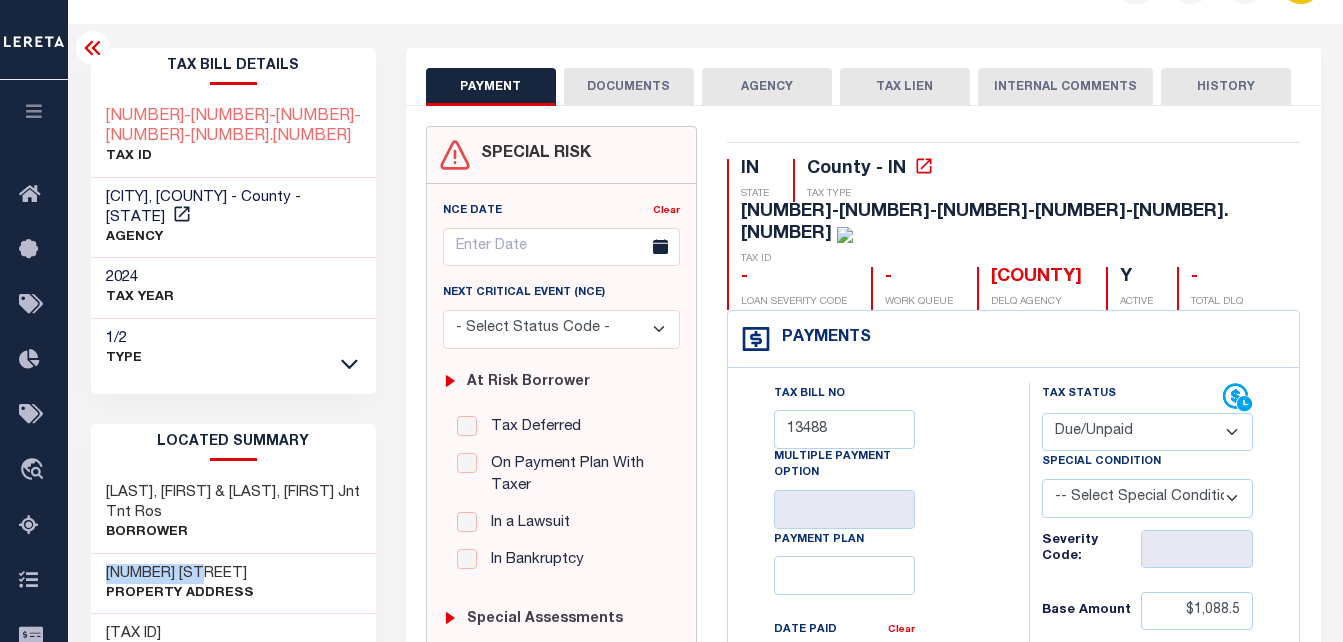 scroll, scrollTop: 0, scrollLeft: 0, axis: both 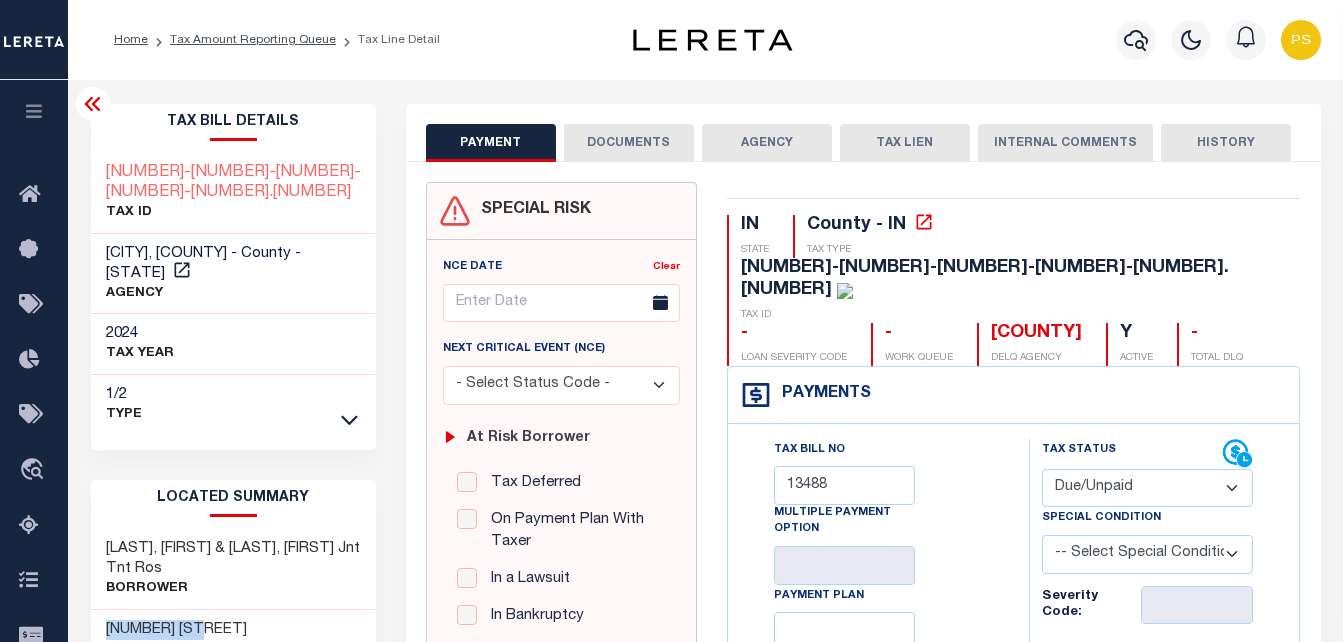 click on "15-07-10-204-109.000-016" at bounding box center (233, 183) 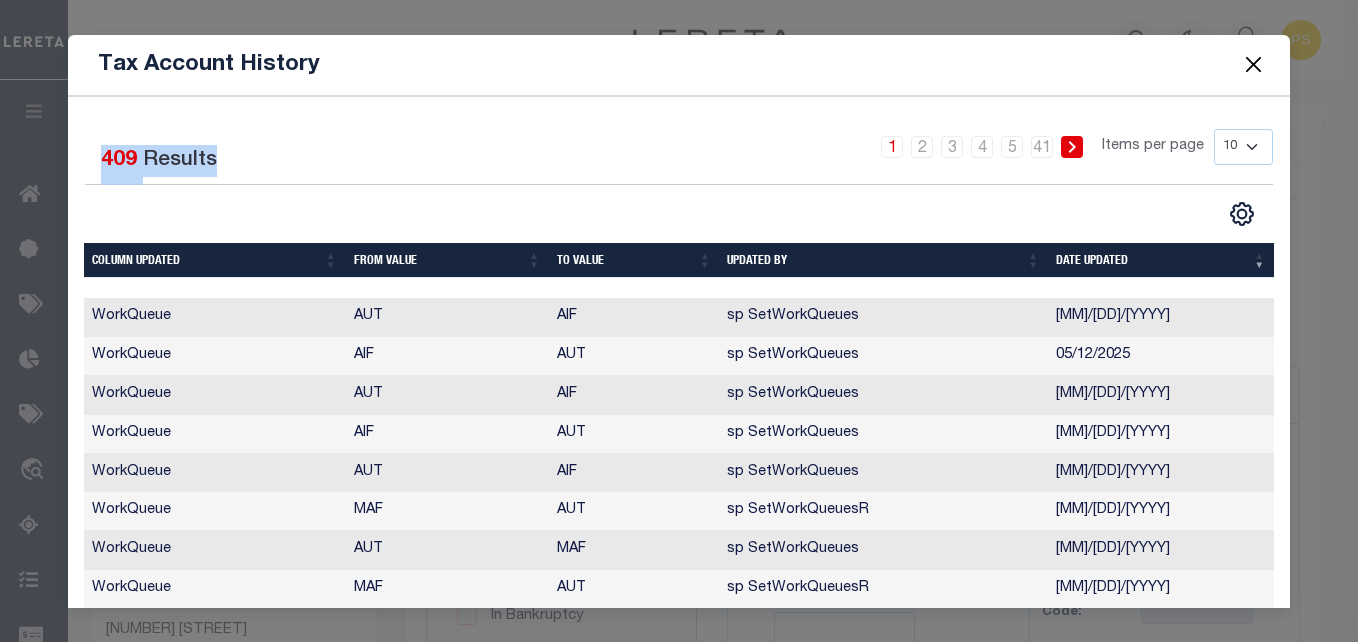 drag, startPoint x: 106, startPoint y: 169, endPoint x: 303, endPoint y: 164, distance: 197.06345 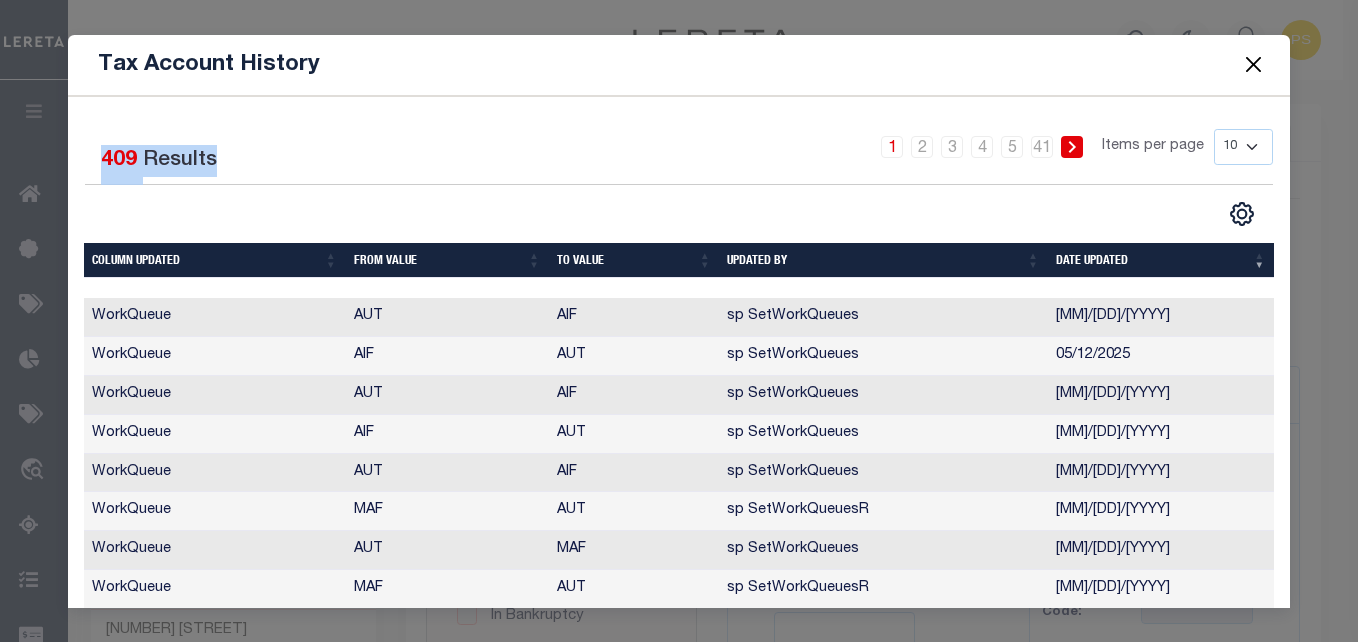 click at bounding box center (1253, 65) 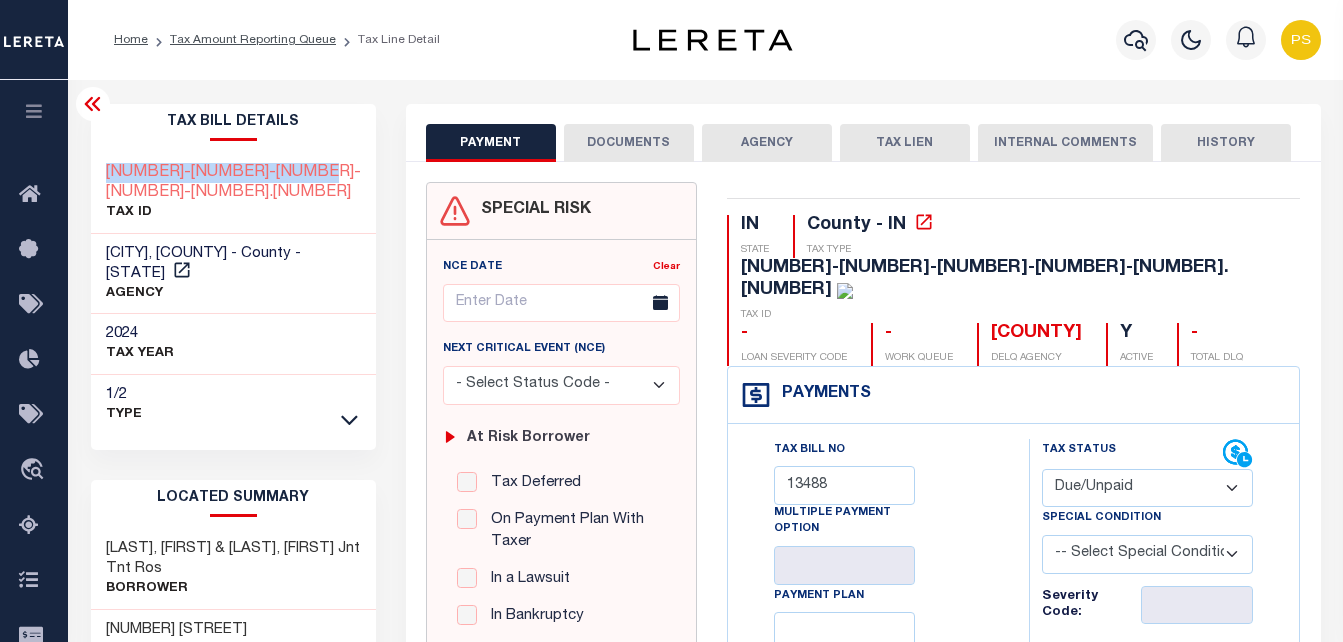 drag, startPoint x: 103, startPoint y: 169, endPoint x: 319, endPoint y: 179, distance: 216.23135 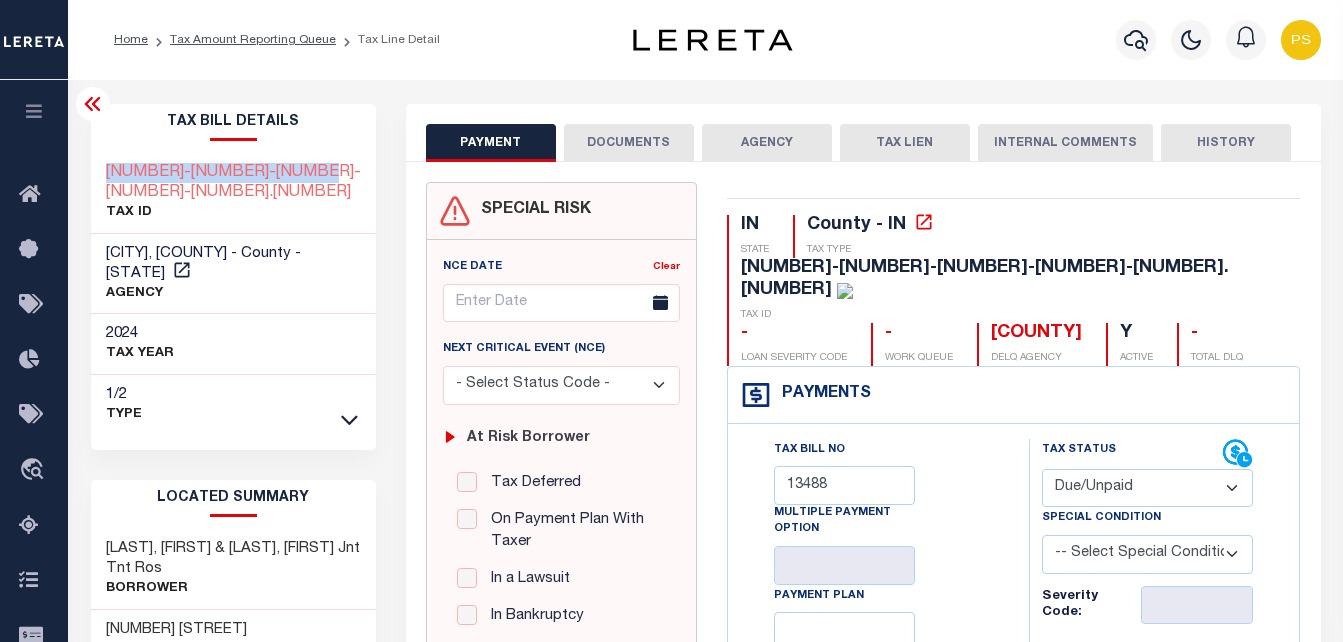 click on "15-07-10-204-109.000-016" at bounding box center [233, 183] 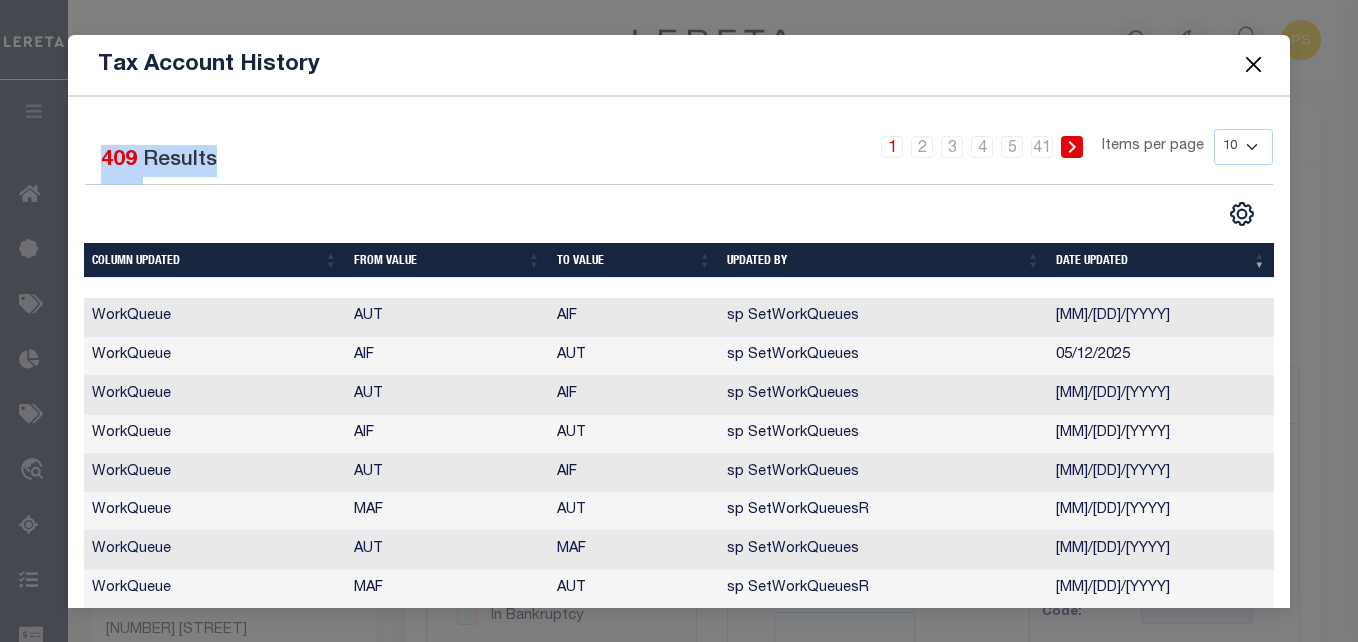 drag, startPoint x: 104, startPoint y: 170, endPoint x: 291, endPoint y: 165, distance: 187.06683 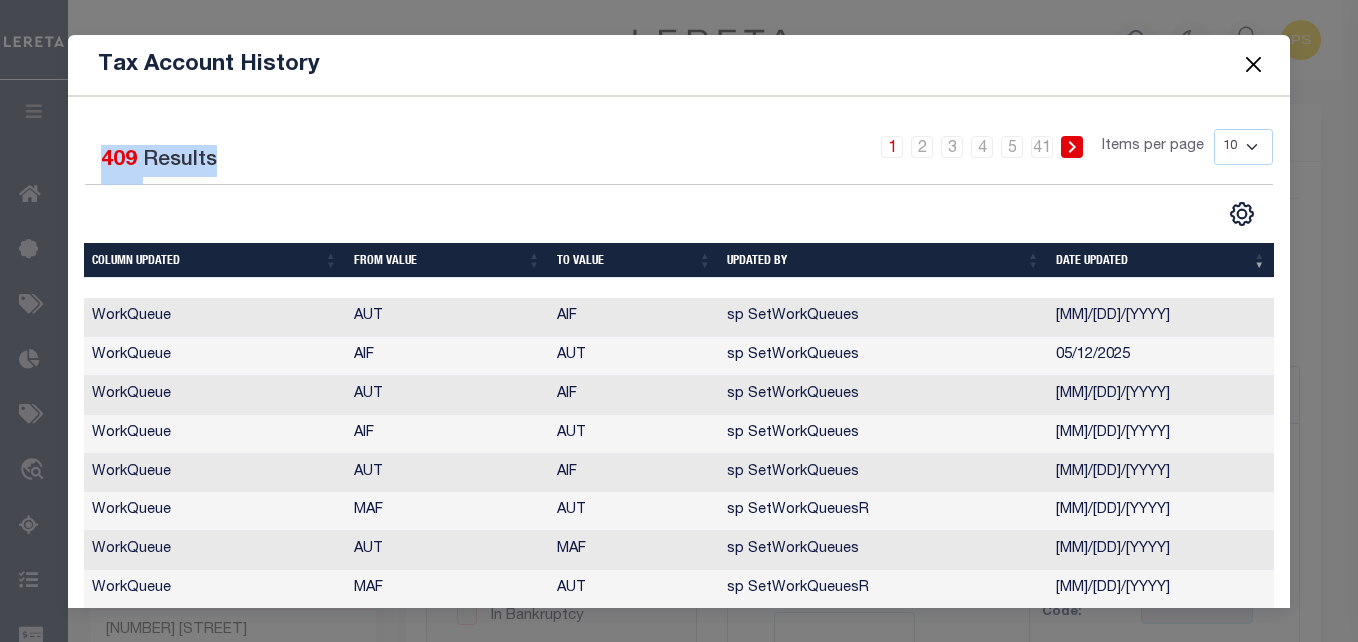 click at bounding box center (1253, 65) 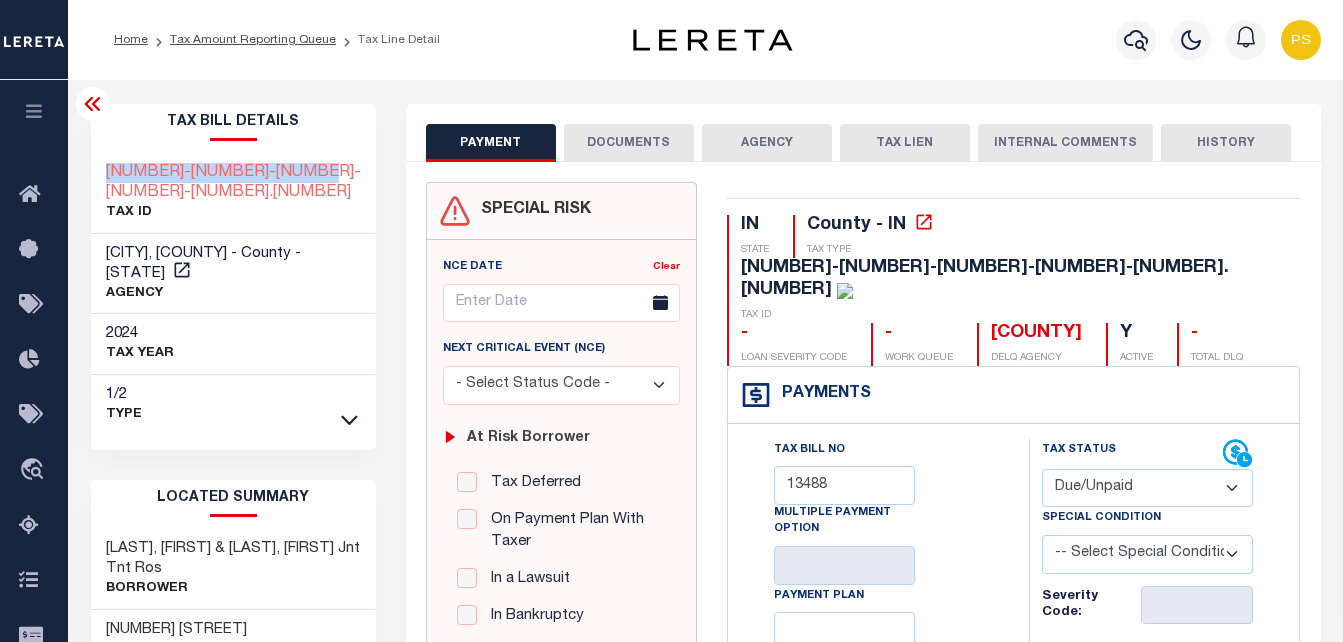 drag, startPoint x: 313, startPoint y: 180, endPoint x: 109, endPoint y: 162, distance: 204.79257 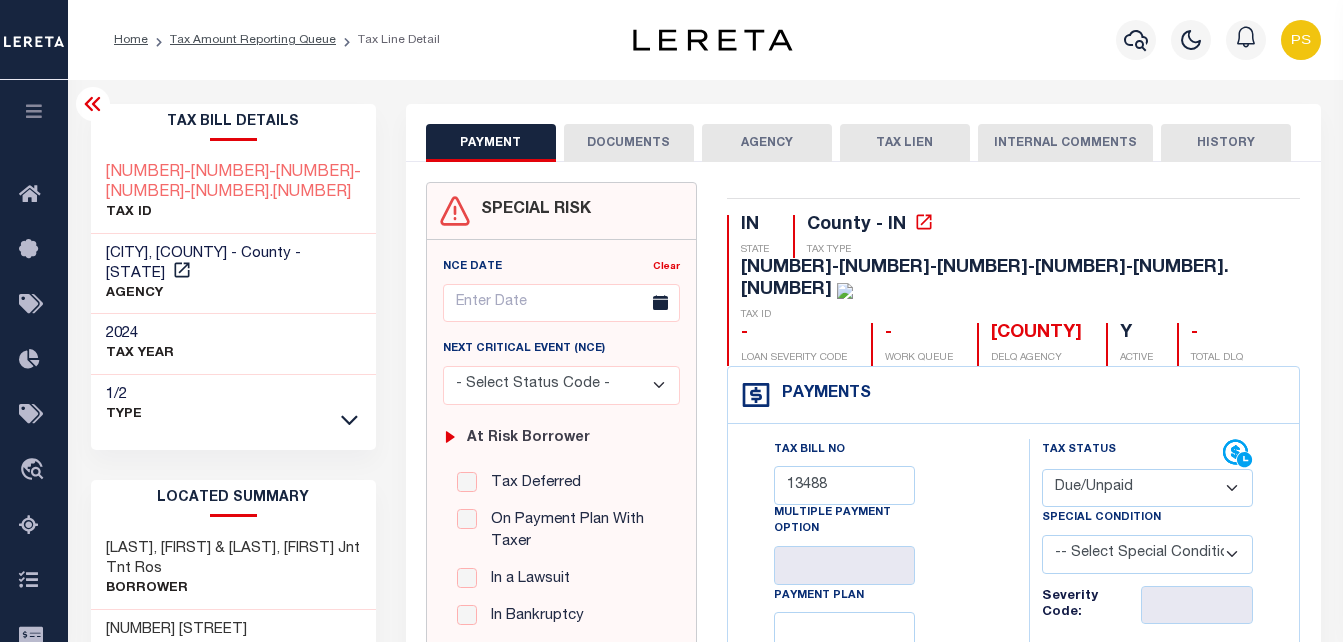 click on "Home Tax Amount Reporting Queue Tax Line Detail" at bounding box center (705, 40) 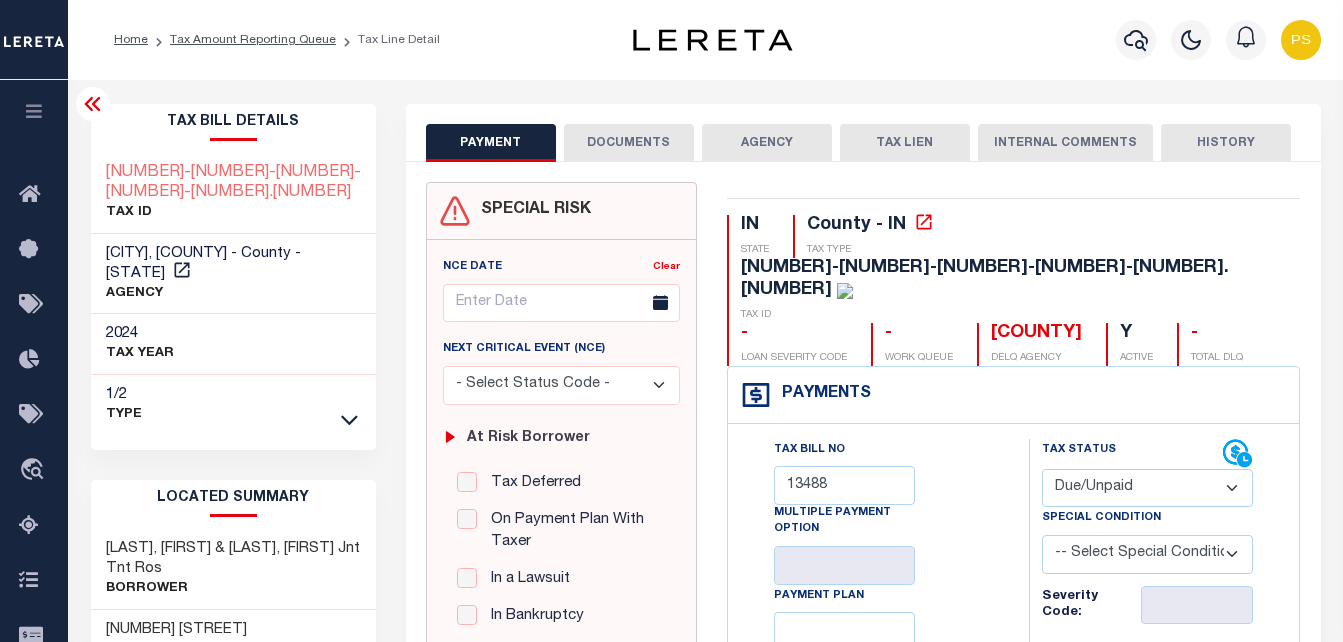 click at bounding box center [92, 104] 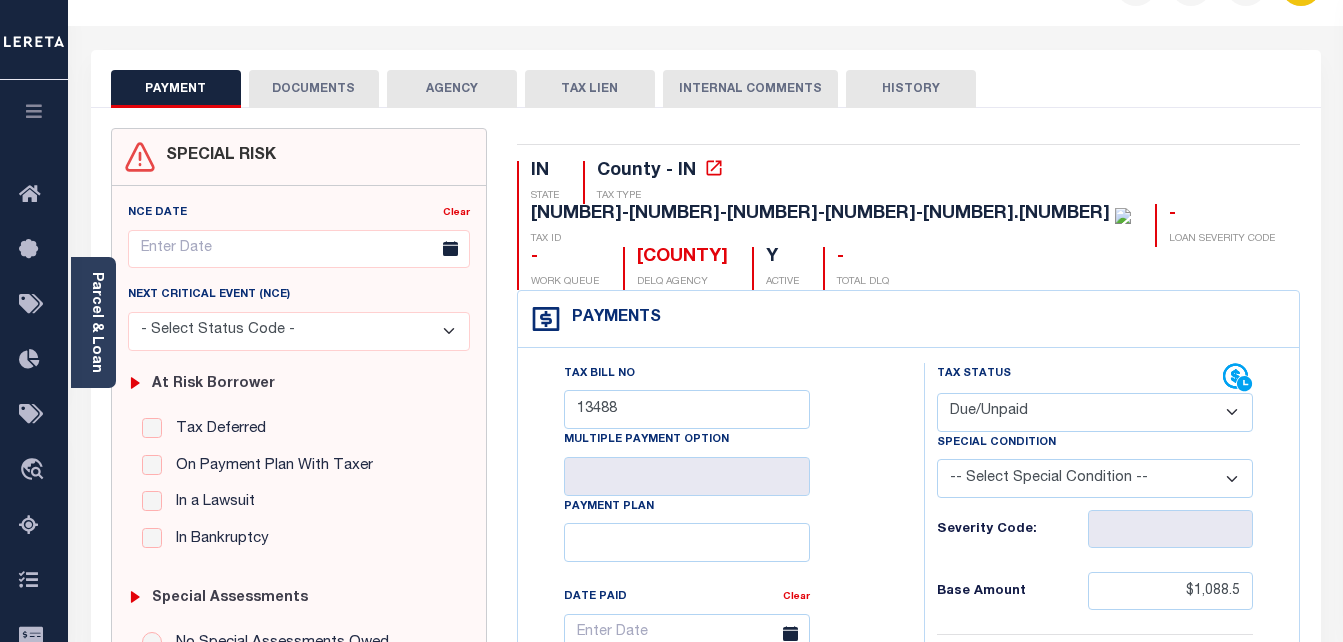 scroll, scrollTop: 100, scrollLeft: 0, axis: vertical 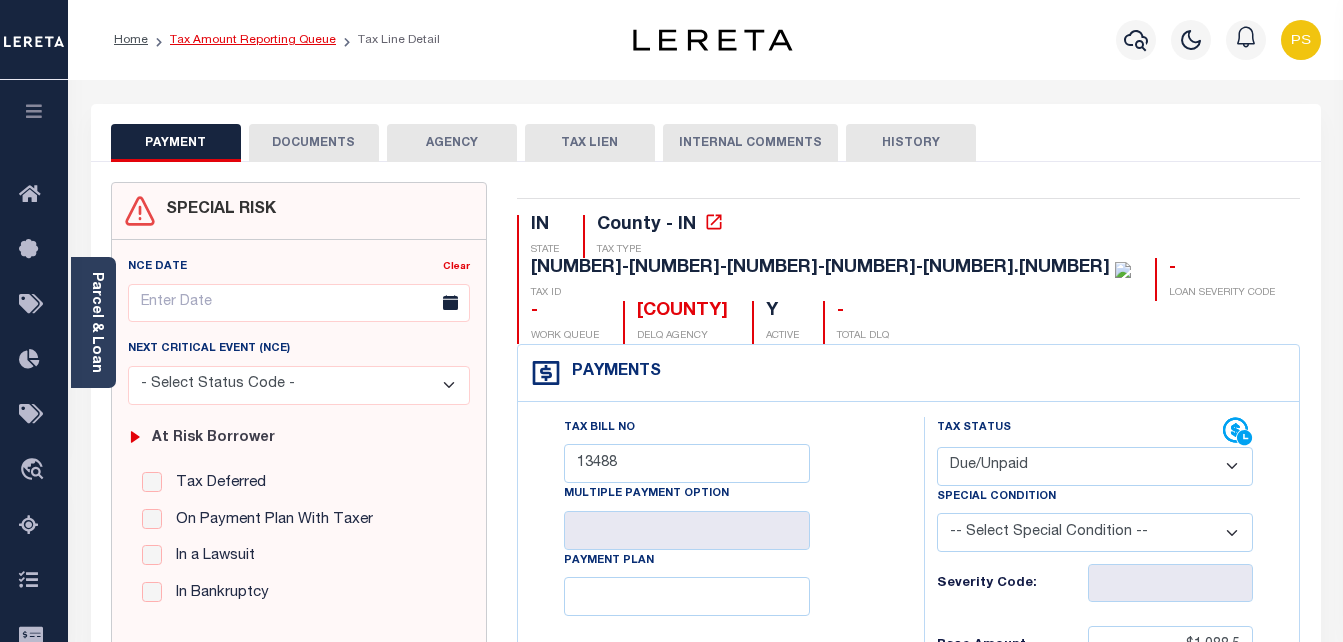 click on "Tax Amount Reporting Queue" at bounding box center [253, 40] 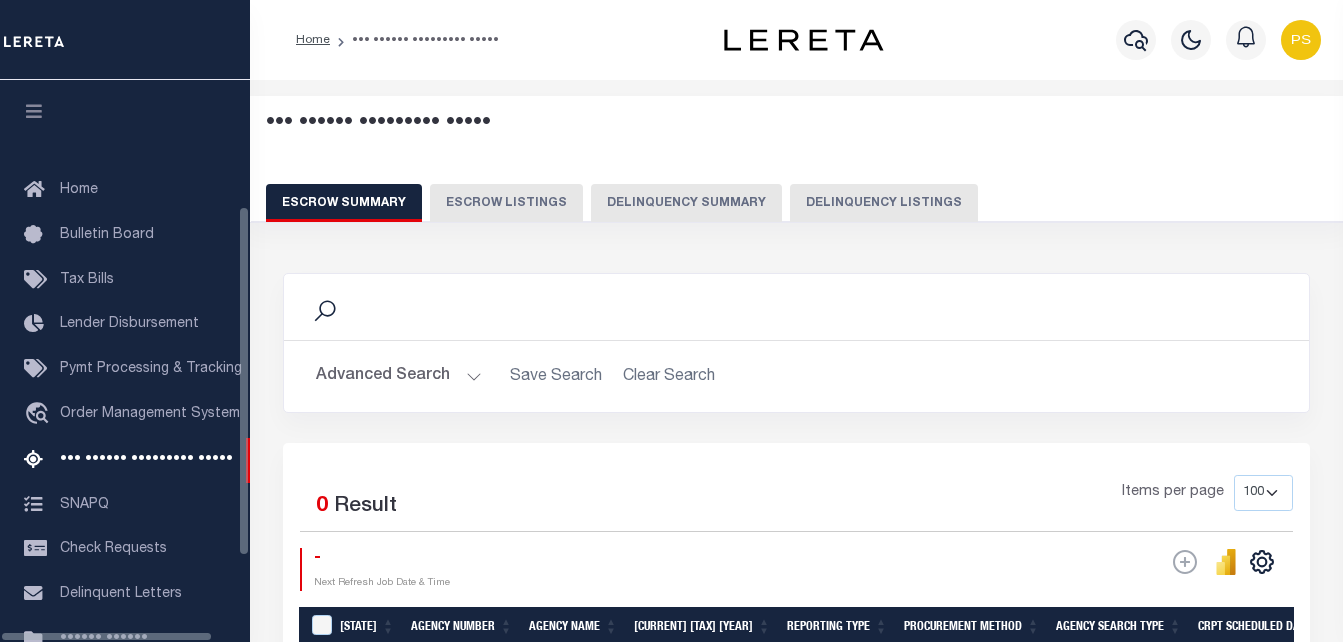 scroll, scrollTop: 0, scrollLeft: 0, axis: both 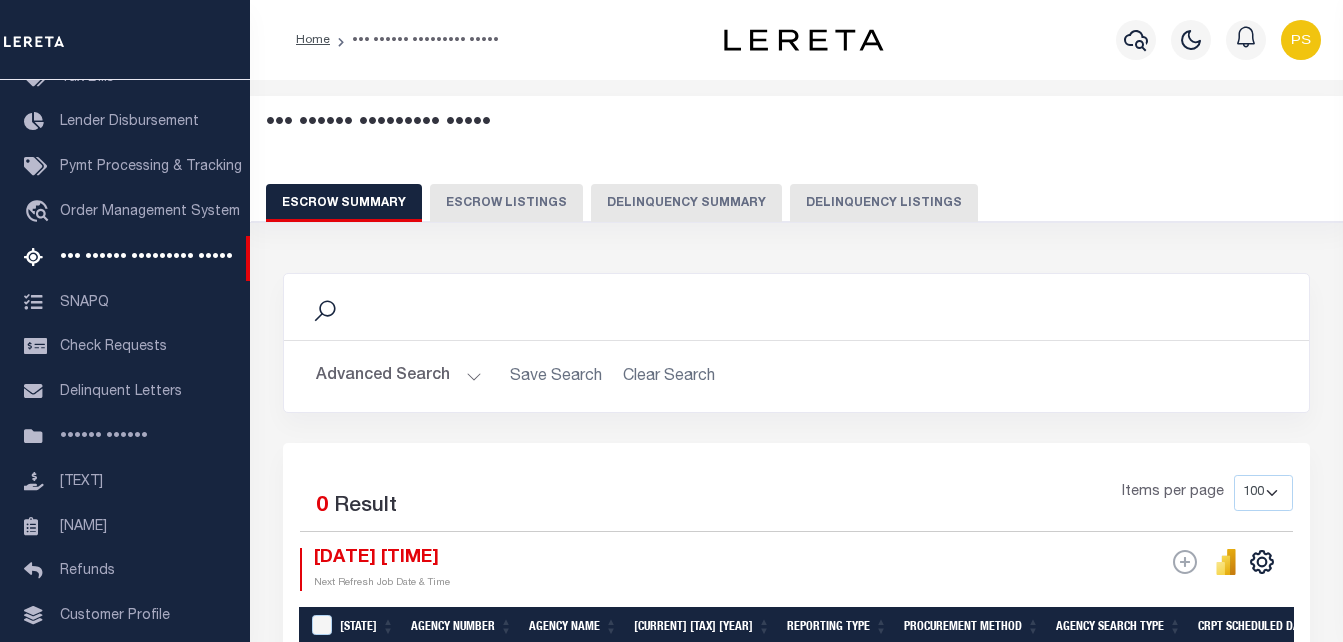 click on "Delinquency Listings" at bounding box center [884, 203] 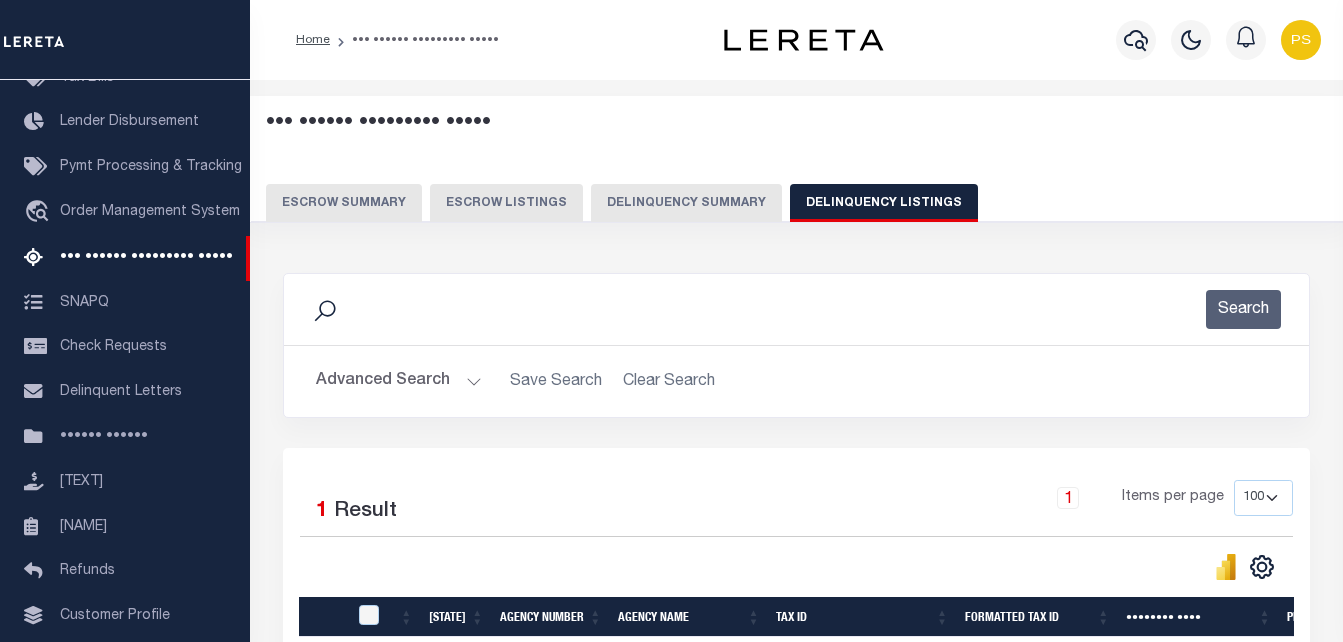 click on "Advanced Search" at bounding box center [399, 381] 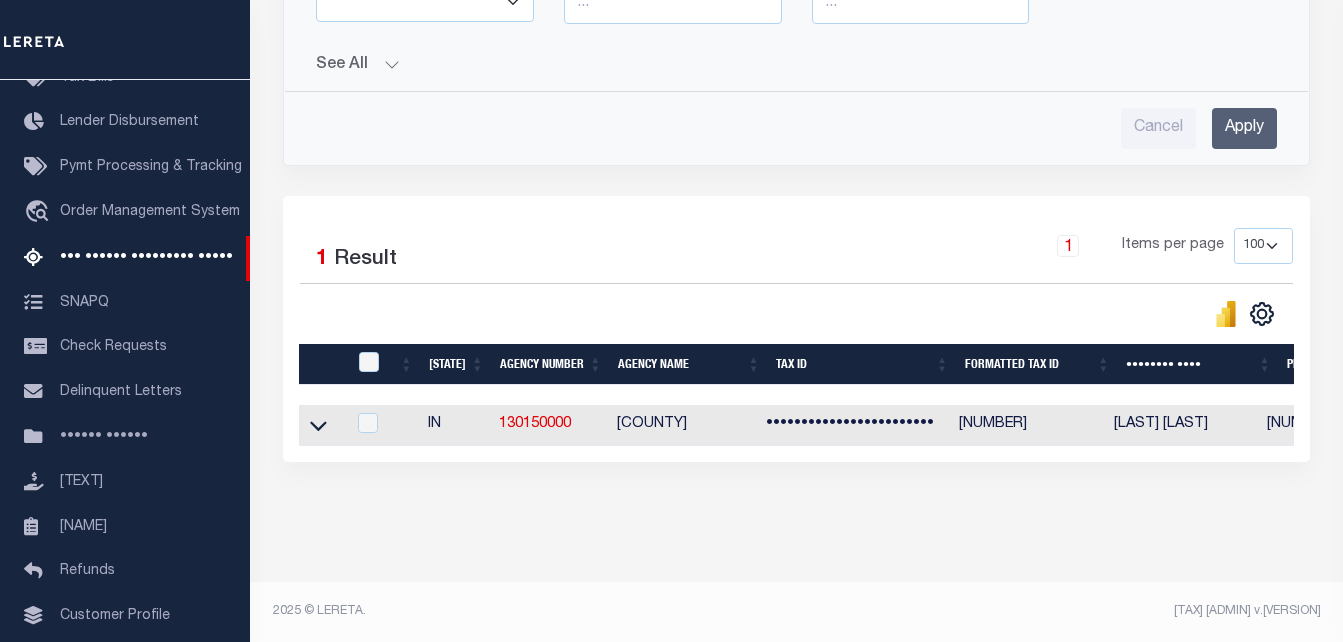 scroll, scrollTop: 800, scrollLeft: 0, axis: vertical 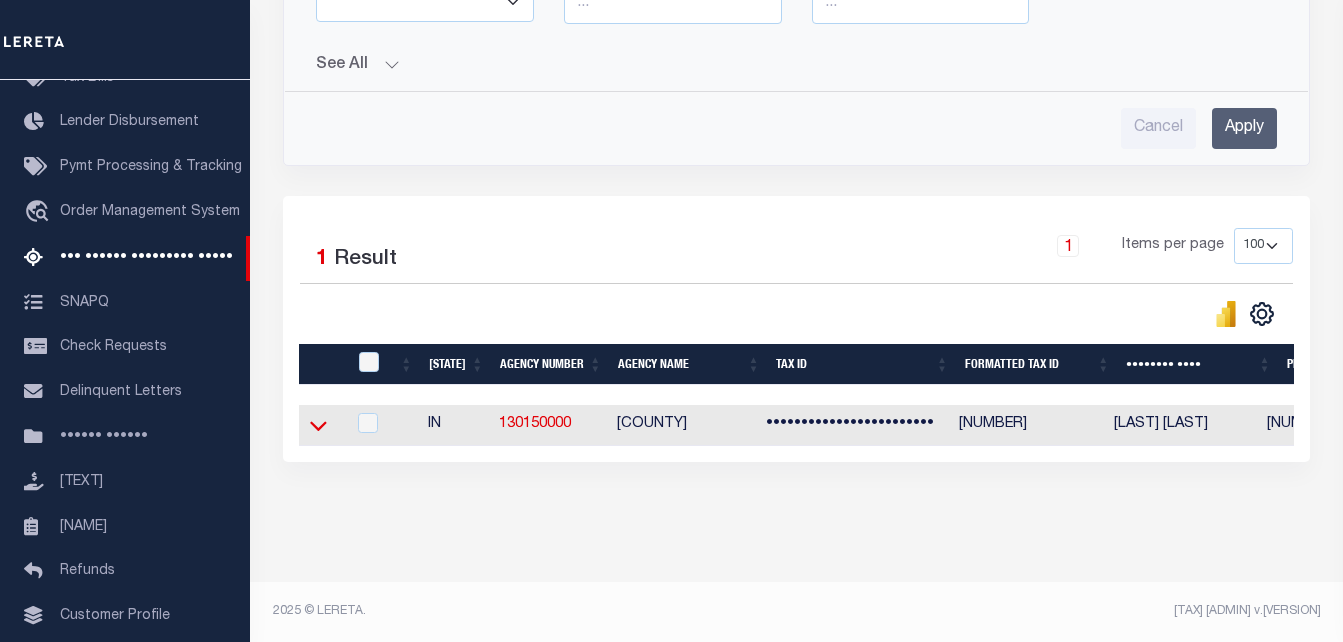click at bounding box center [318, 425] 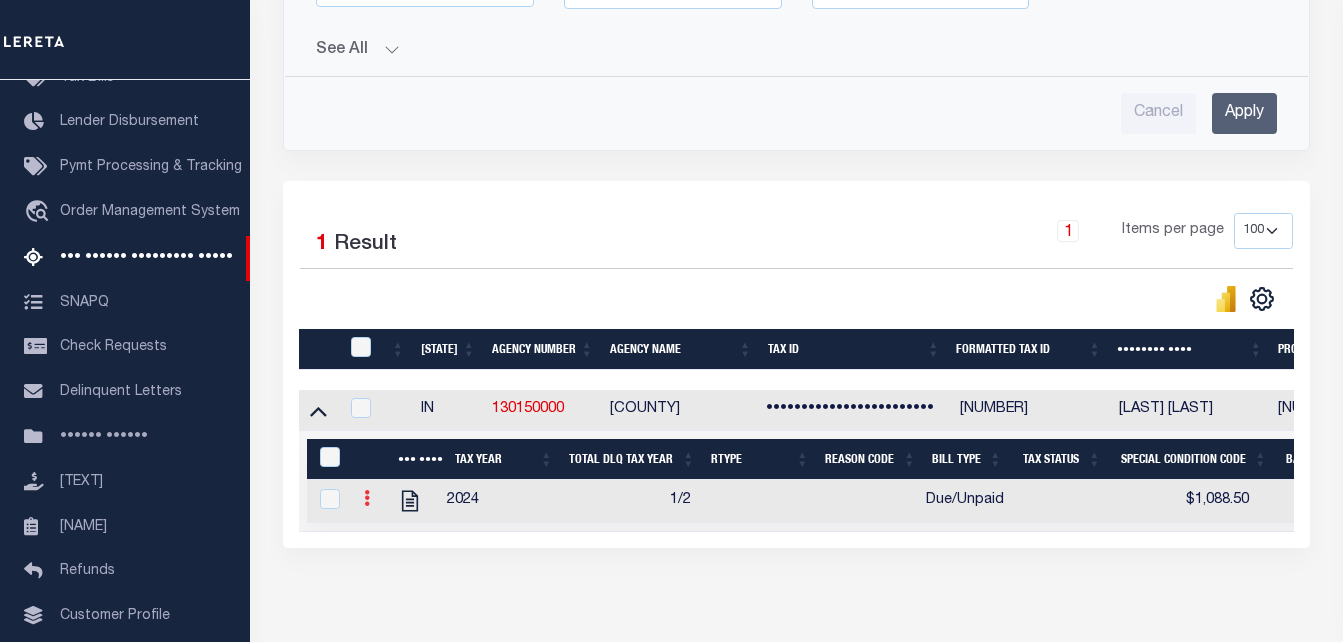 click at bounding box center (367, 498) 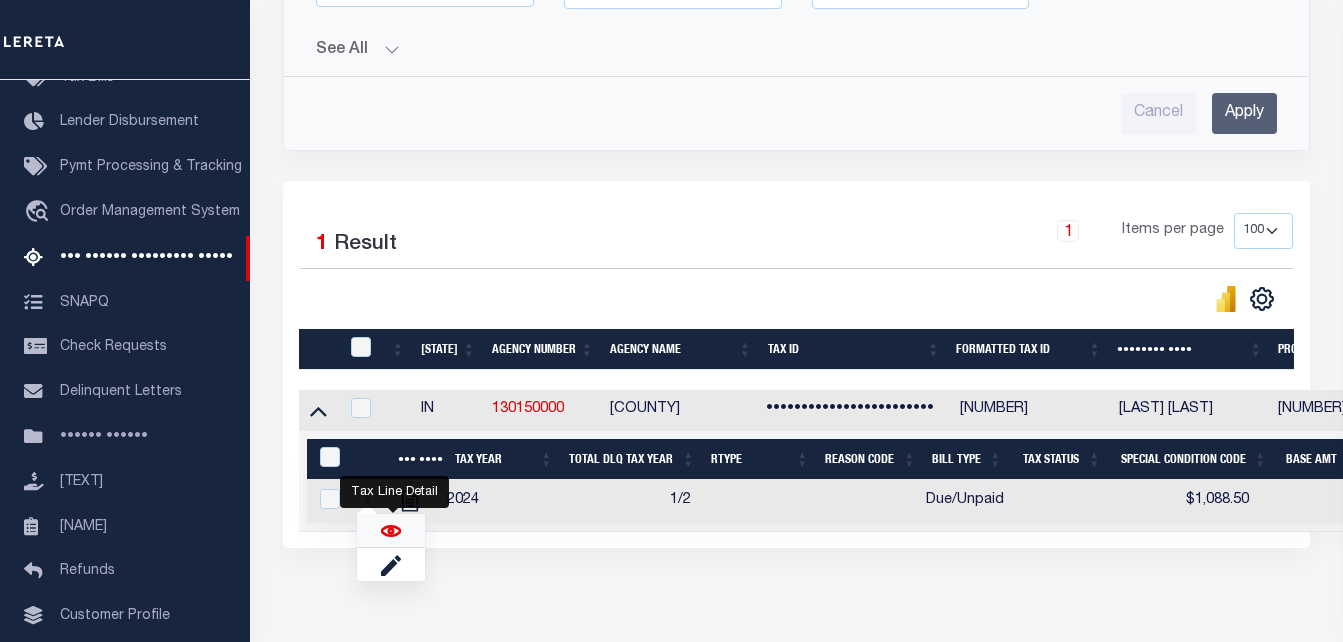 click at bounding box center [391, 531] 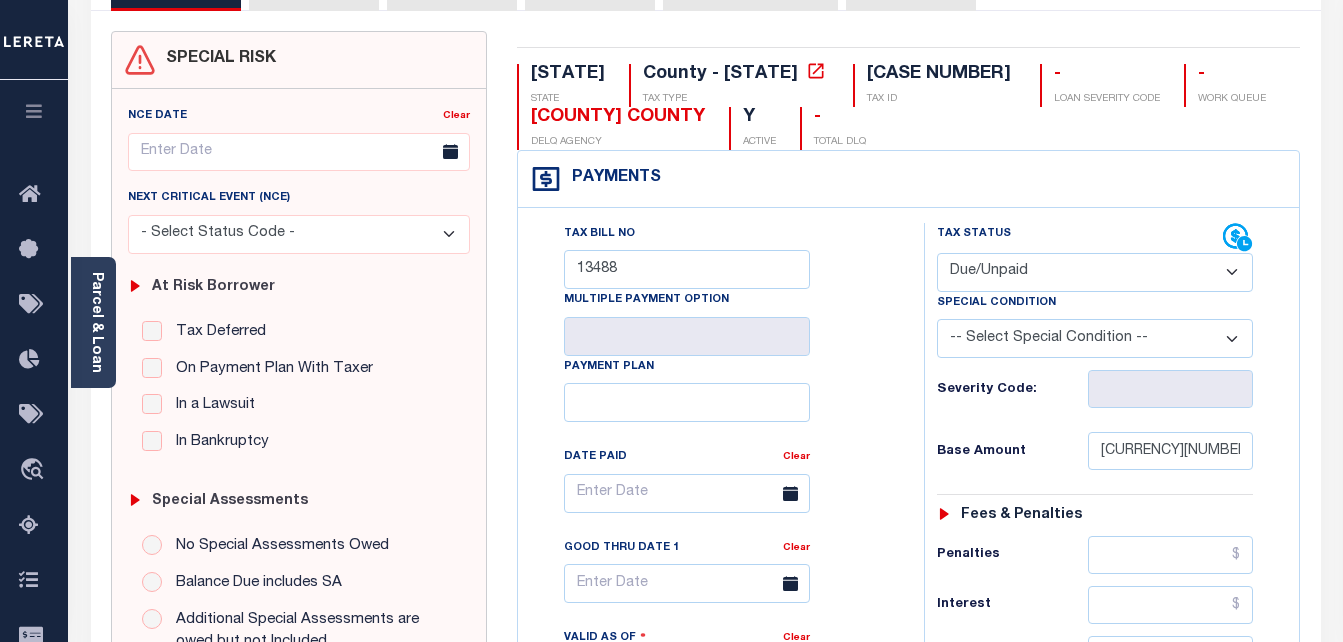 scroll, scrollTop: 0, scrollLeft: 0, axis: both 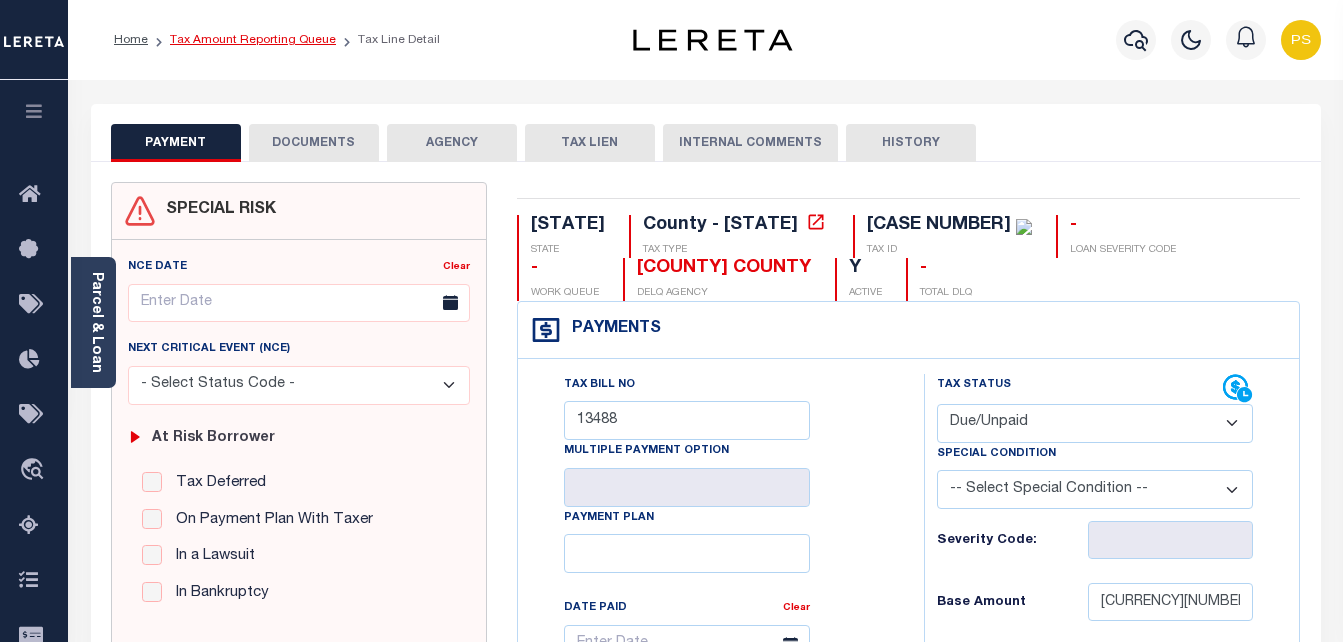 click on "Tax Amount Reporting Queue" at bounding box center (253, 40) 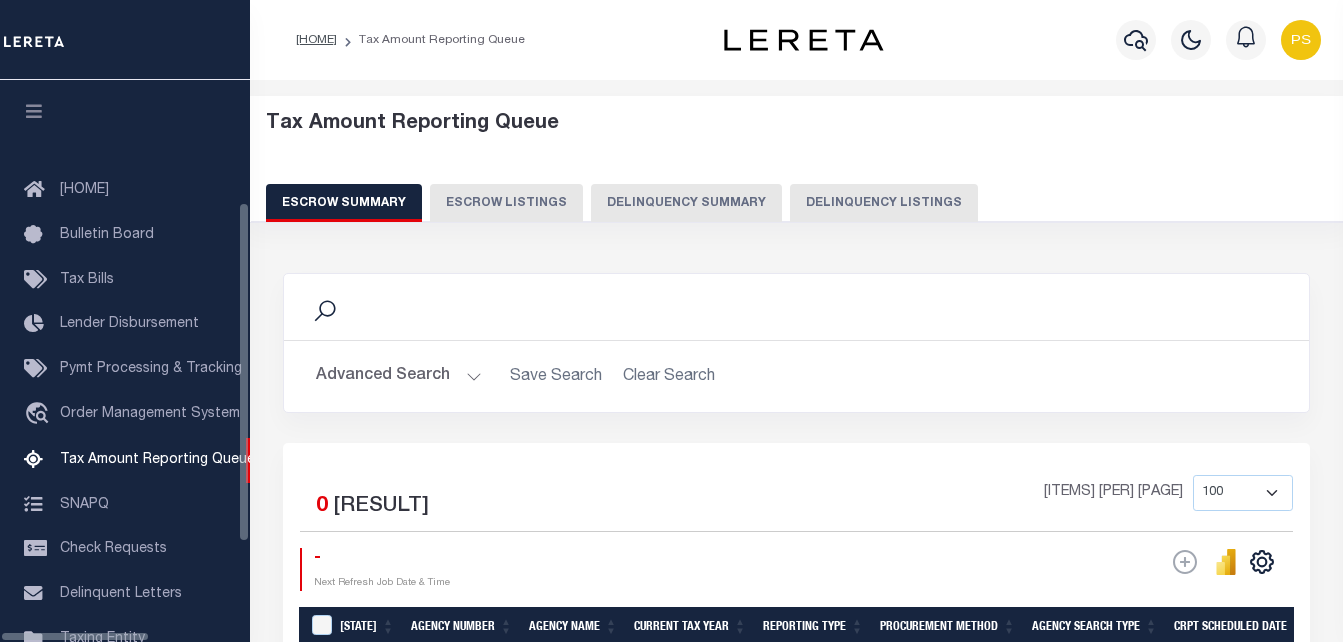 scroll, scrollTop: 0, scrollLeft: 0, axis: both 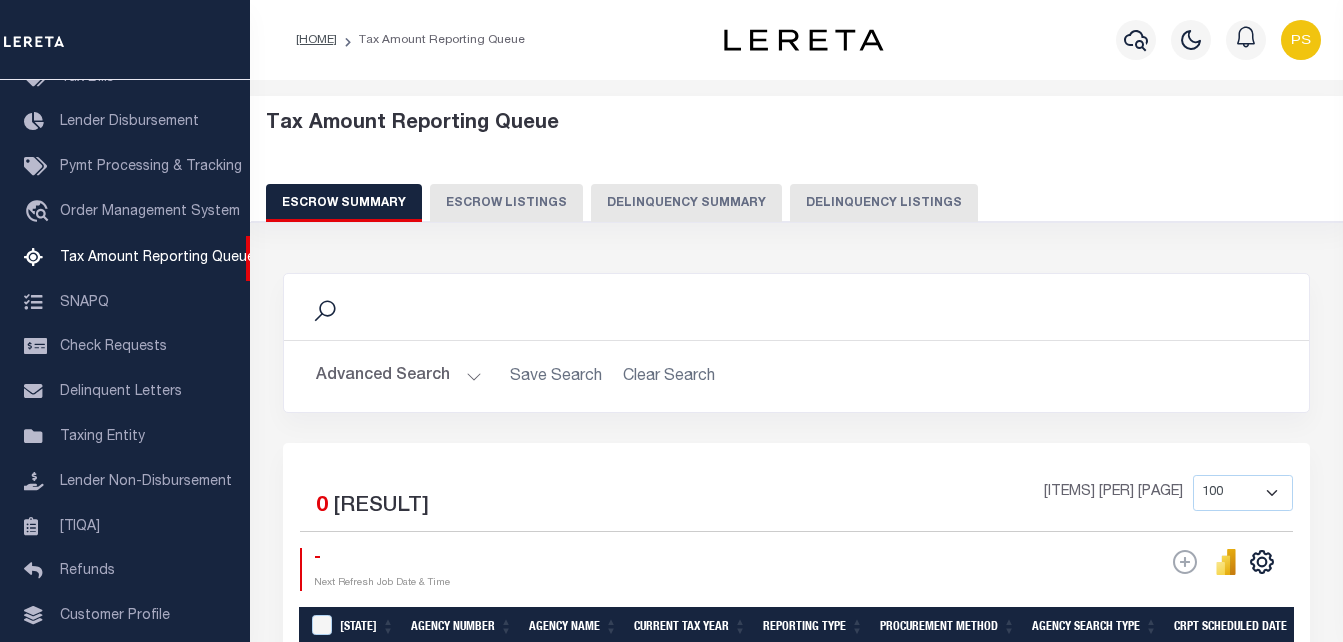 click on "Delinquency Listings" at bounding box center [884, 203] 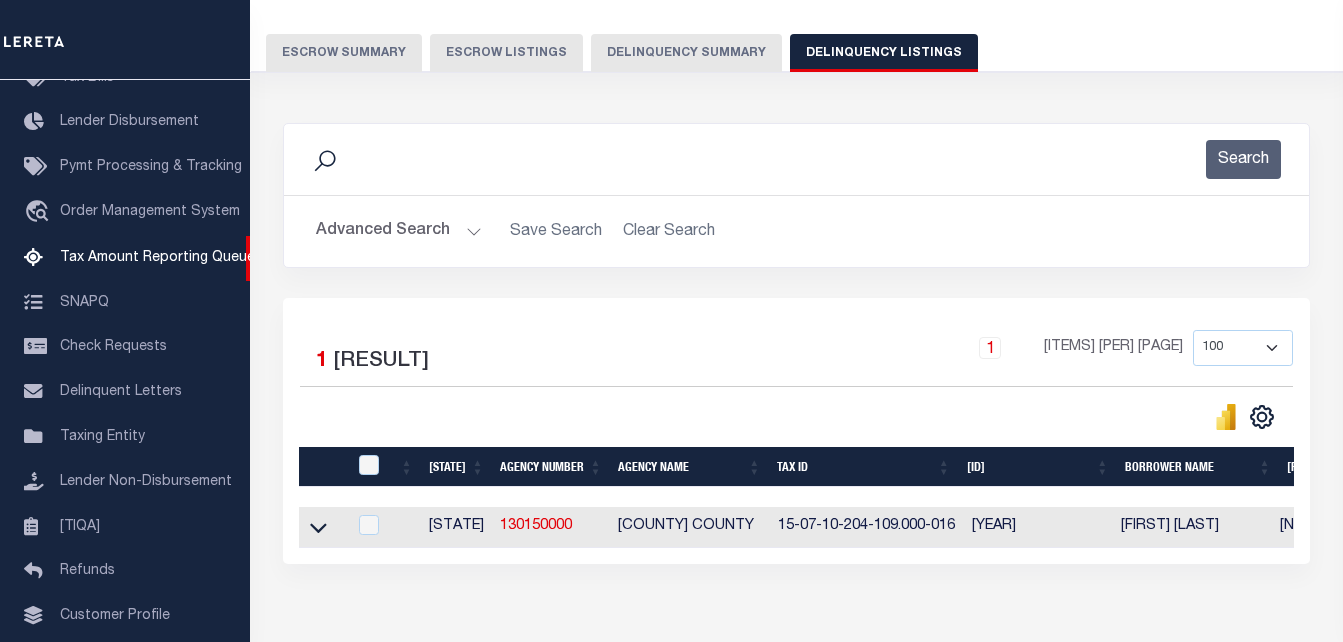 scroll, scrollTop: 200, scrollLeft: 0, axis: vertical 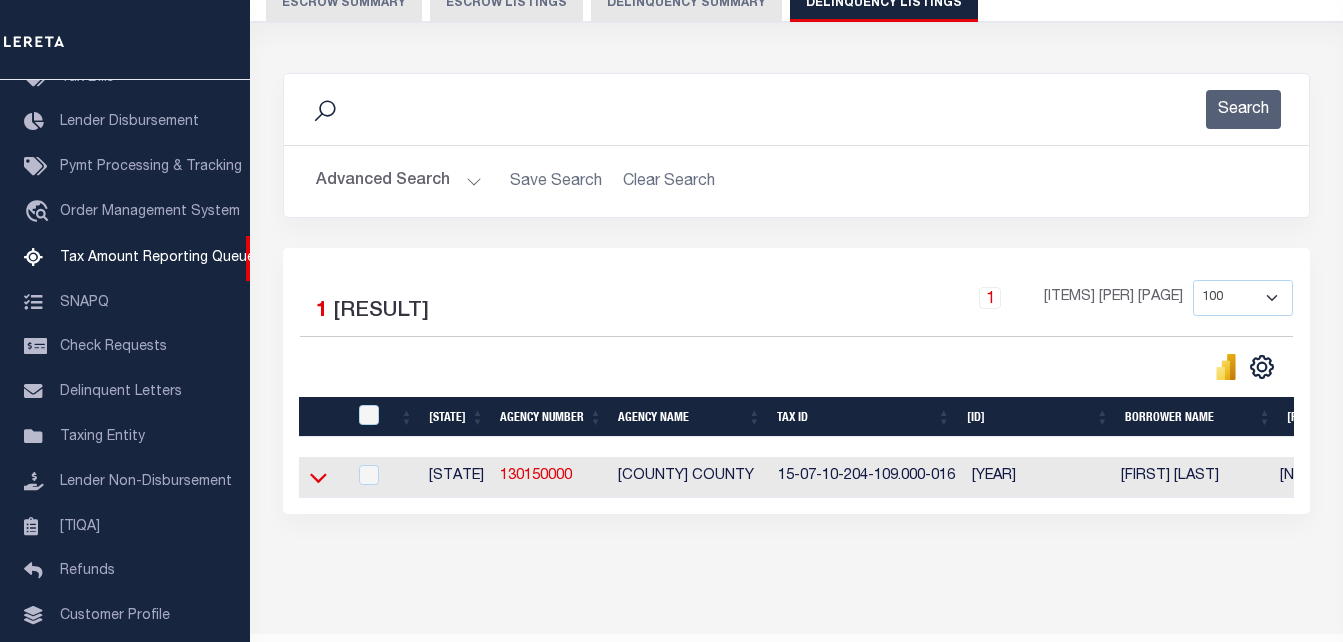 click at bounding box center [318, 477] 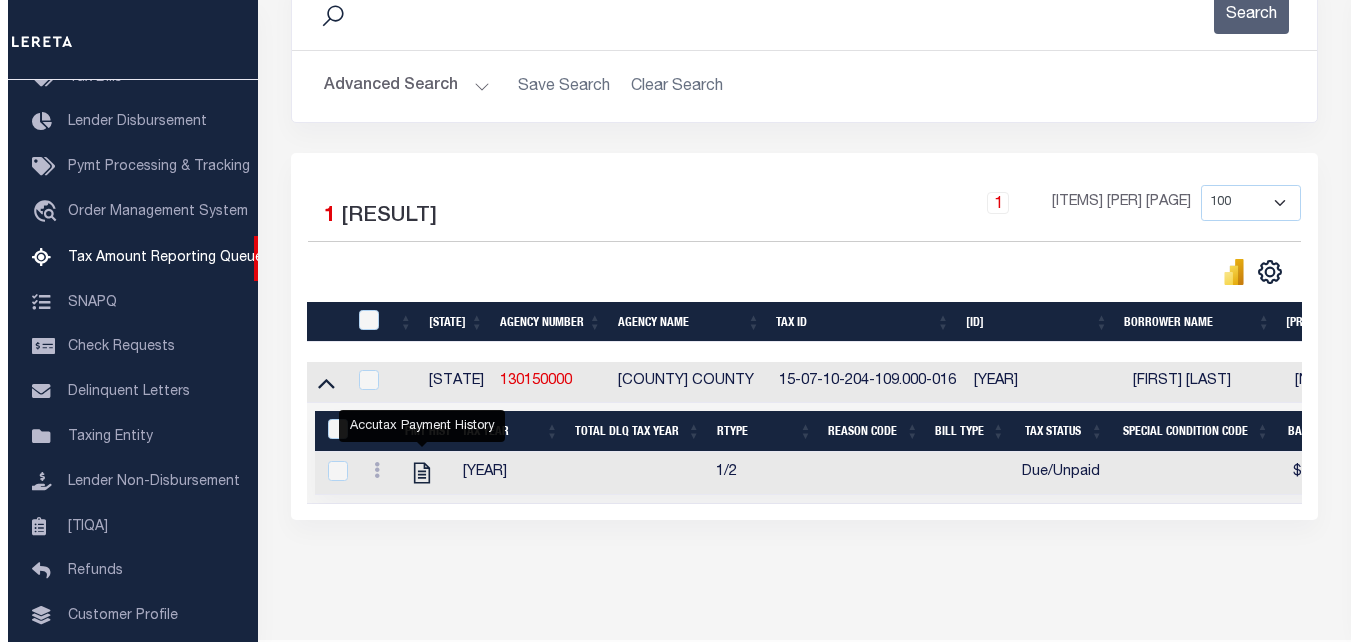 scroll, scrollTop: 300, scrollLeft: 0, axis: vertical 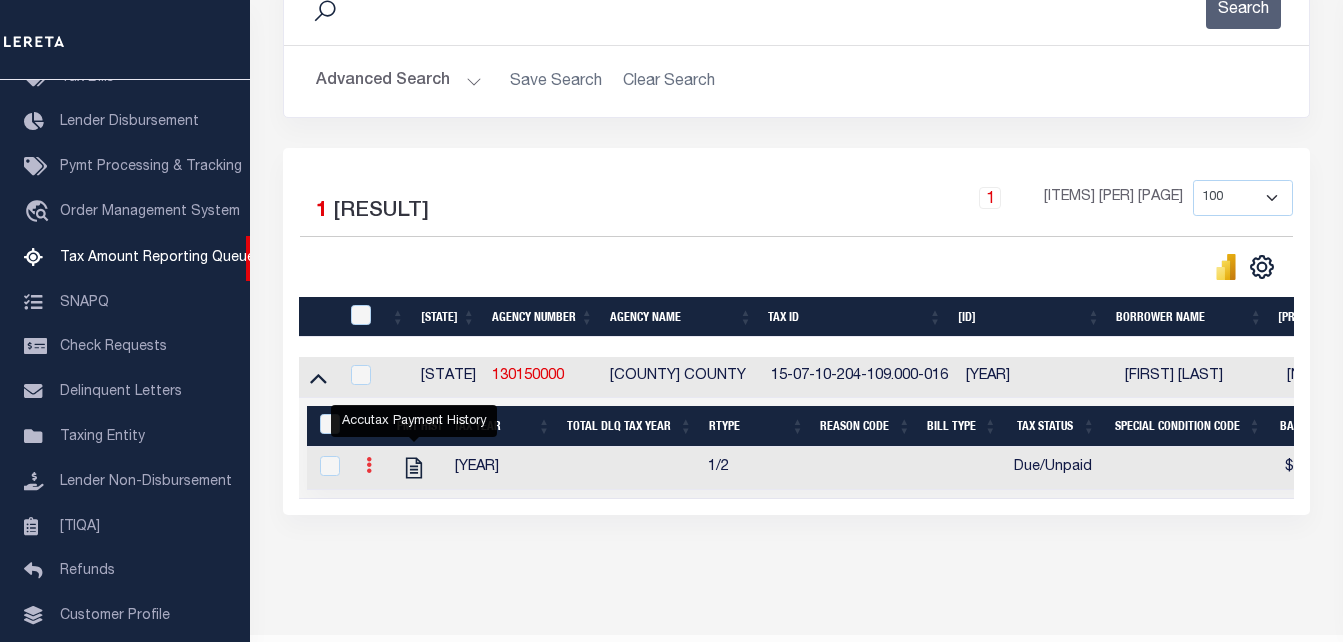 click at bounding box center (369, 465) 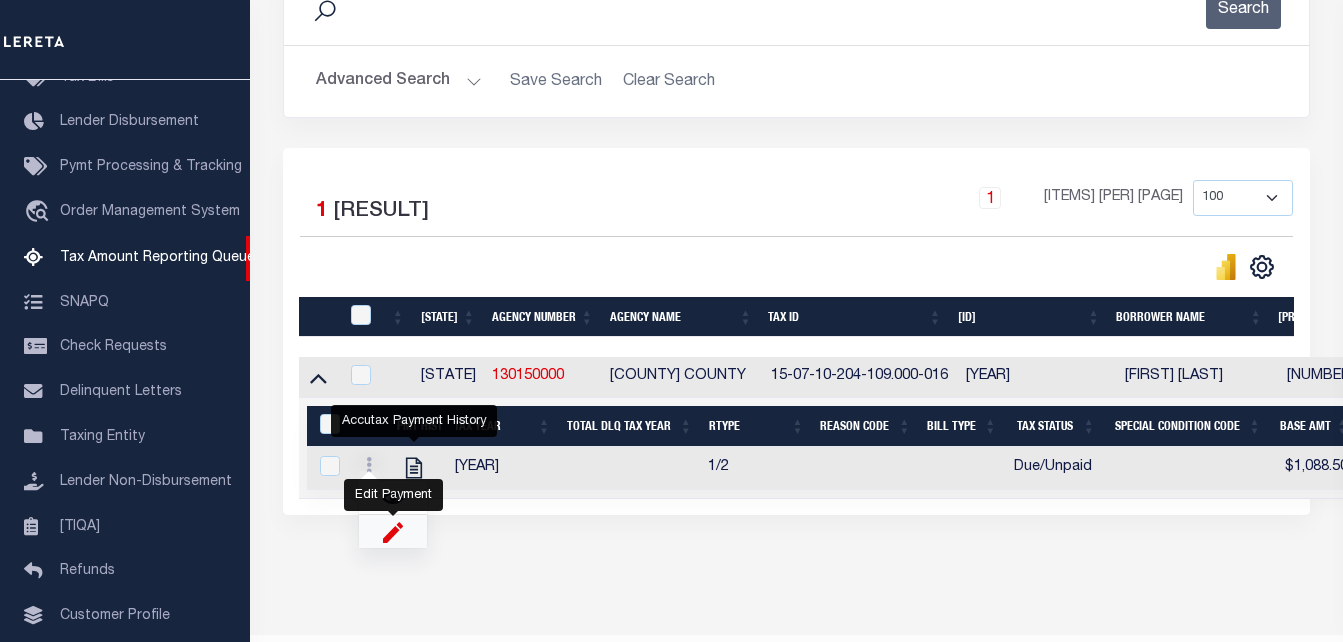 click at bounding box center [393, 531] 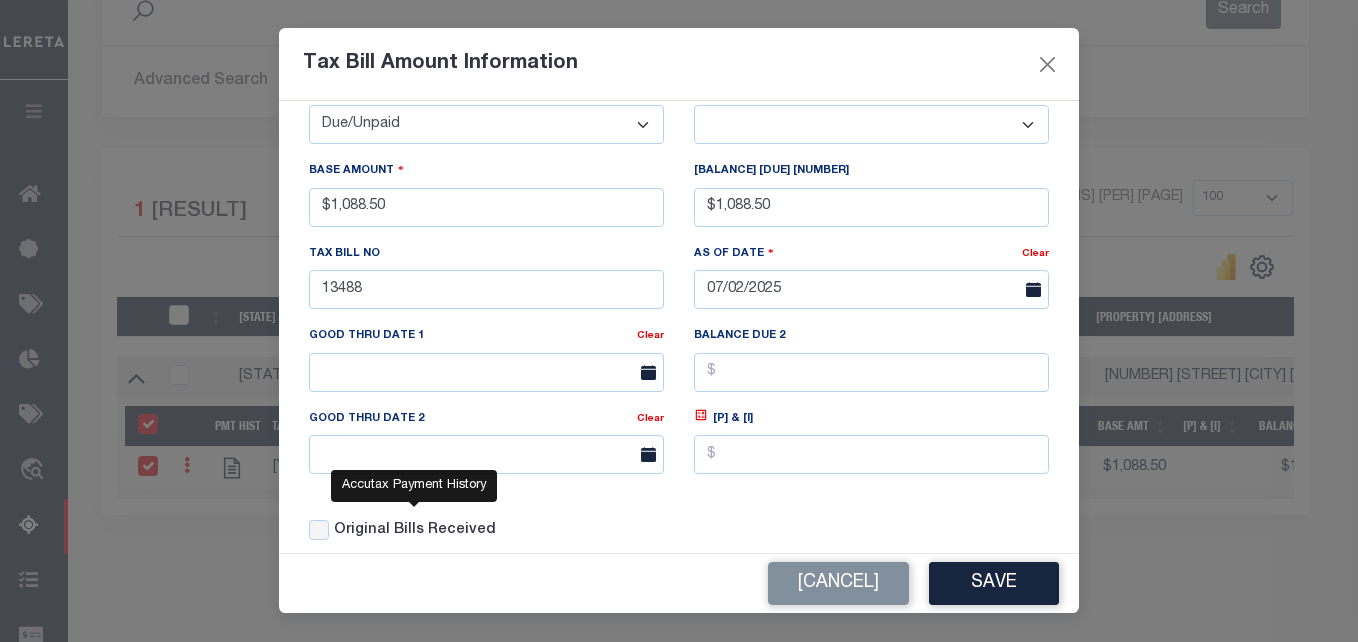 scroll, scrollTop: 152, scrollLeft: 0, axis: vertical 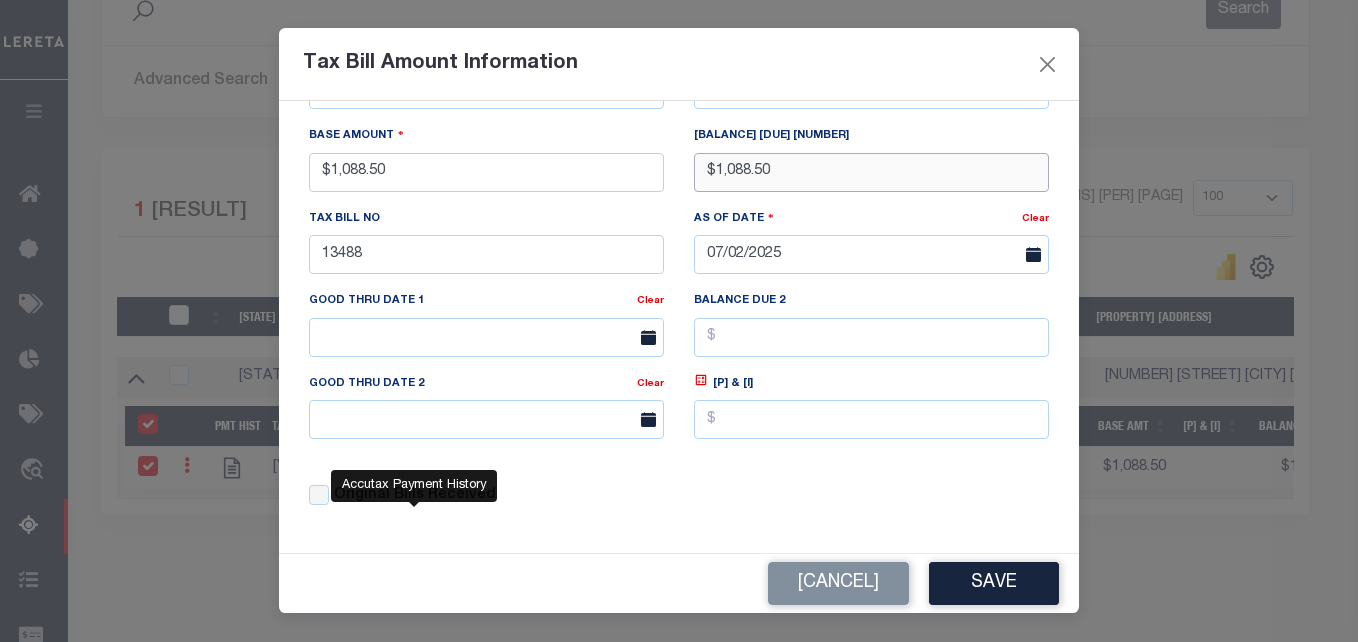 click on "$1,088.50" at bounding box center (871, 172) 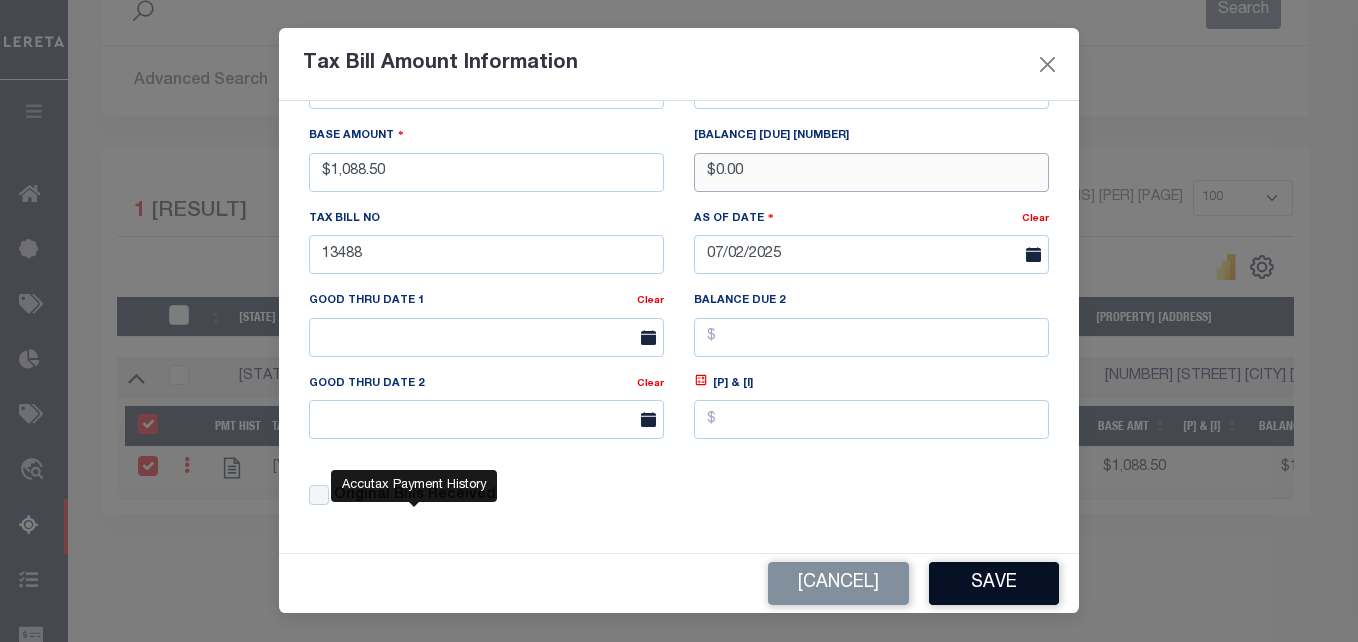 type on "$0.00" 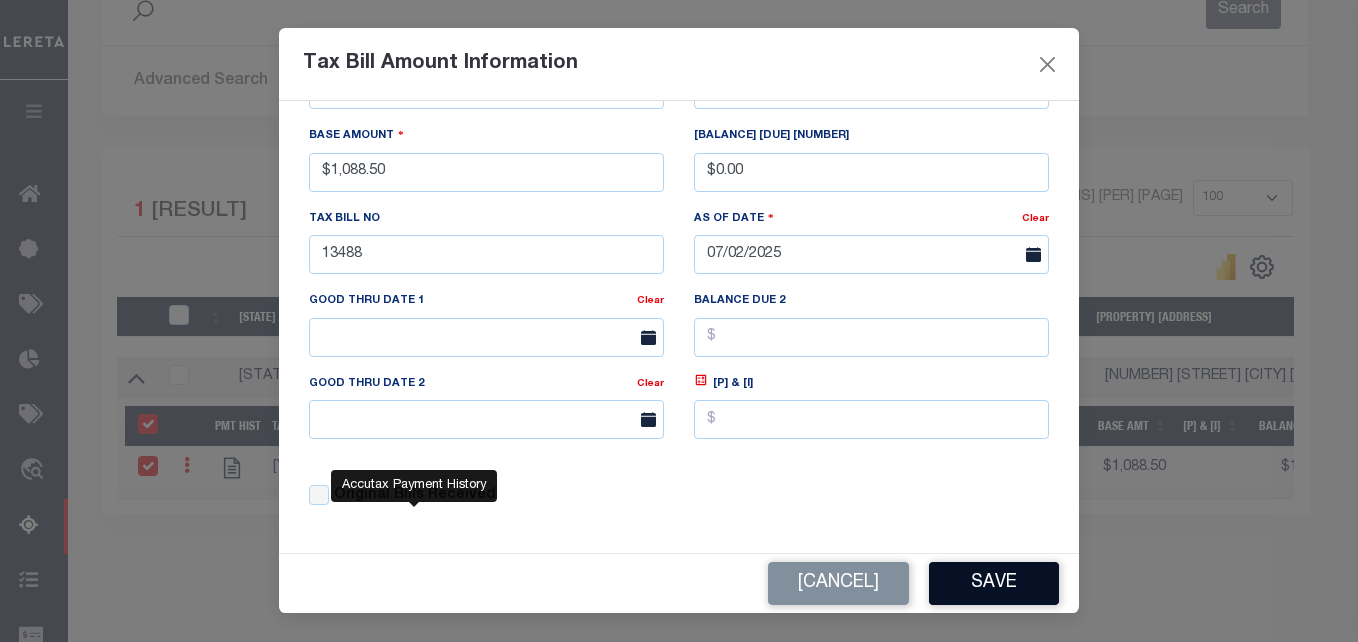 click on "Save" at bounding box center [994, 583] 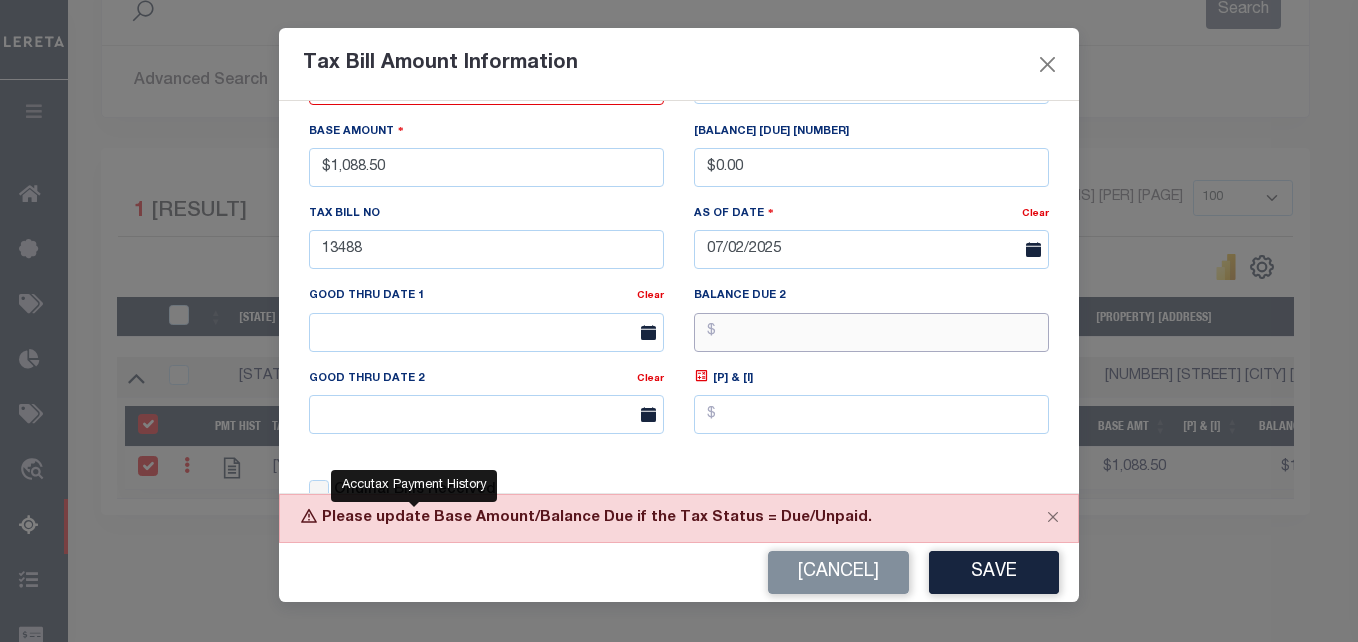 click at bounding box center [871, 332] 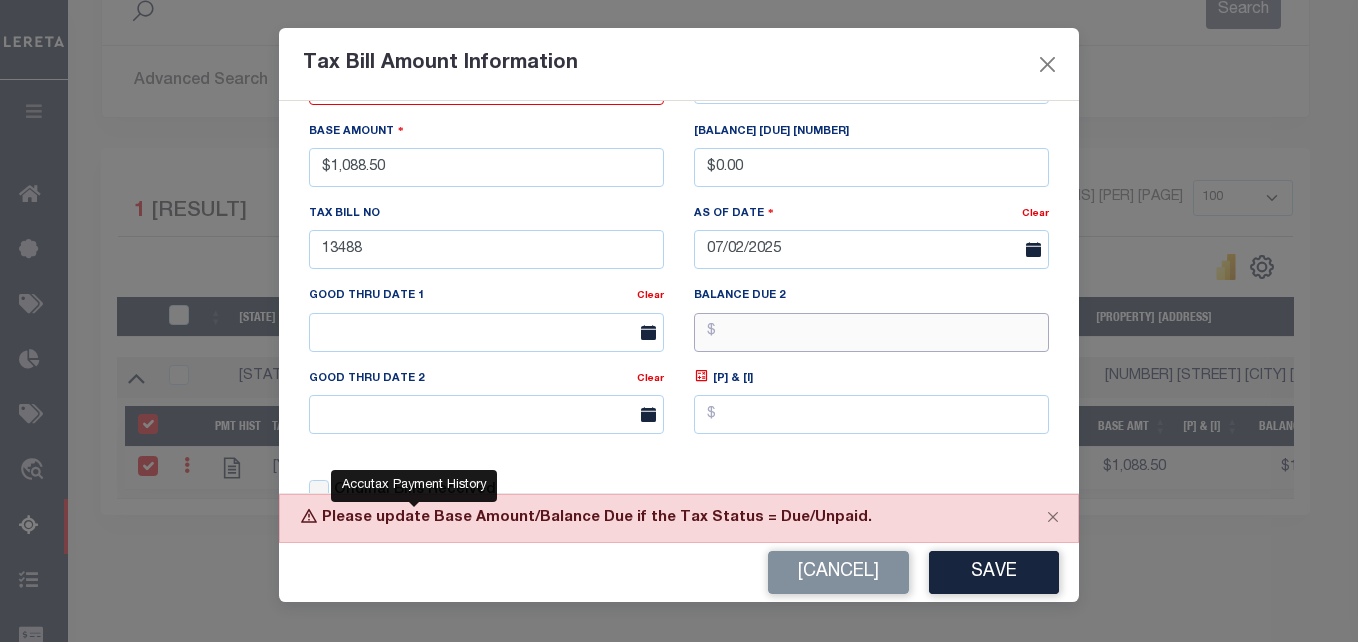 type on "$0.00" 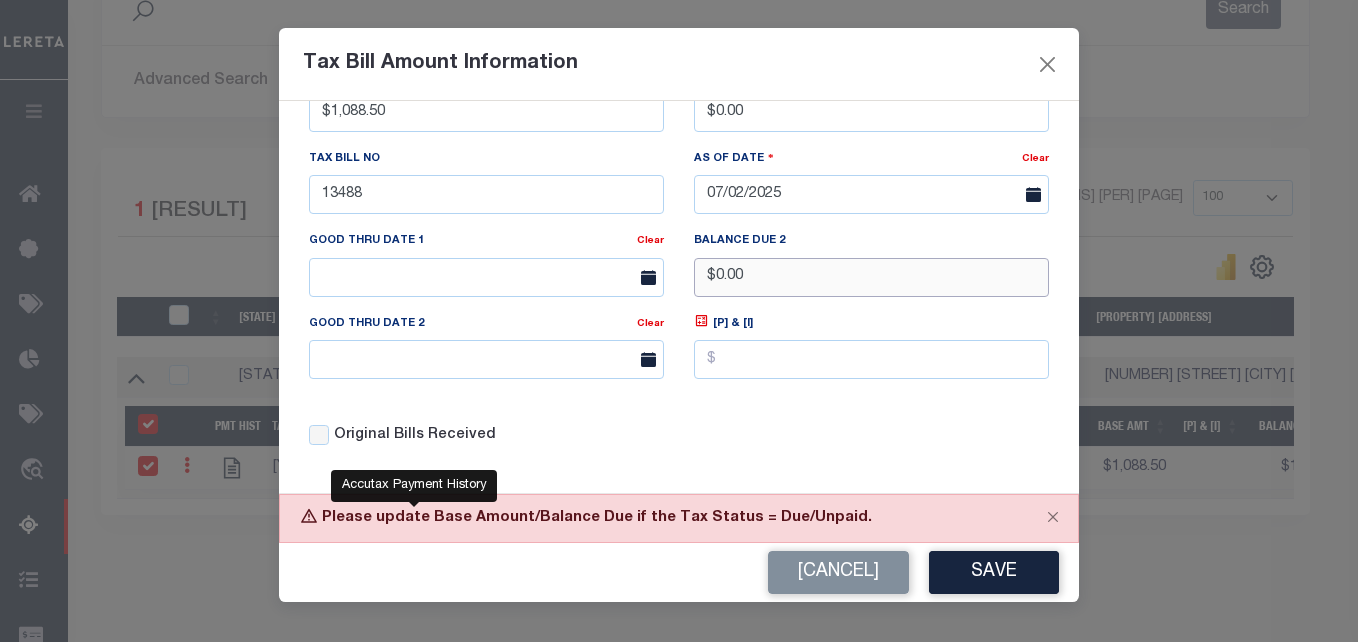 scroll, scrollTop: 214, scrollLeft: 0, axis: vertical 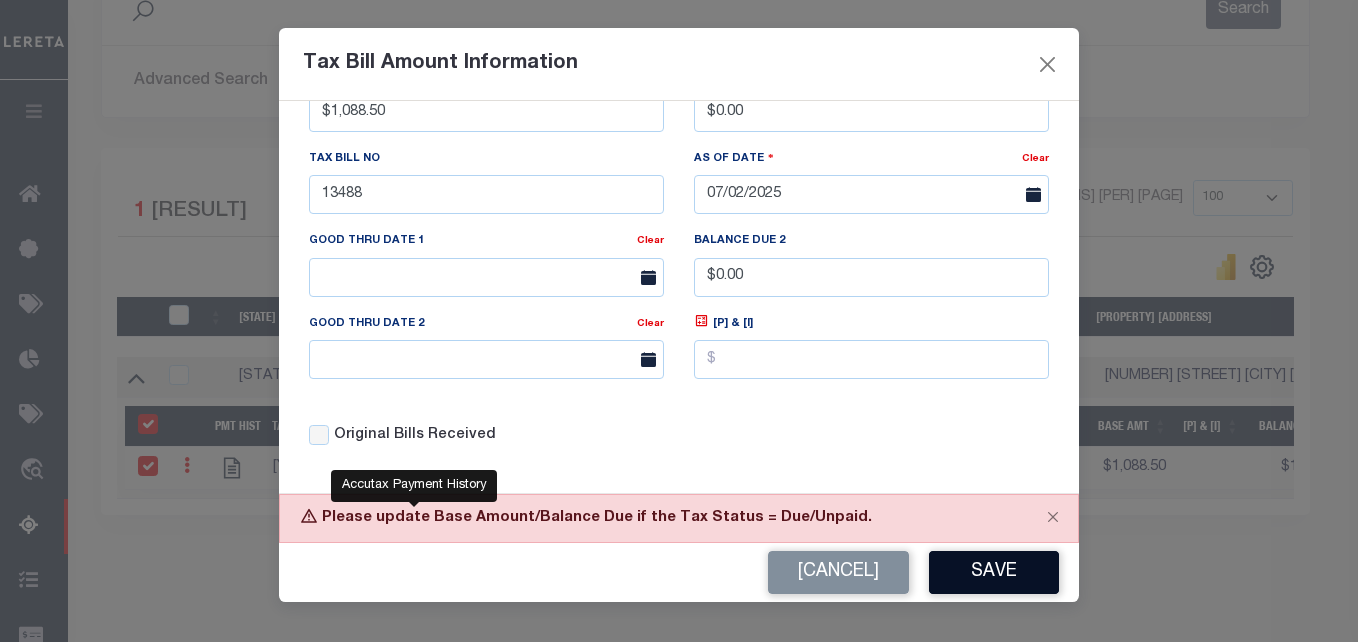 click on "Save" at bounding box center (994, 572) 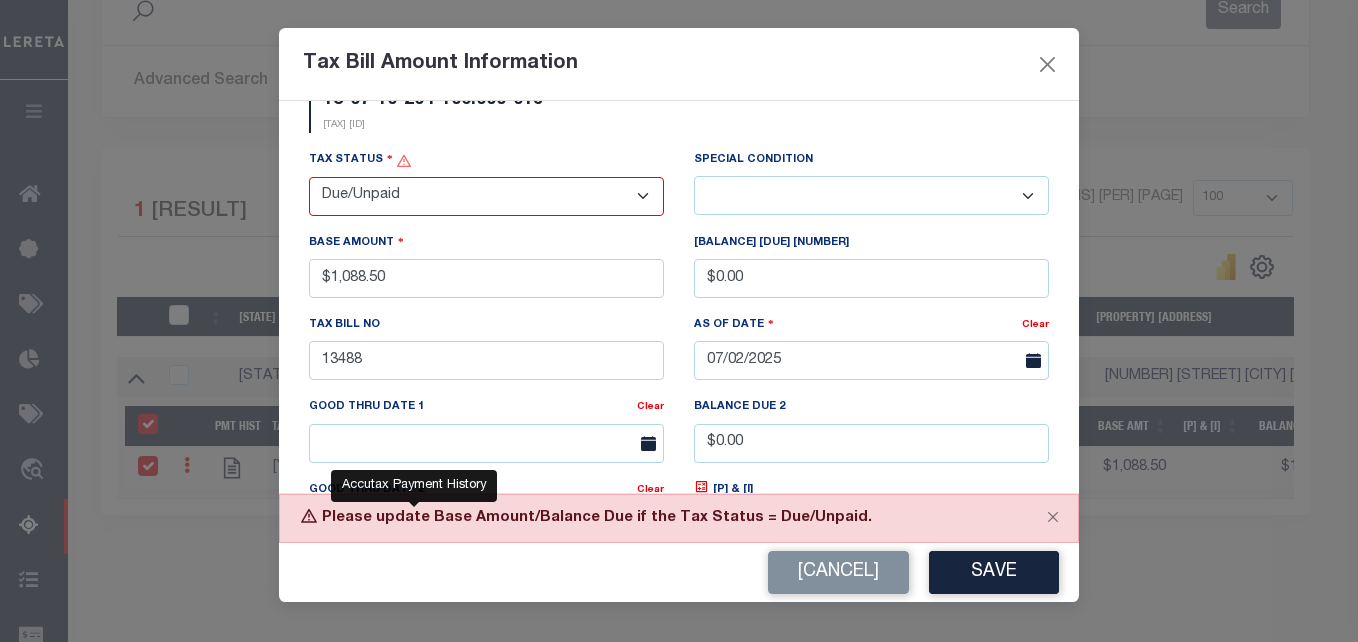 scroll, scrollTop: 0, scrollLeft: 0, axis: both 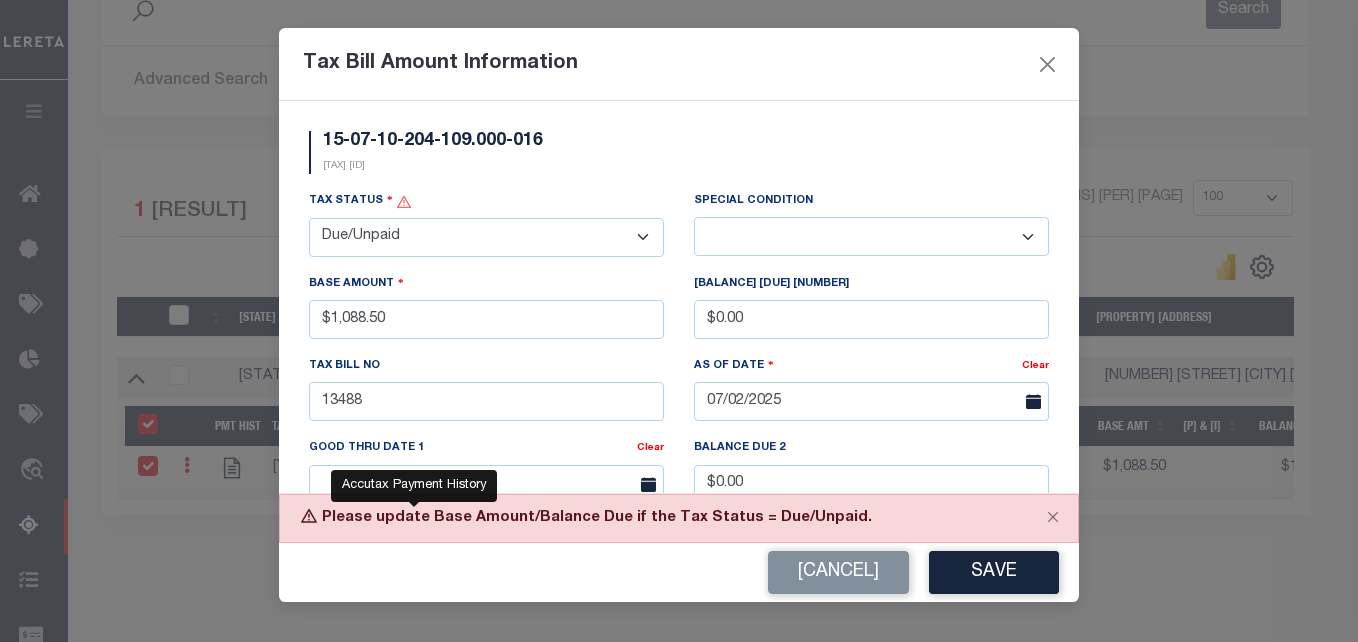 click on "- Select Status -
Open
Due/Unpaid
Paid
Incomplete
No Tax Due
Internal Refund Processed
New" at bounding box center [486, 237] 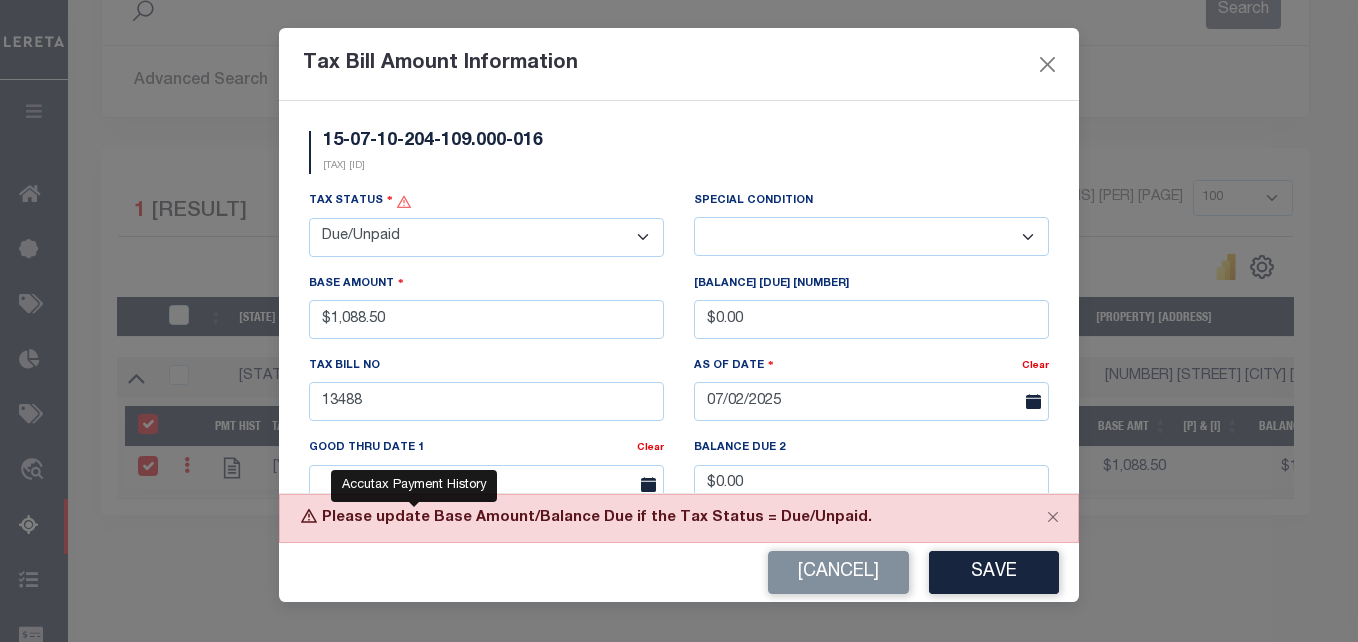 select on "PYD" 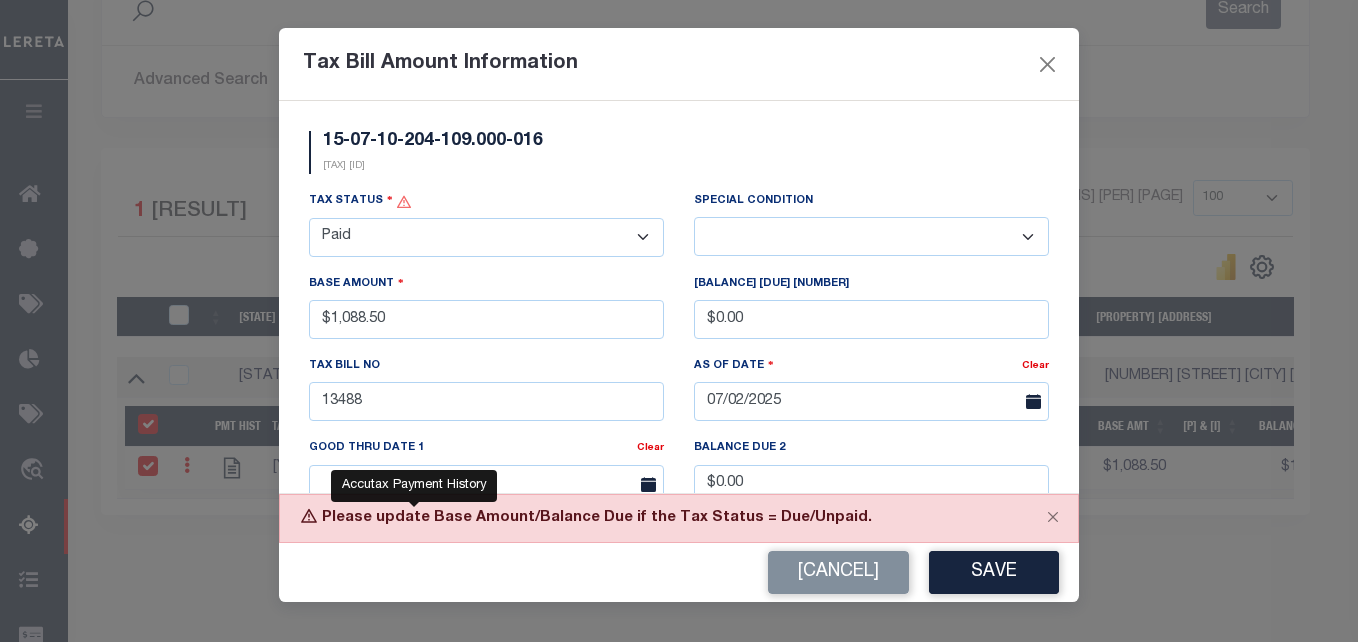 click on "- Select Status -
Open
Due/Unpaid
Paid
Incomplete
No Tax Due
Internal Refund Processed
New" at bounding box center (486, 237) 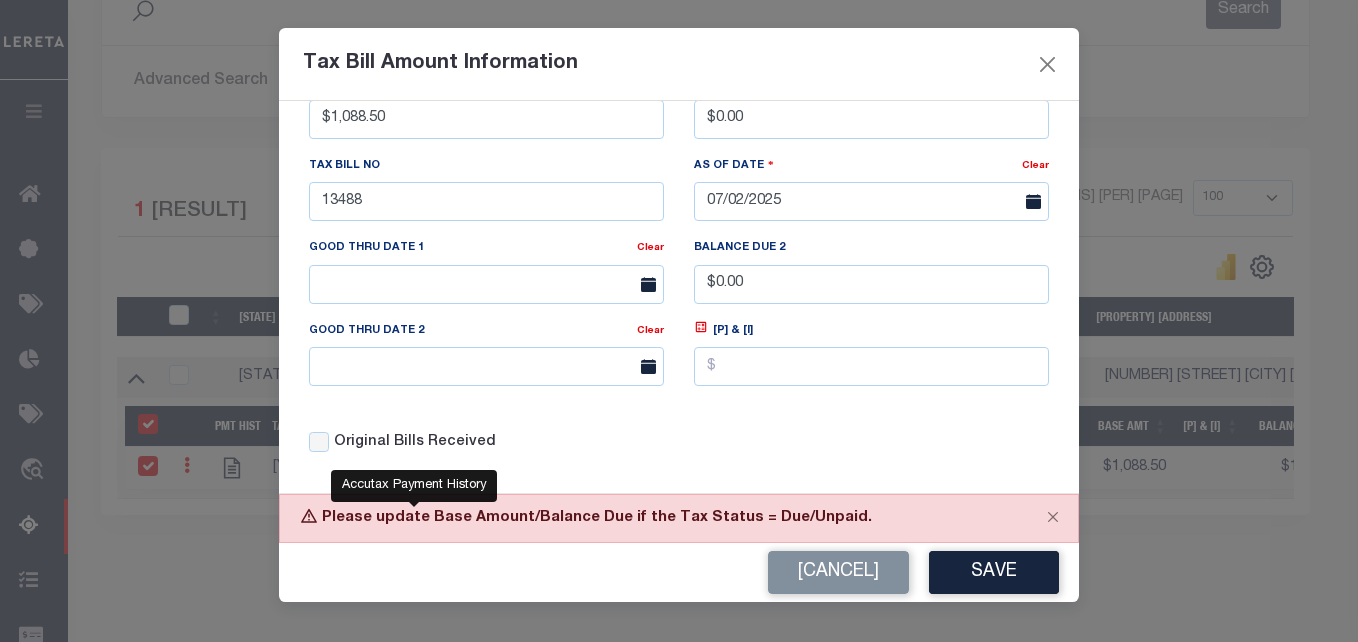 scroll, scrollTop: 212, scrollLeft: 0, axis: vertical 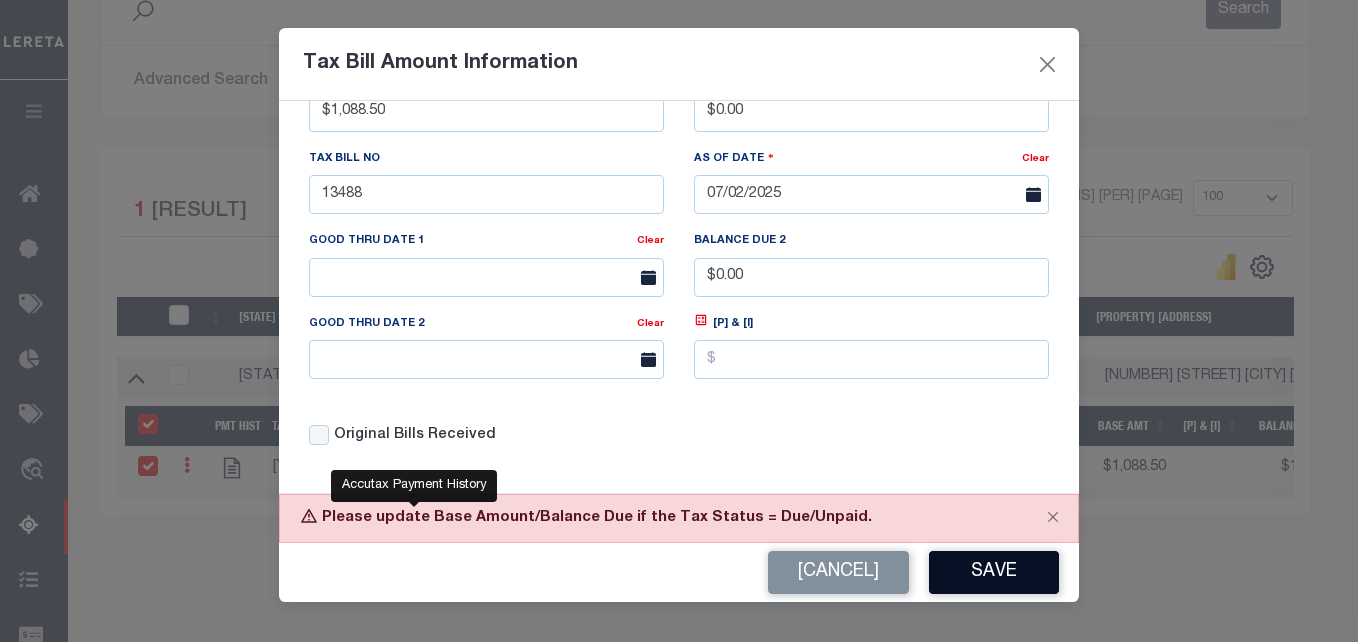 click on "Save" at bounding box center (994, 572) 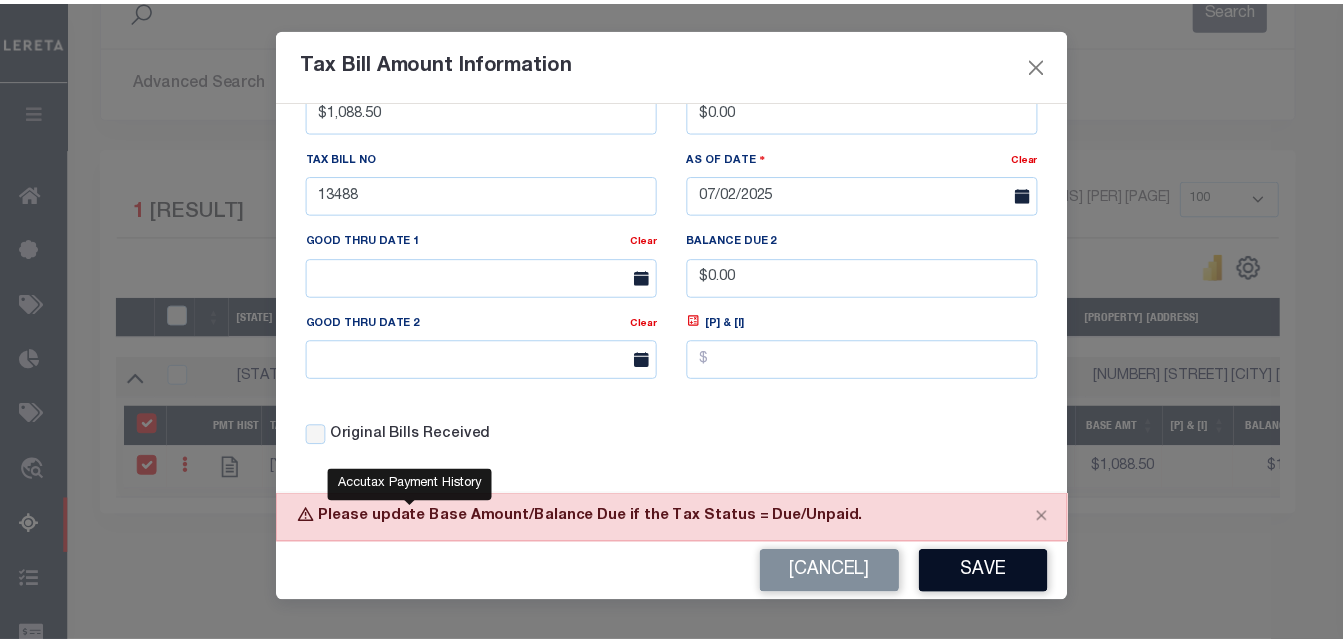 scroll, scrollTop: 152, scrollLeft: 0, axis: vertical 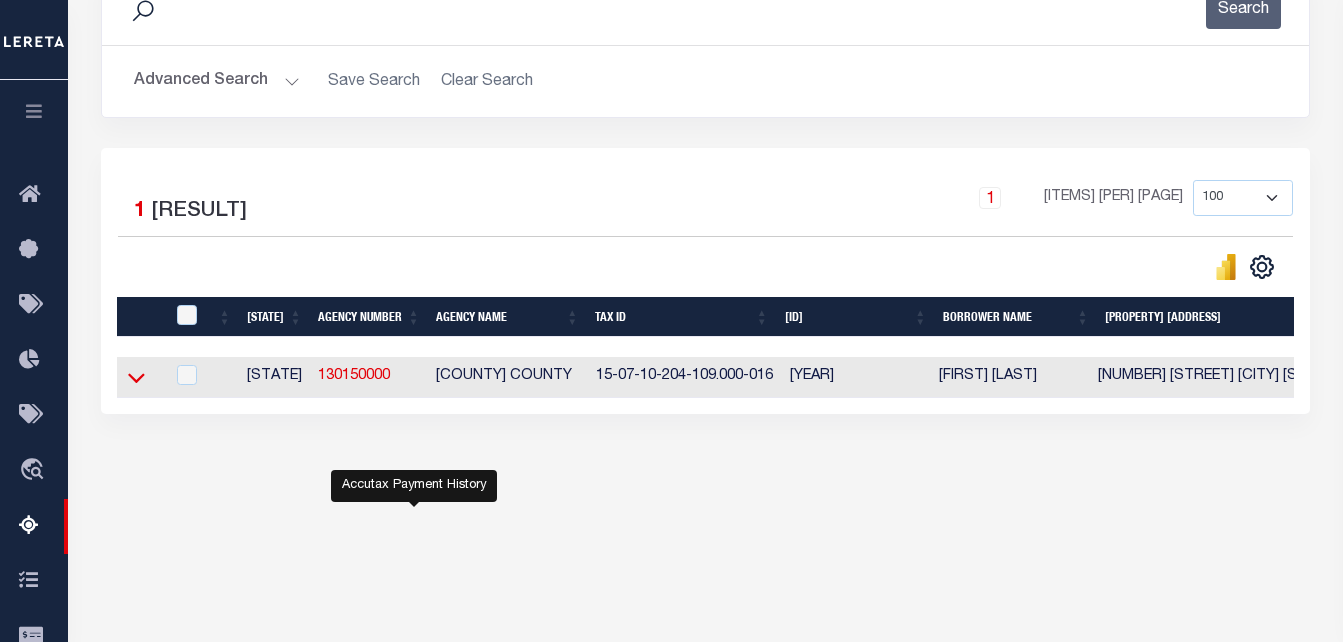 click at bounding box center [136, 377] 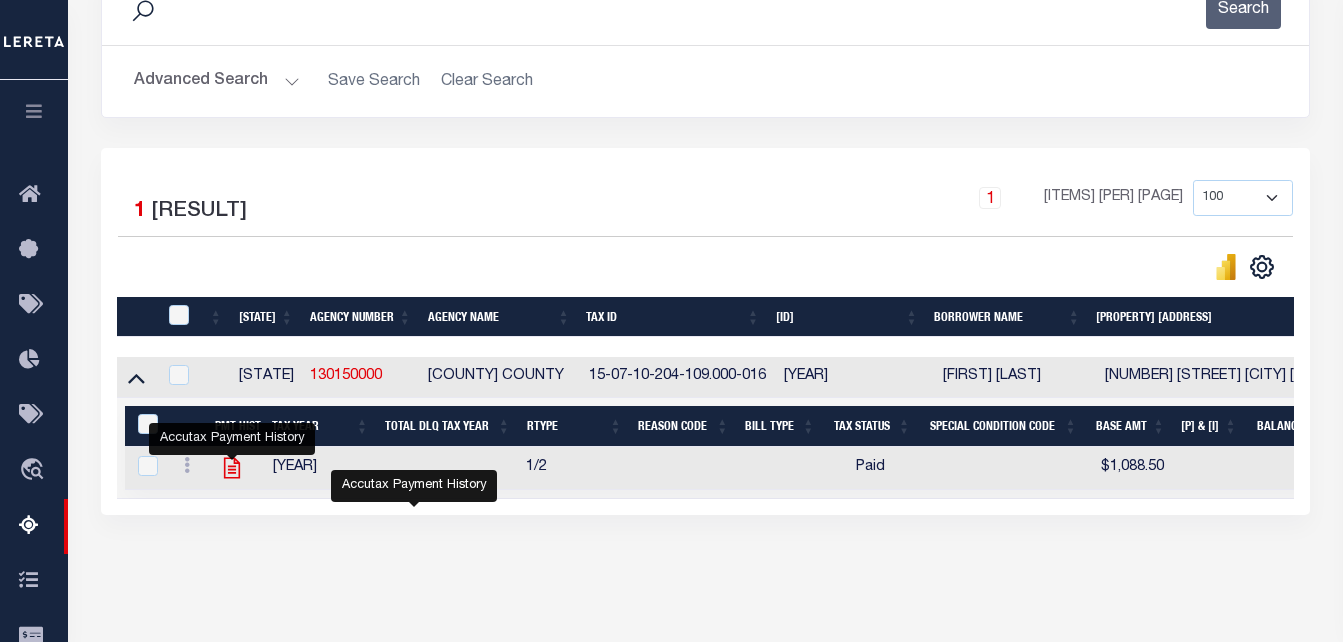click at bounding box center [232, 468] 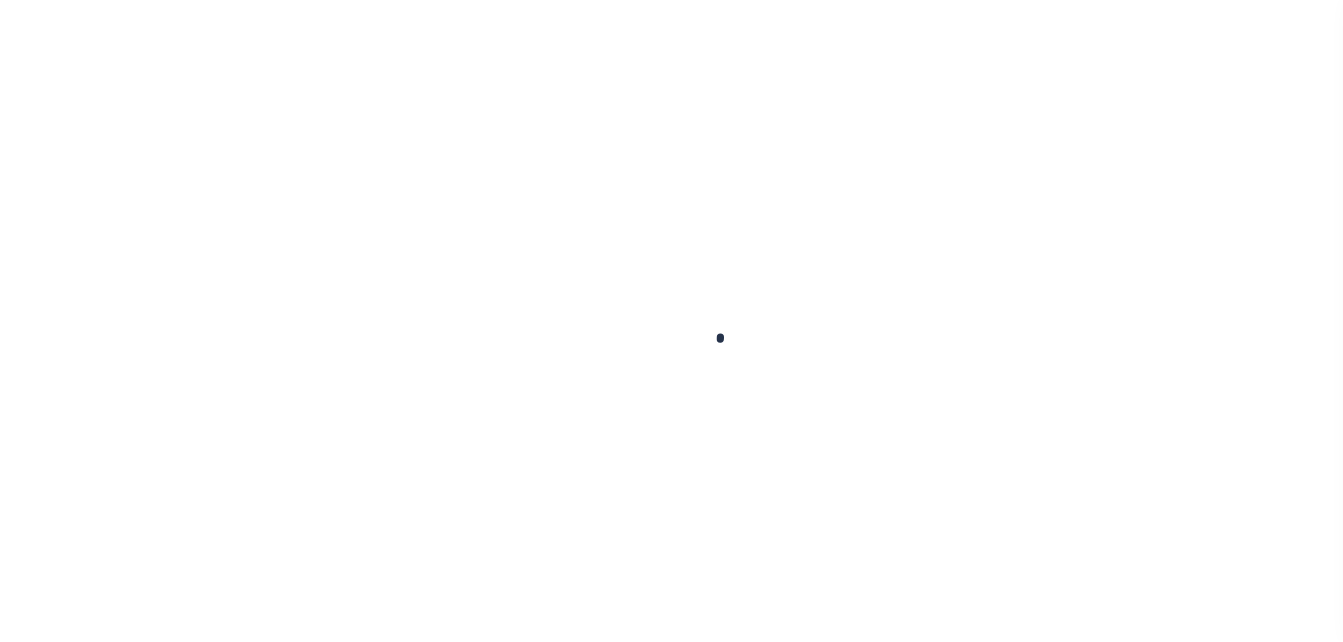 click at bounding box center (671, 321) 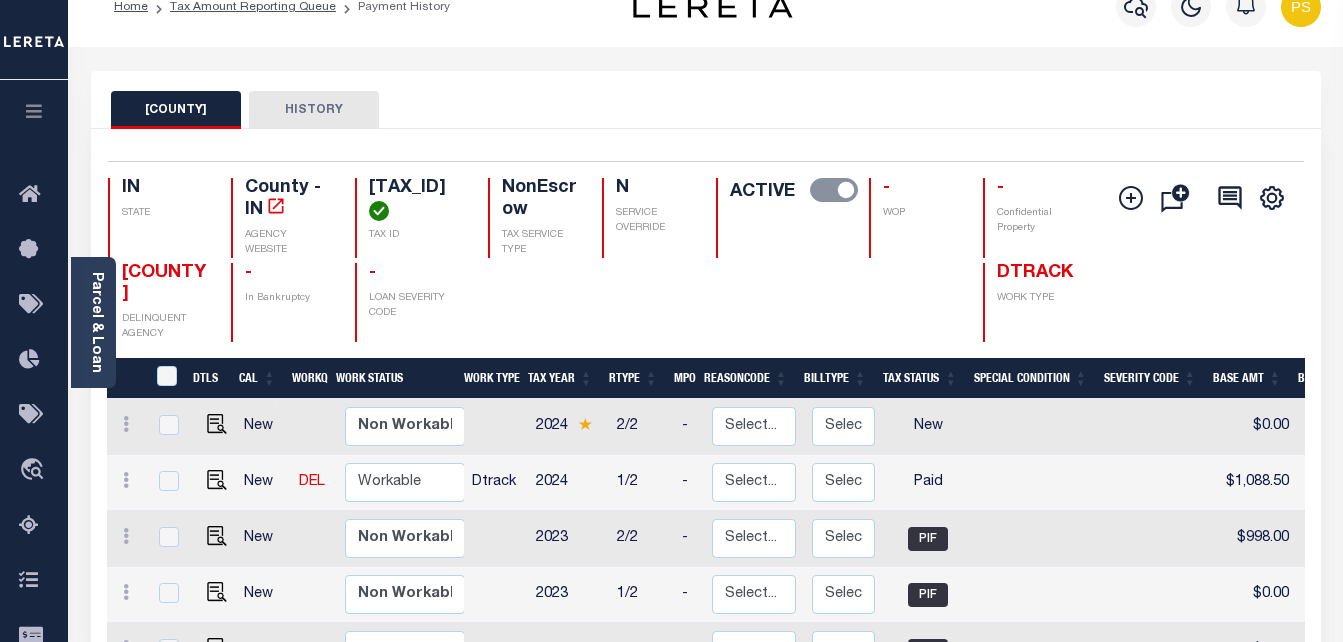 scroll, scrollTop: 0, scrollLeft: 0, axis: both 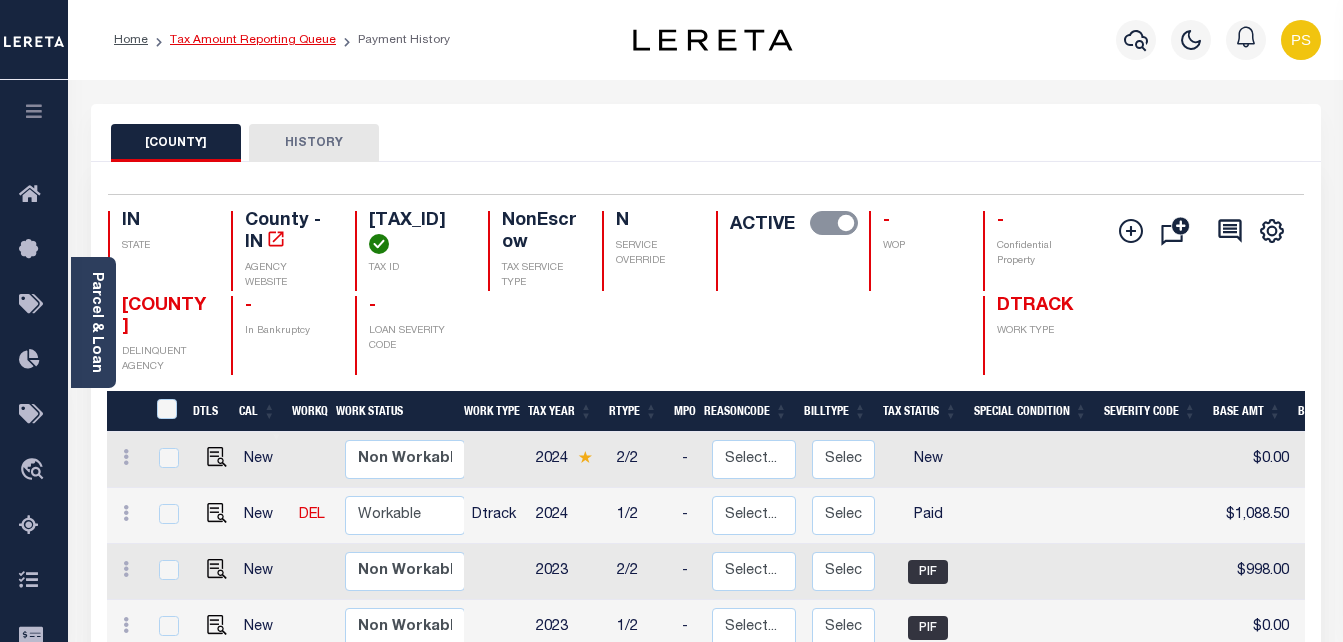 click on "Tax Amount Reporting Queue" at bounding box center [253, 40] 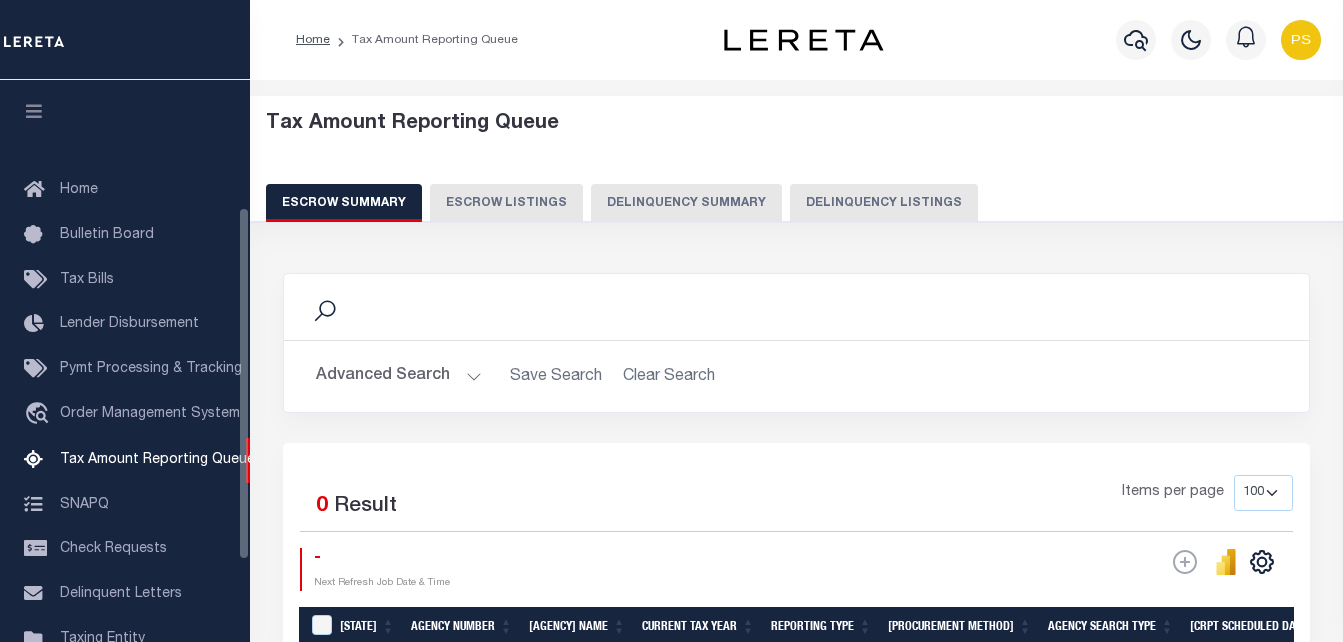 scroll, scrollTop: 0, scrollLeft: 0, axis: both 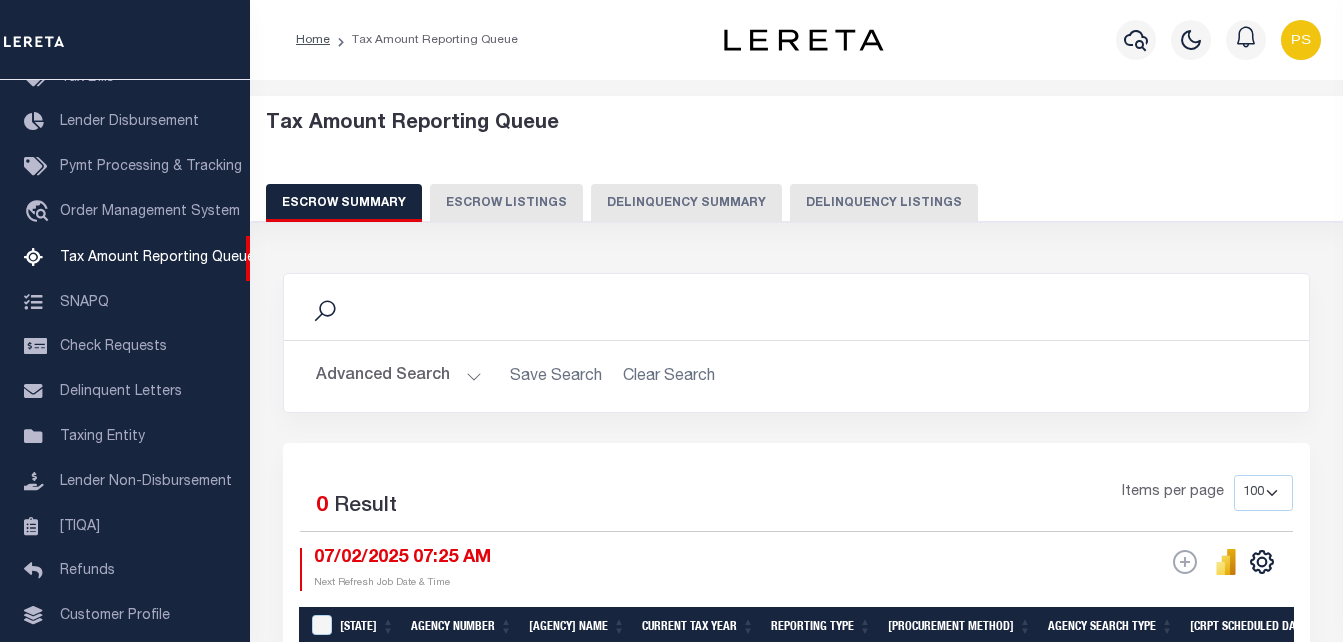 click on "Delinquency Listings" at bounding box center (884, 203) 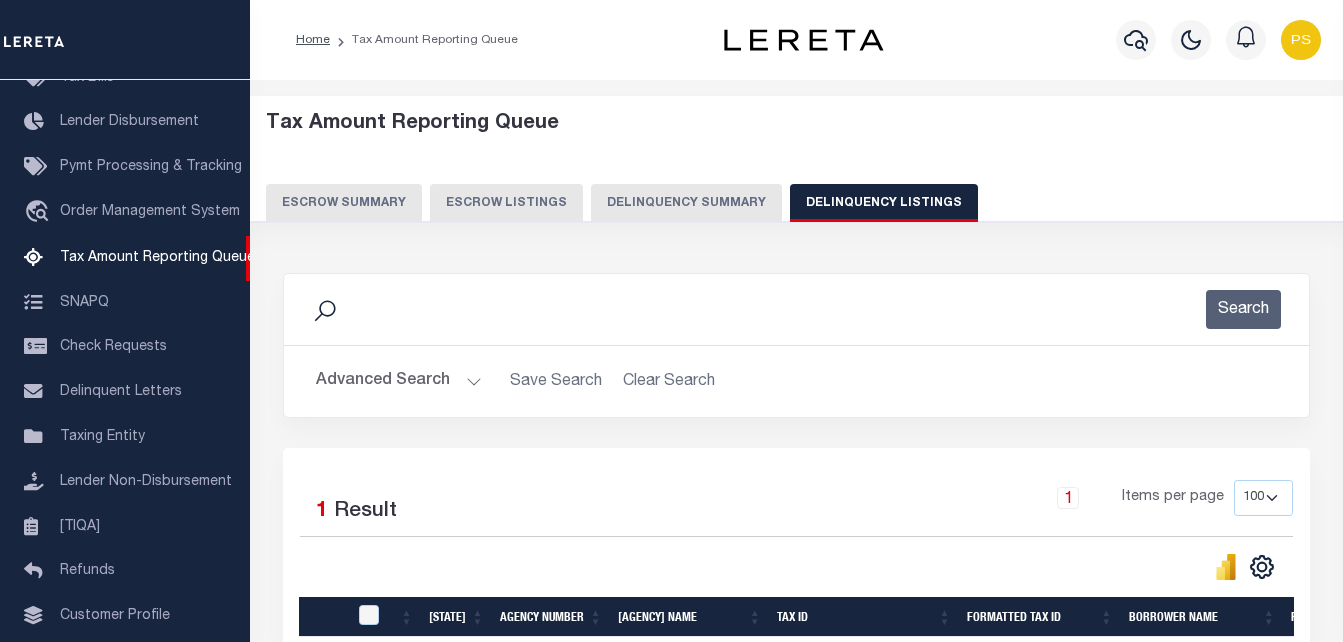 click on "Advanced Search" at bounding box center [399, 381] 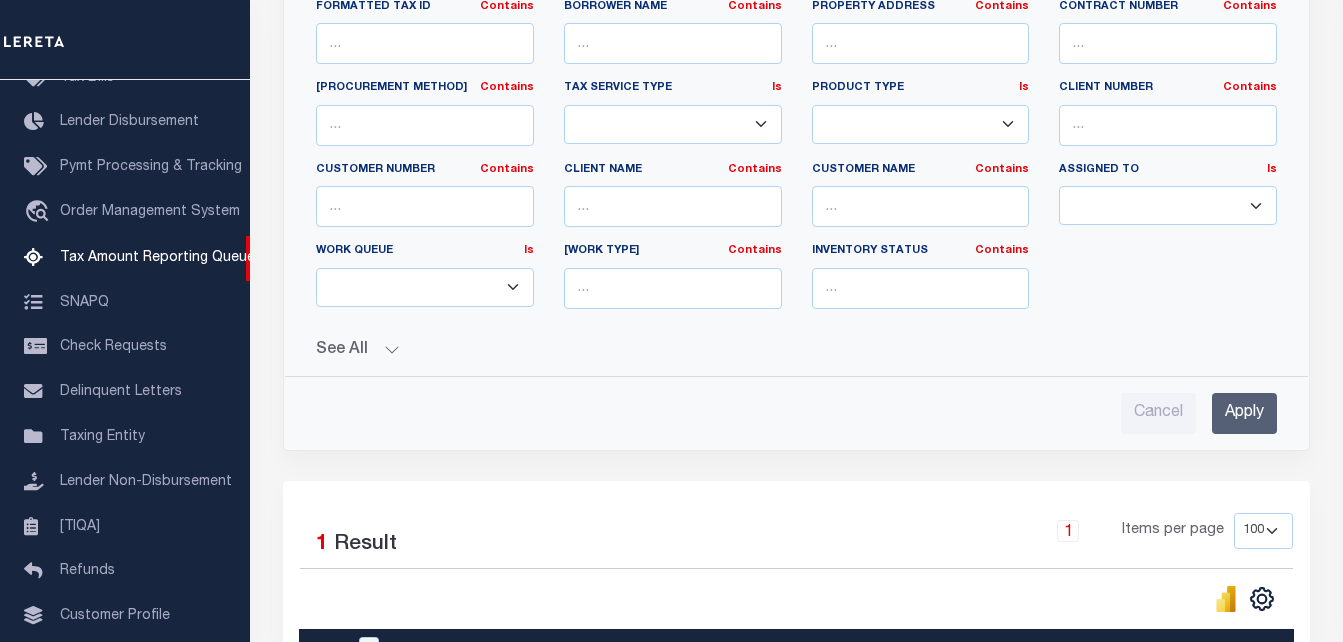 scroll, scrollTop: 700, scrollLeft: 0, axis: vertical 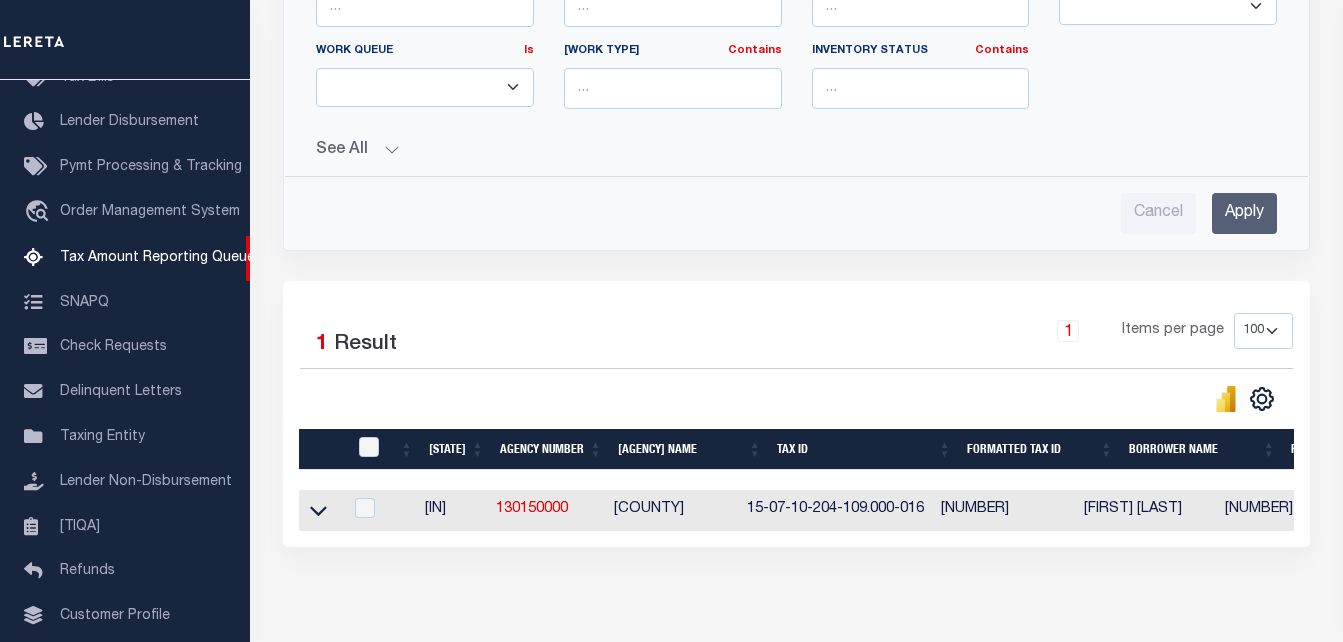 drag, startPoint x: 318, startPoint y: 517, endPoint x: 404, endPoint y: 540, distance: 89.02247 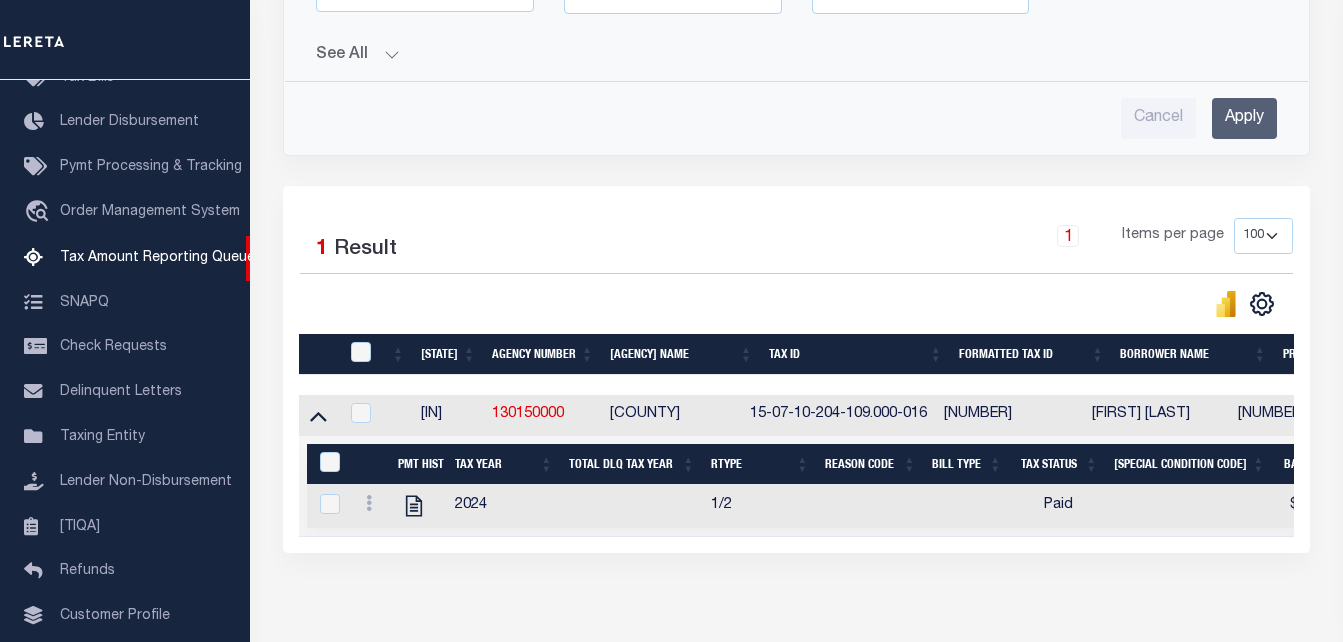 scroll, scrollTop: 800, scrollLeft: 0, axis: vertical 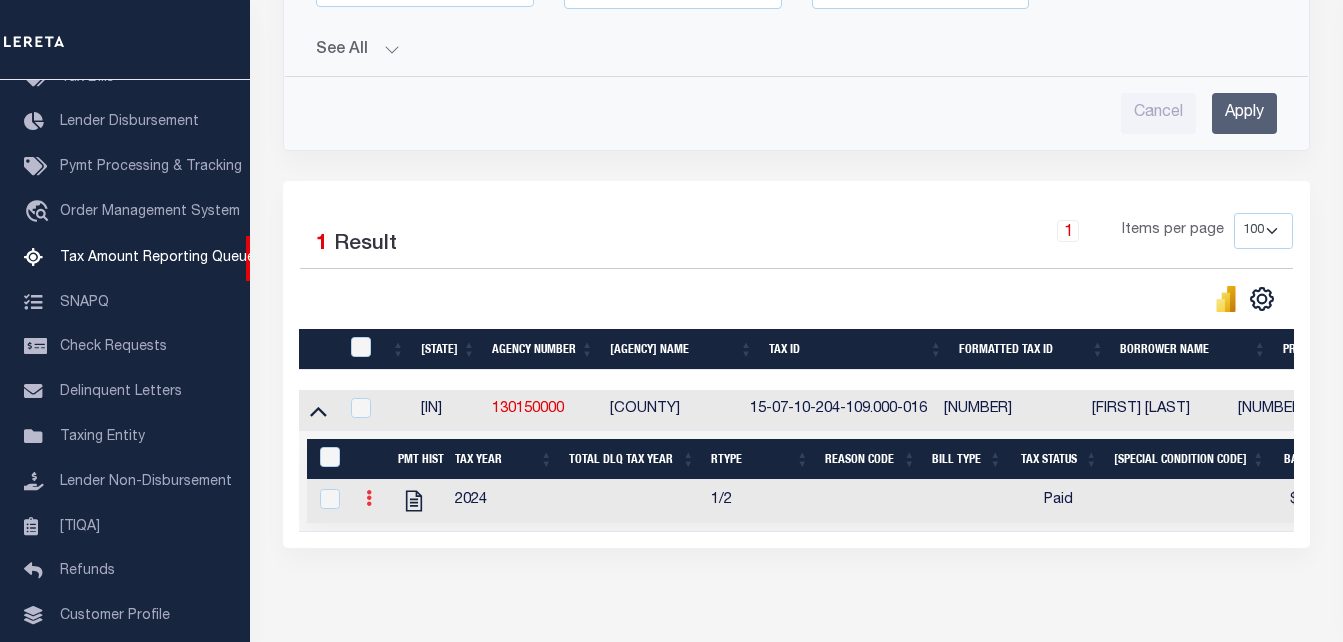 click at bounding box center [369, 498] 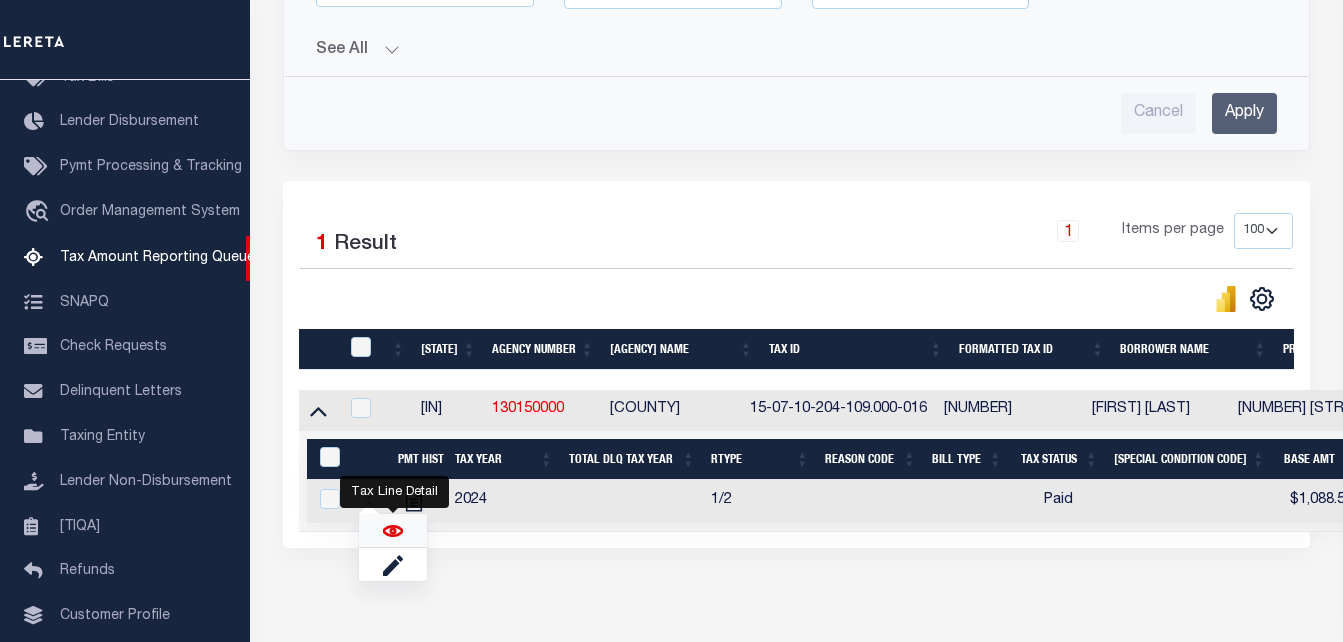 click at bounding box center [393, 531] 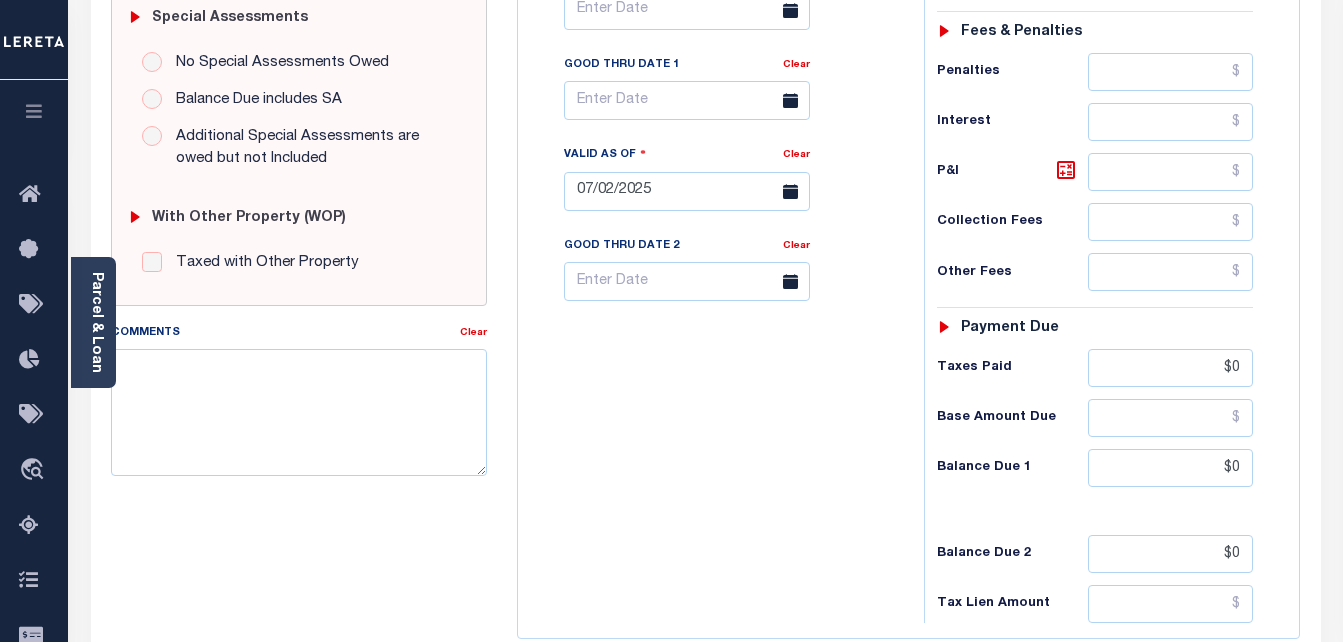 scroll, scrollTop: 600, scrollLeft: 0, axis: vertical 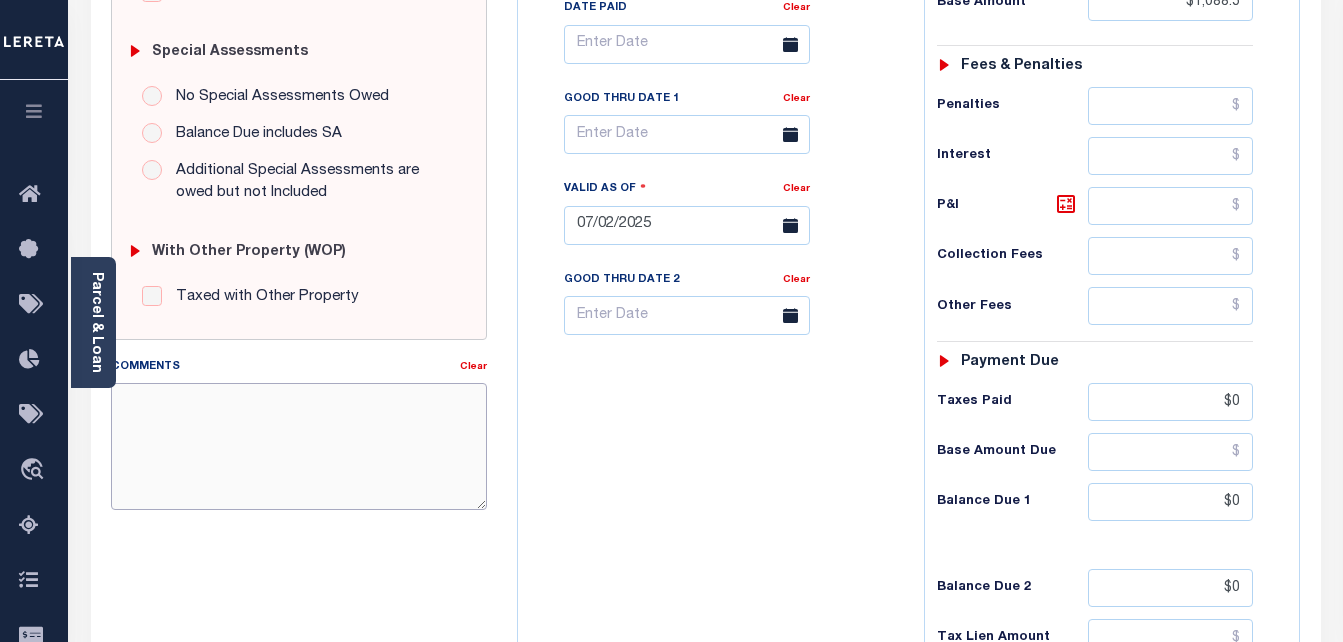 click on "Comments" at bounding box center (299, 446) 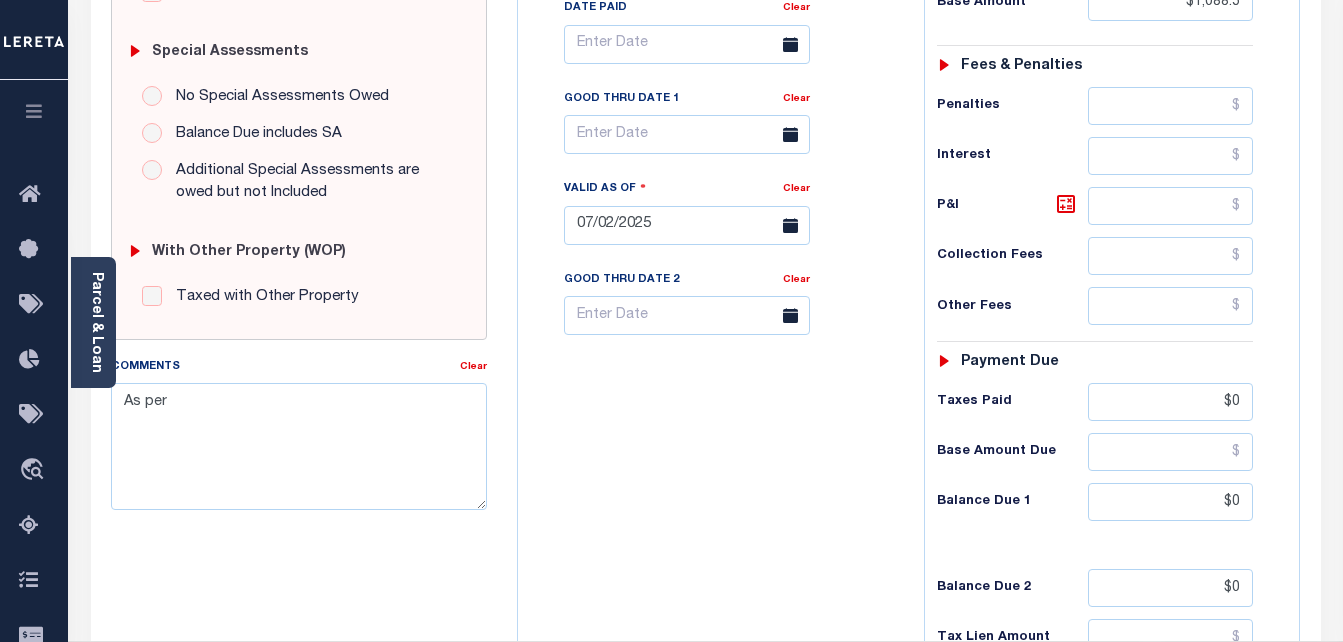 click on "Tax Bill No
[NUMBER]
Multiple Payment Option
Payment Plan" at bounding box center (716, 215) 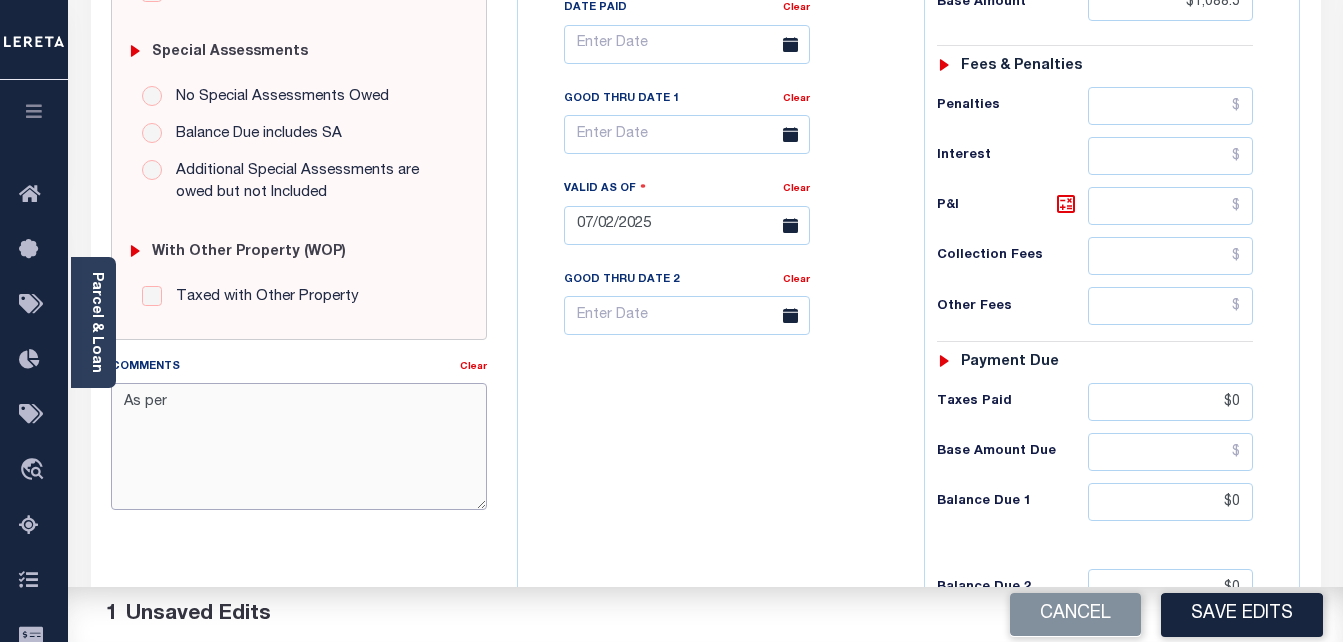 click on "As per" at bounding box center [299, 446] 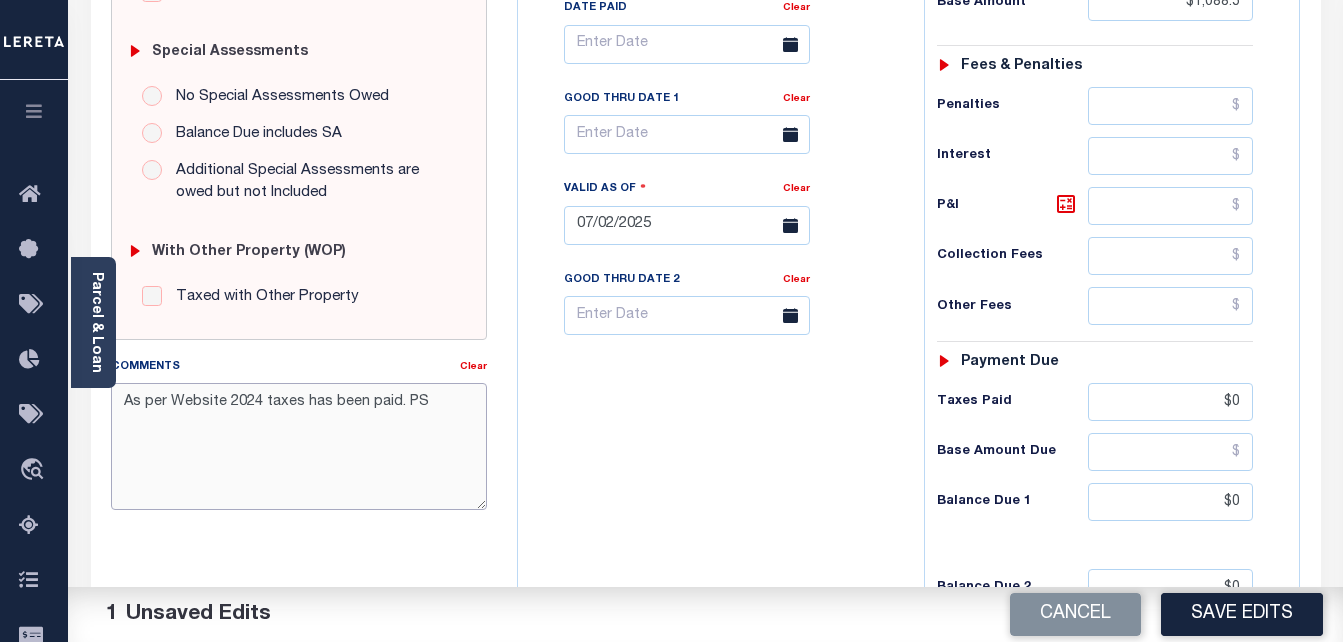 drag, startPoint x: 120, startPoint y: 402, endPoint x: 482, endPoint y: 412, distance: 362.1381 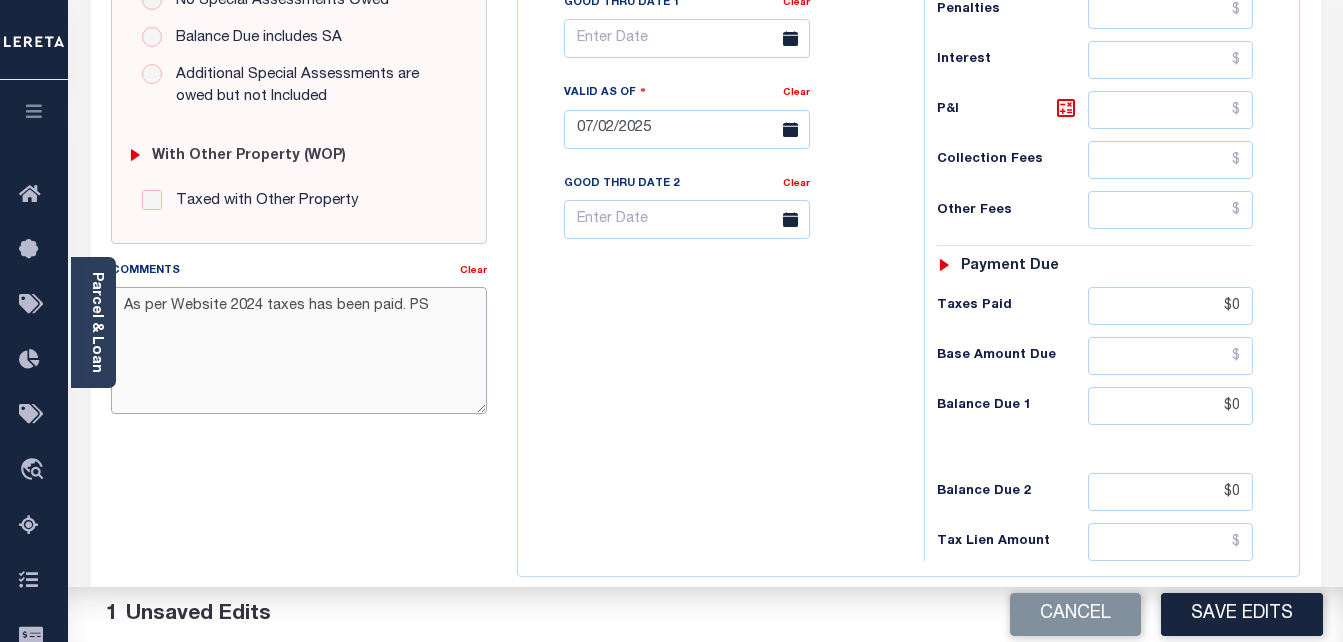 scroll, scrollTop: 700, scrollLeft: 0, axis: vertical 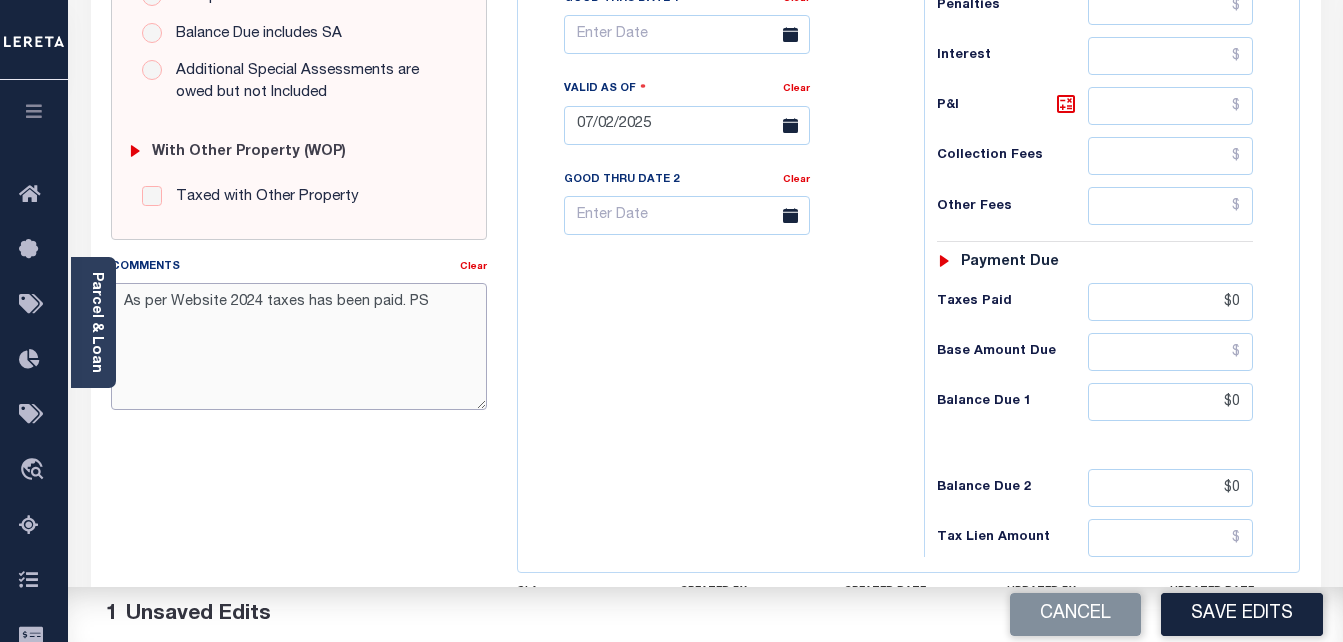 type on "As per Website 2024 taxes has been paid. PS" 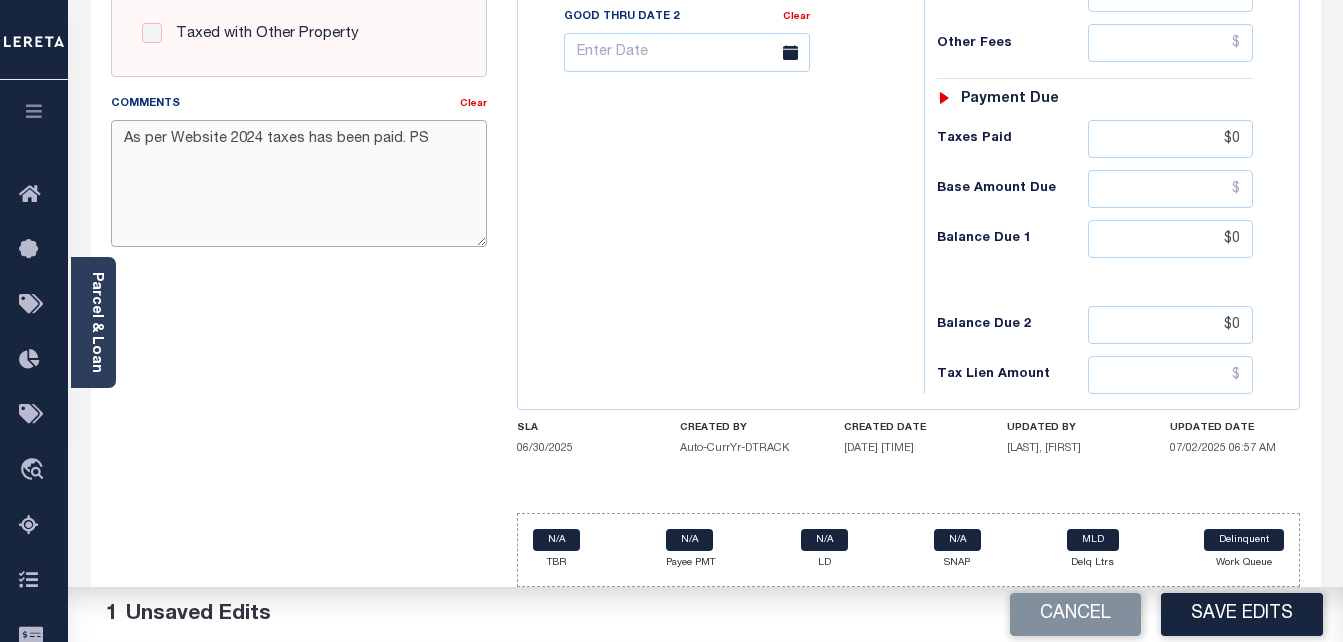 scroll, scrollTop: 873, scrollLeft: 0, axis: vertical 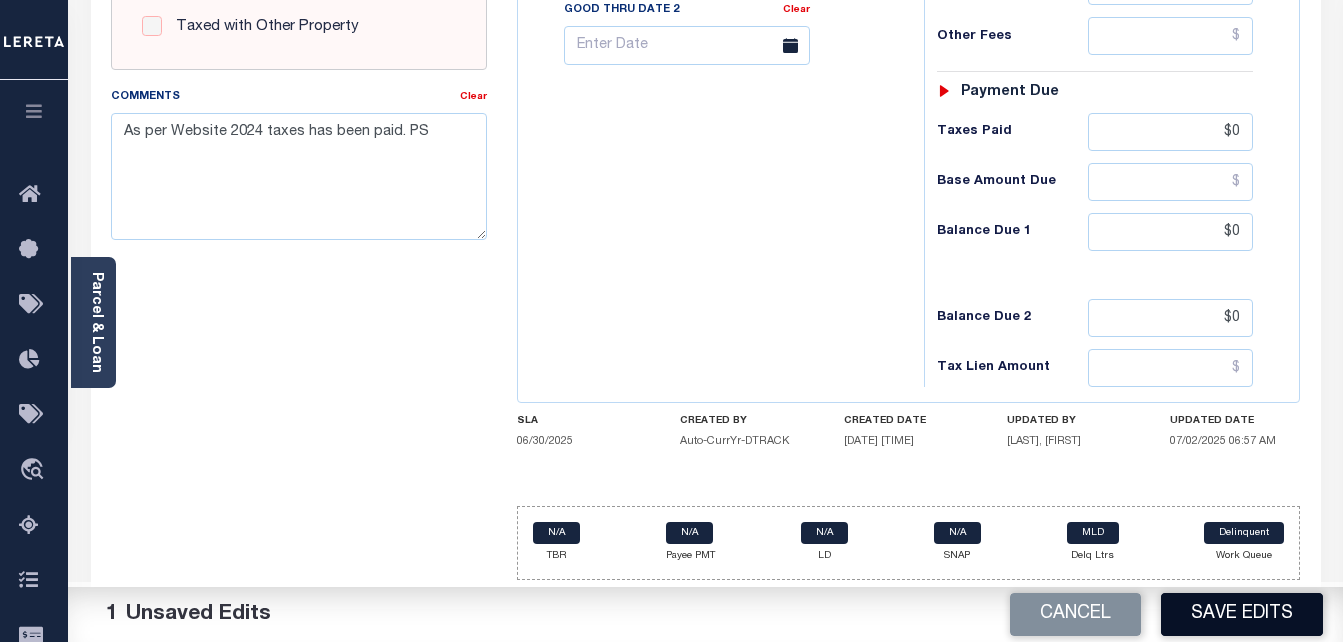 click on "Save Edits" at bounding box center [1242, 614] 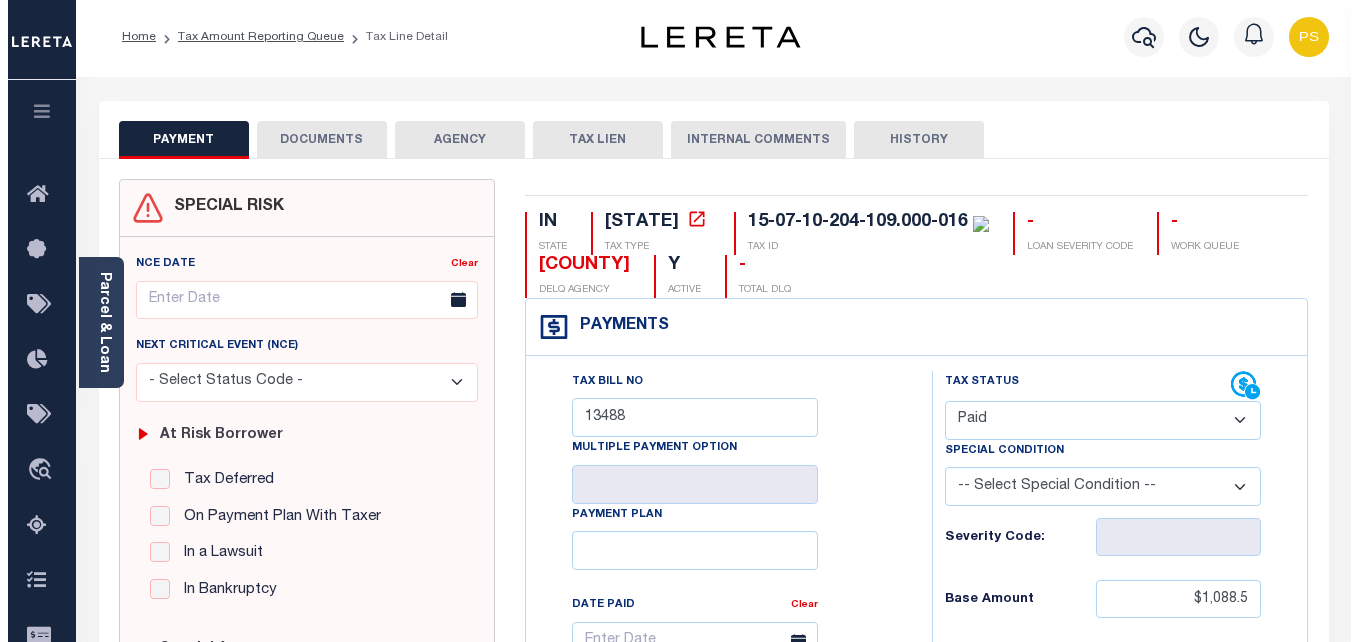 scroll, scrollTop: 0, scrollLeft: 0, axis: both 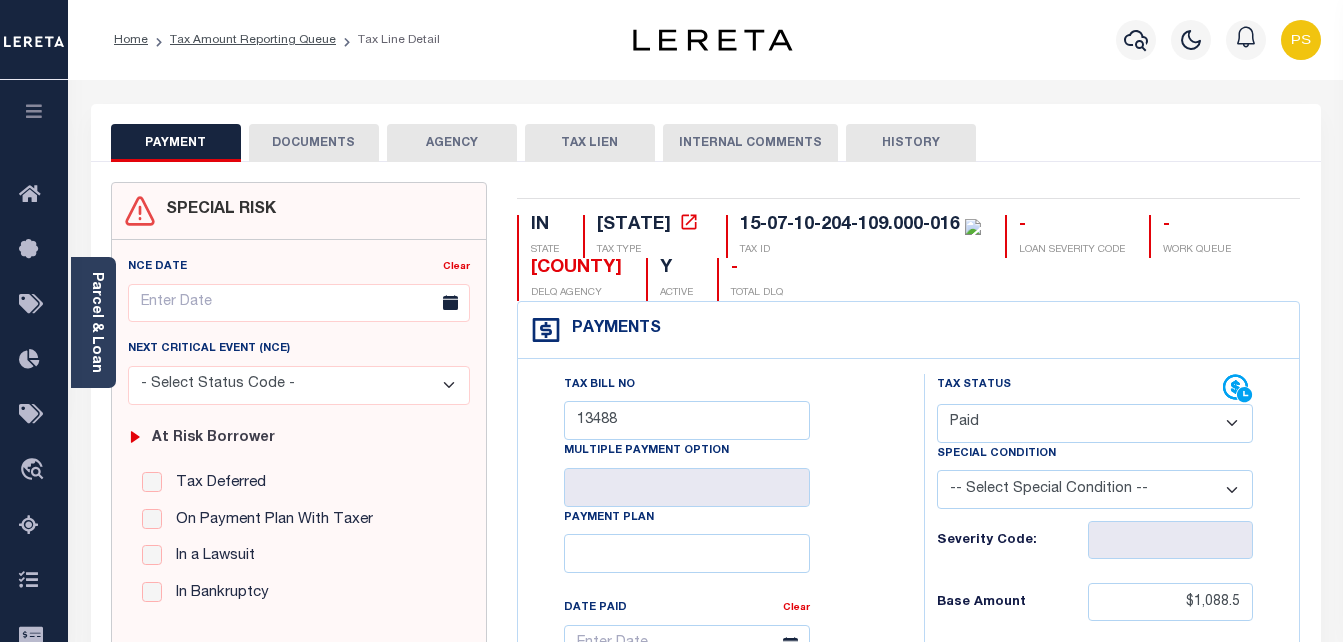 click on "DOCUMENTS" at bounding box center (314, 143) 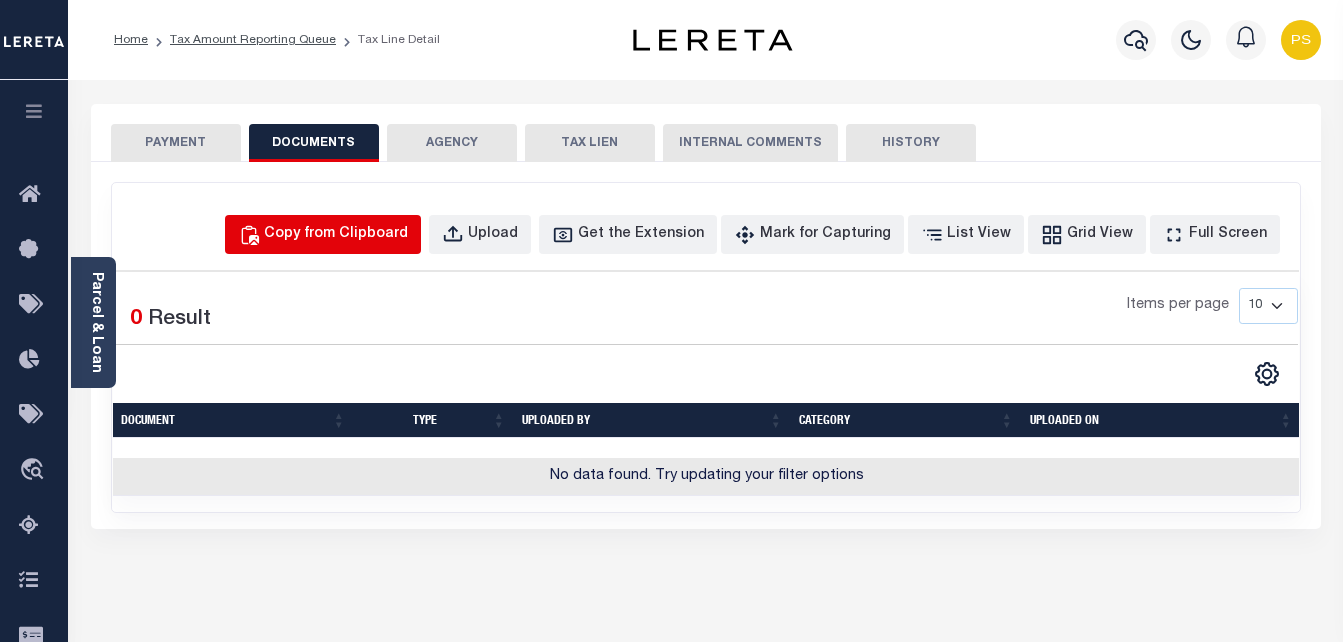 click on "Copy from Clipboard" at bounding box center (336, 235) 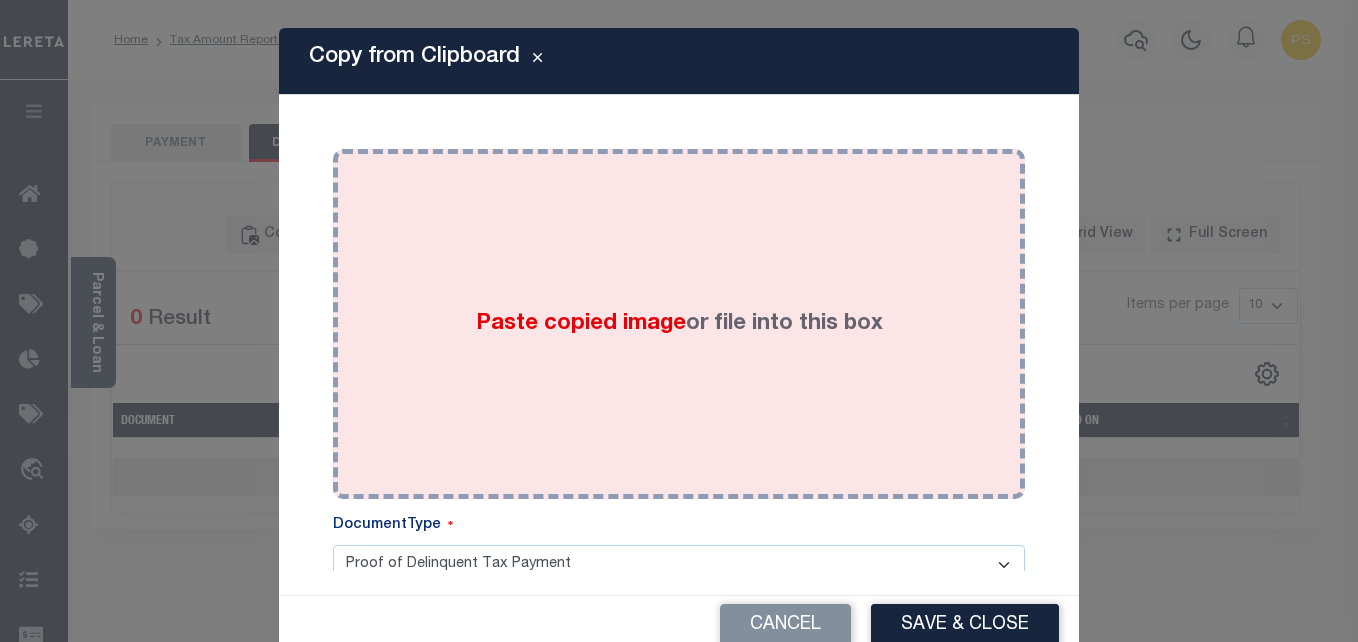 click on "Paste copied image" at bounding box center [581, 324] 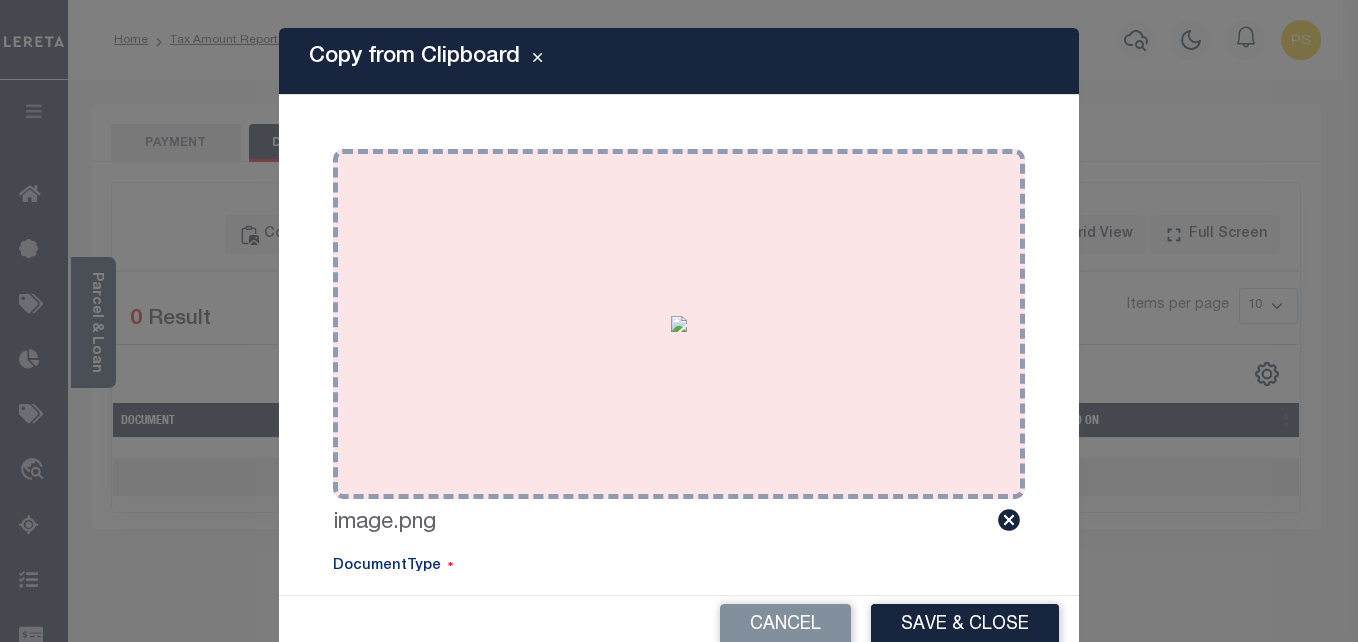 click on "Paste copied image  or file into this box" at bounding box center (679, 324) 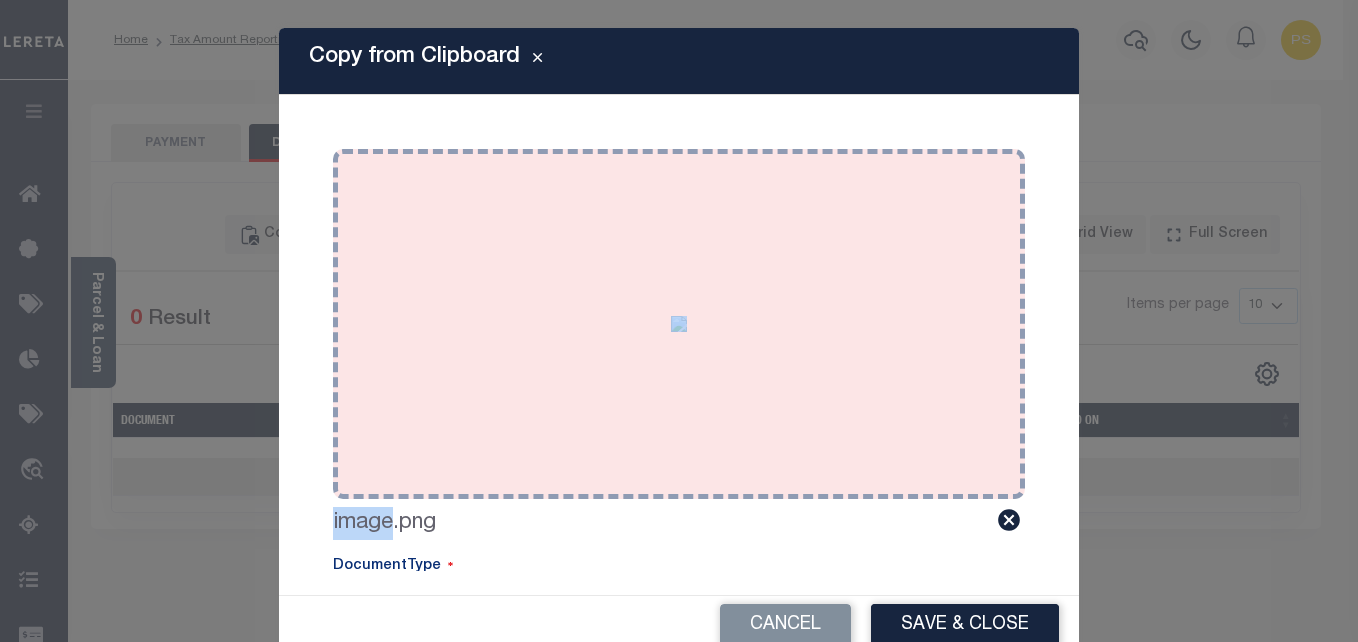 click on "Paste copied image  or file into this box" at bounding box center (679, 324) 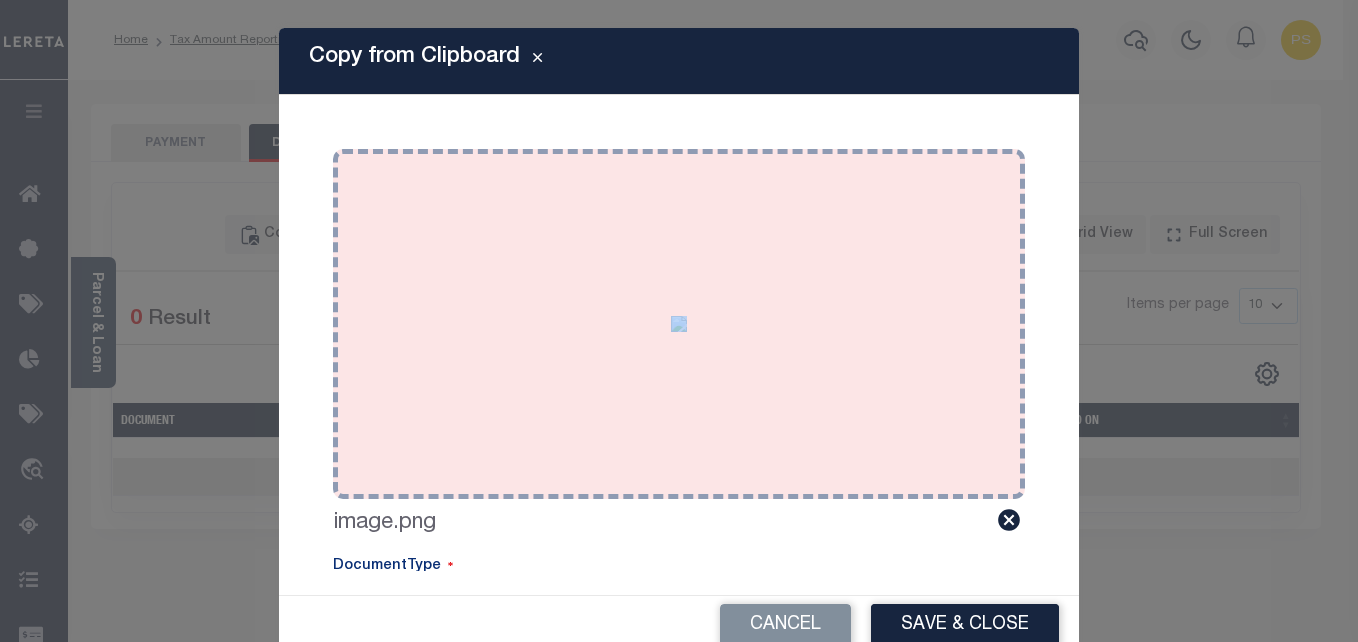 click on "Paste copied image  or file into this box" at bounding box center [679, 324] 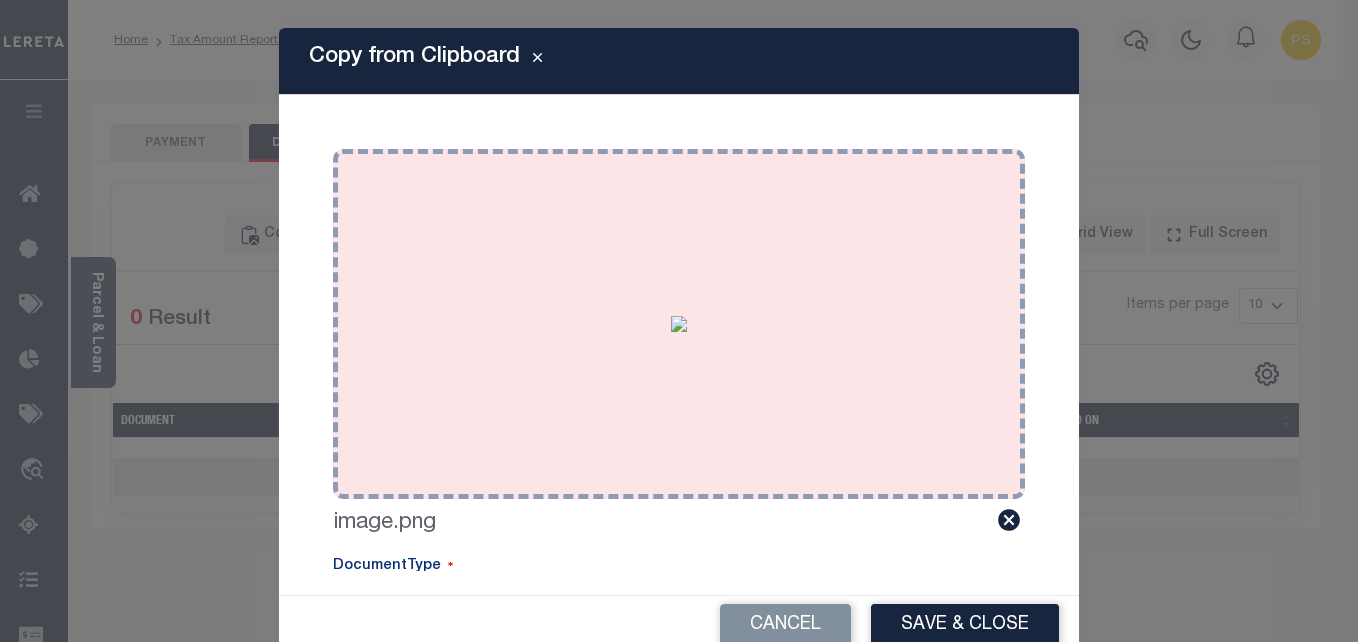 click on "Paste copied image  or file into this box" at bounding box center [679, 324] 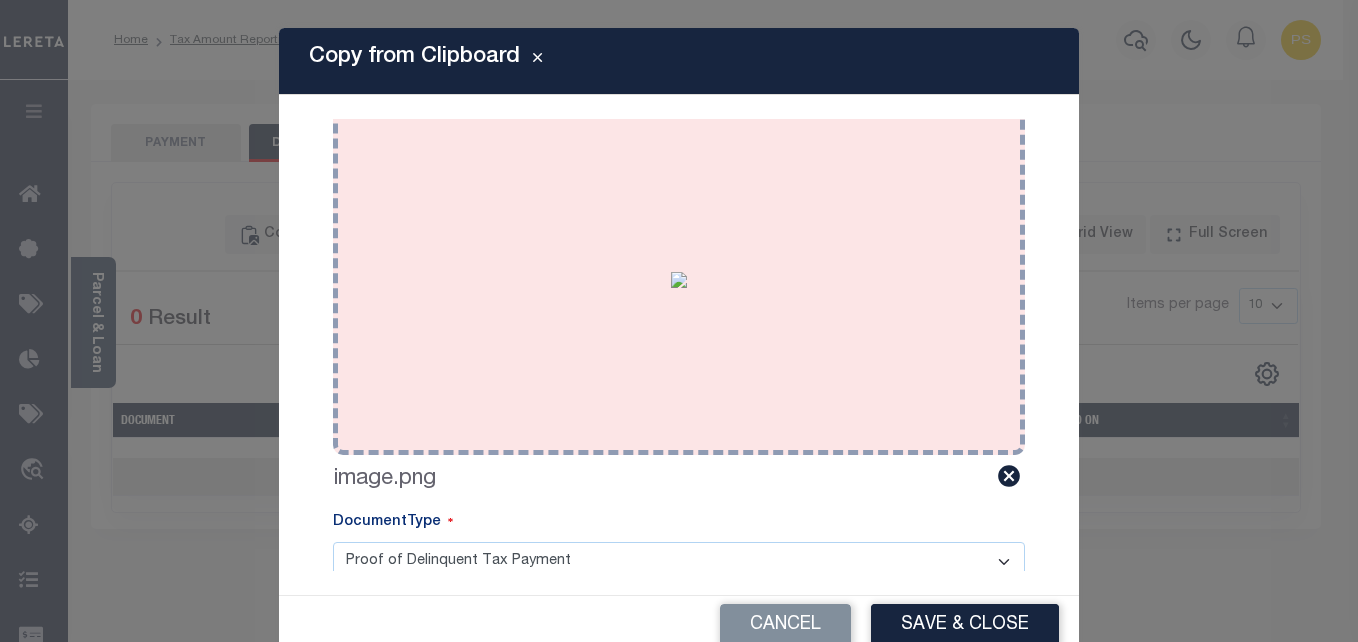 scroll, scrollTop: 84, scrollLeft: 0, axis: vertical 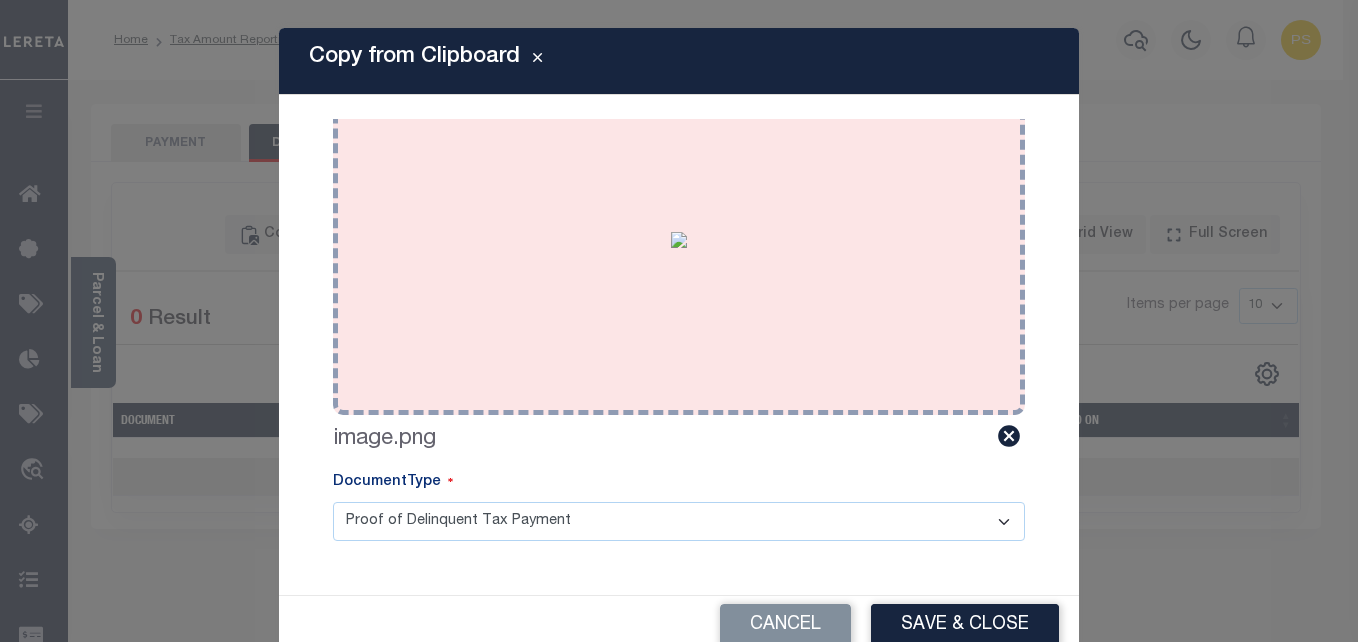 click at bounding box center [679, 240] 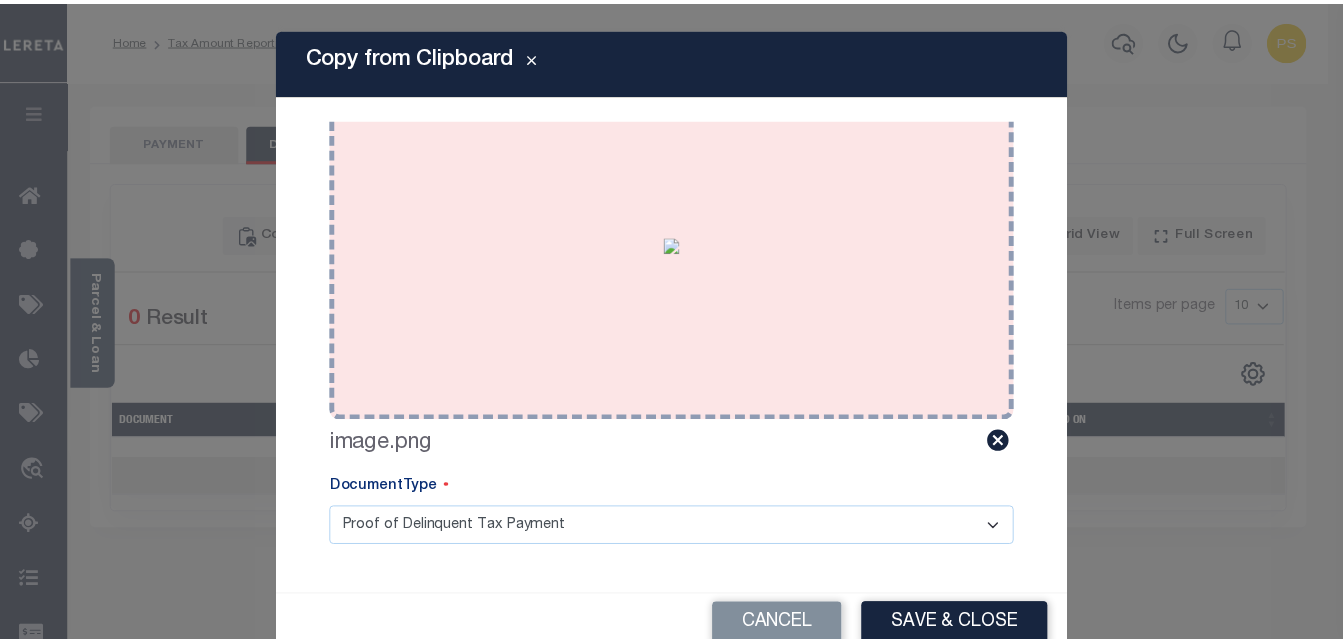 scroll, scrollTop: 84, scrollLeft: 0, axis: vertical 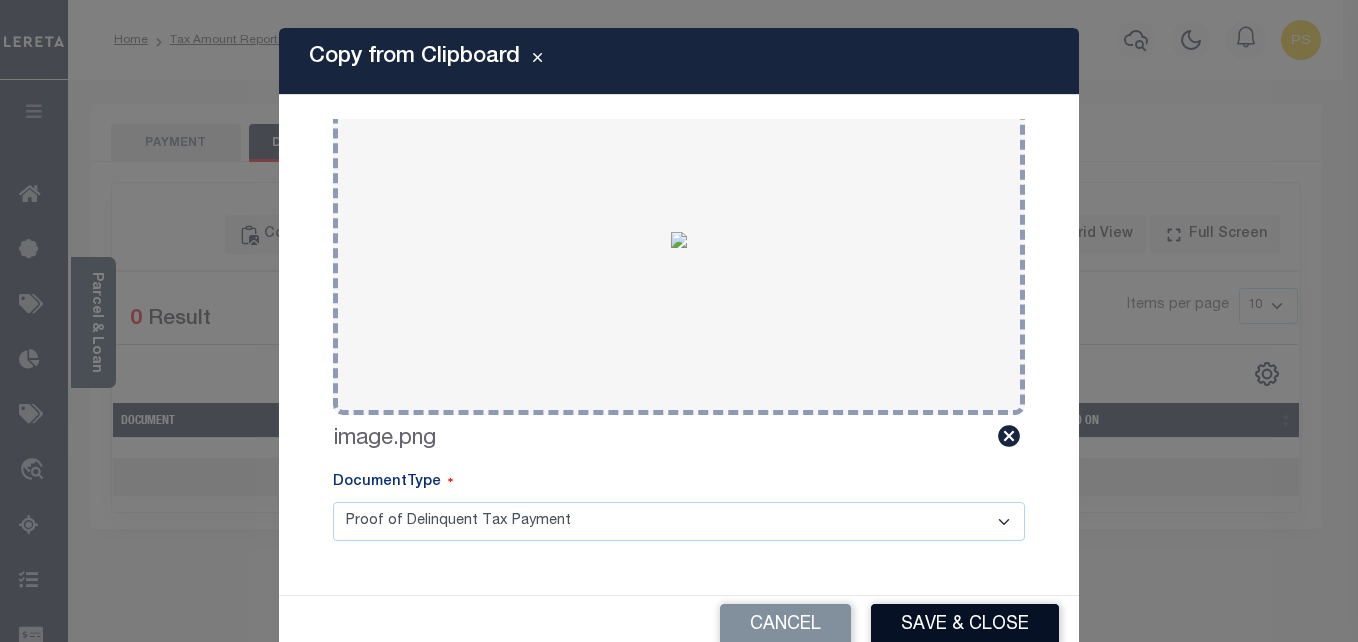 click on "Save & Close" at bounding box center (965, 625) 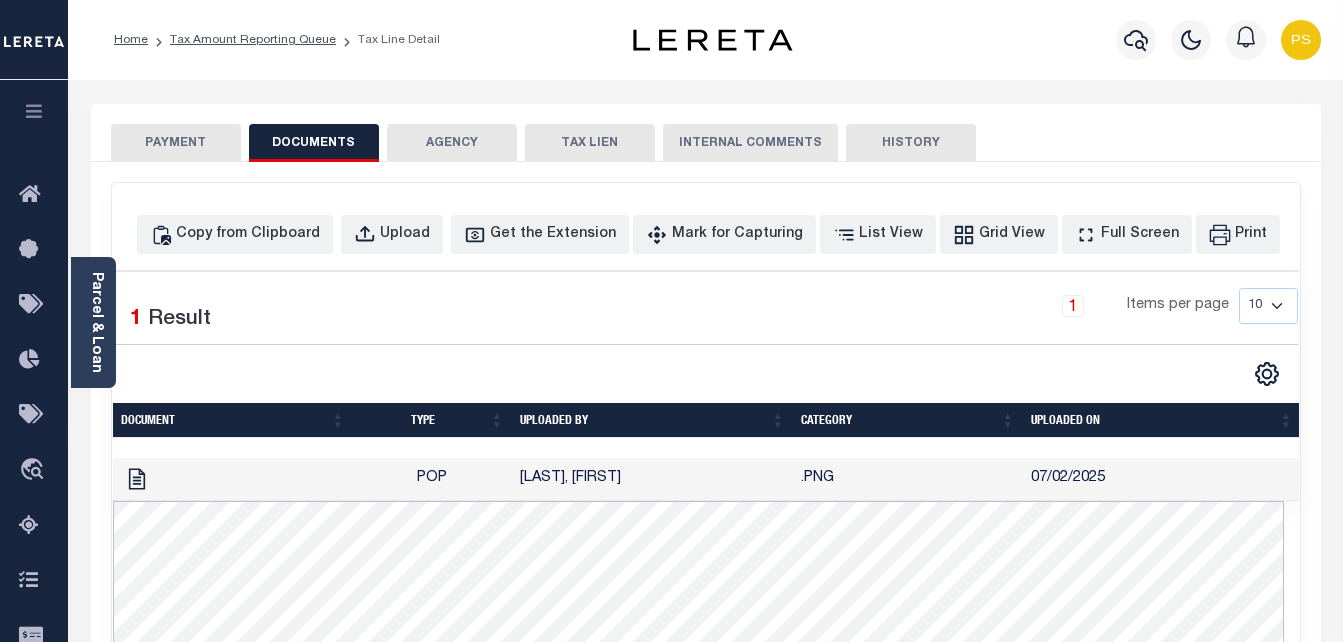click on "PAYMENT" at bounding box center [176, 143] 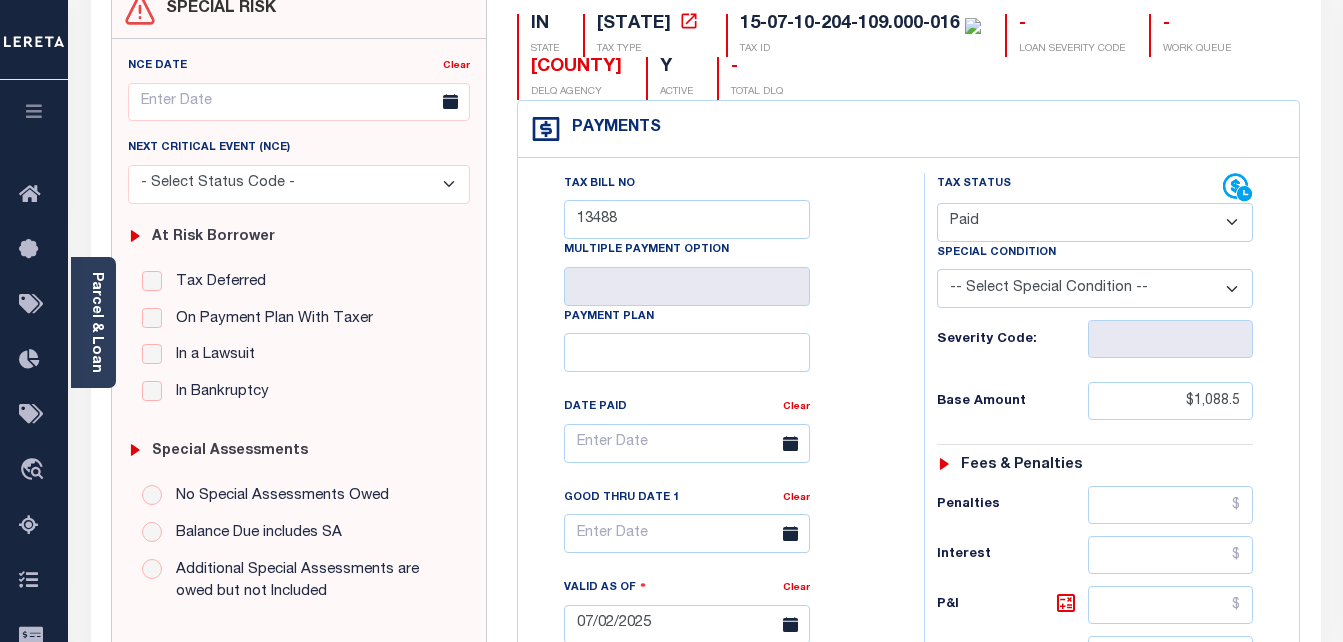 scroll, scrollTop: 200, scrollLeft: 0, axis: vertical 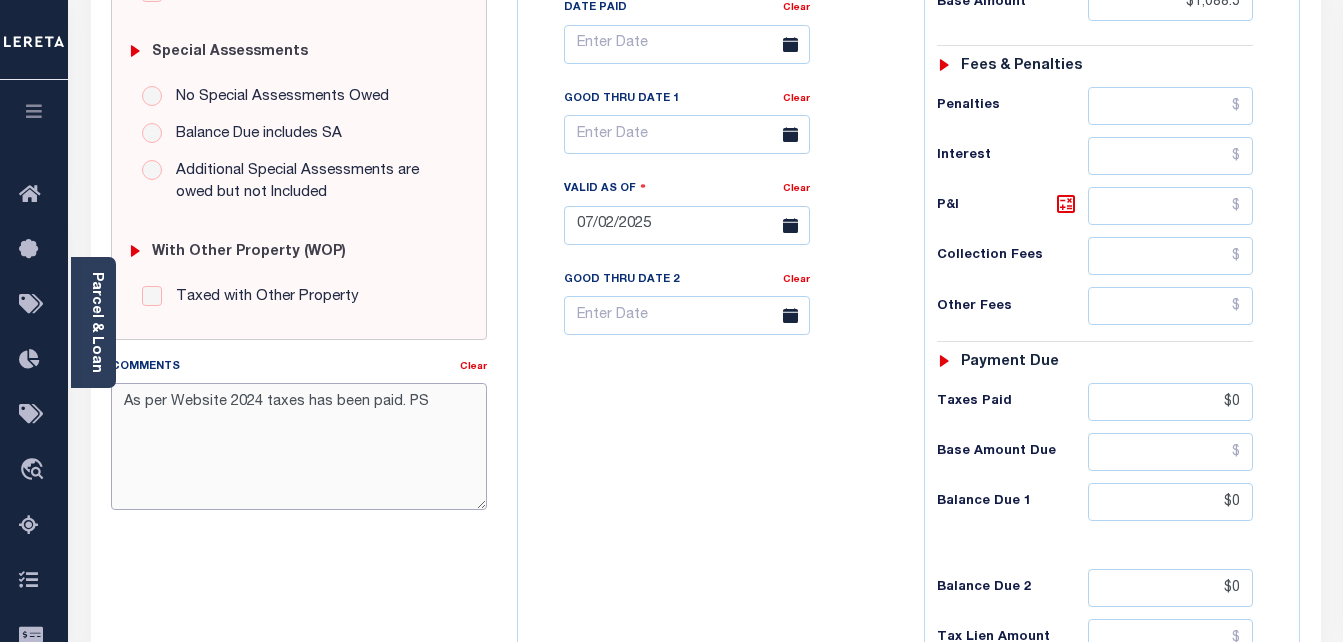 drag, startPoint x: 125, startPoint y: 399, endPoint x: 471, endPoint y: 416, distance: 346.4174 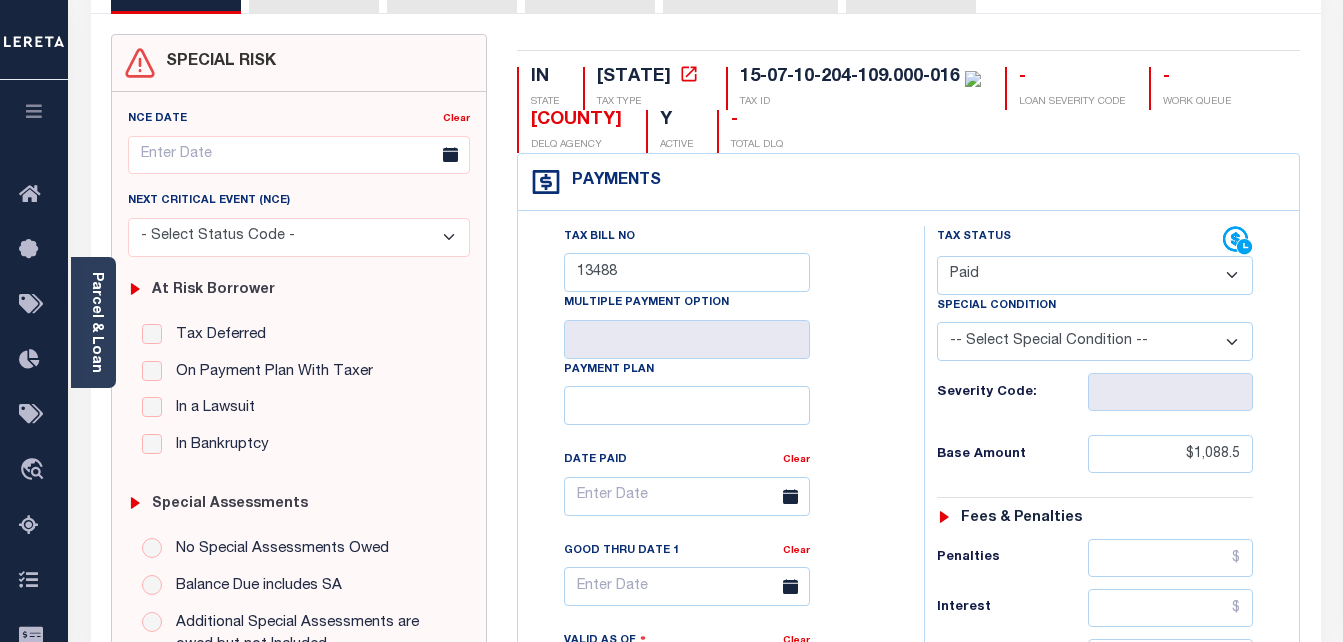 scroll, scrollTop: 0, scrollLeft: 0, axis: both 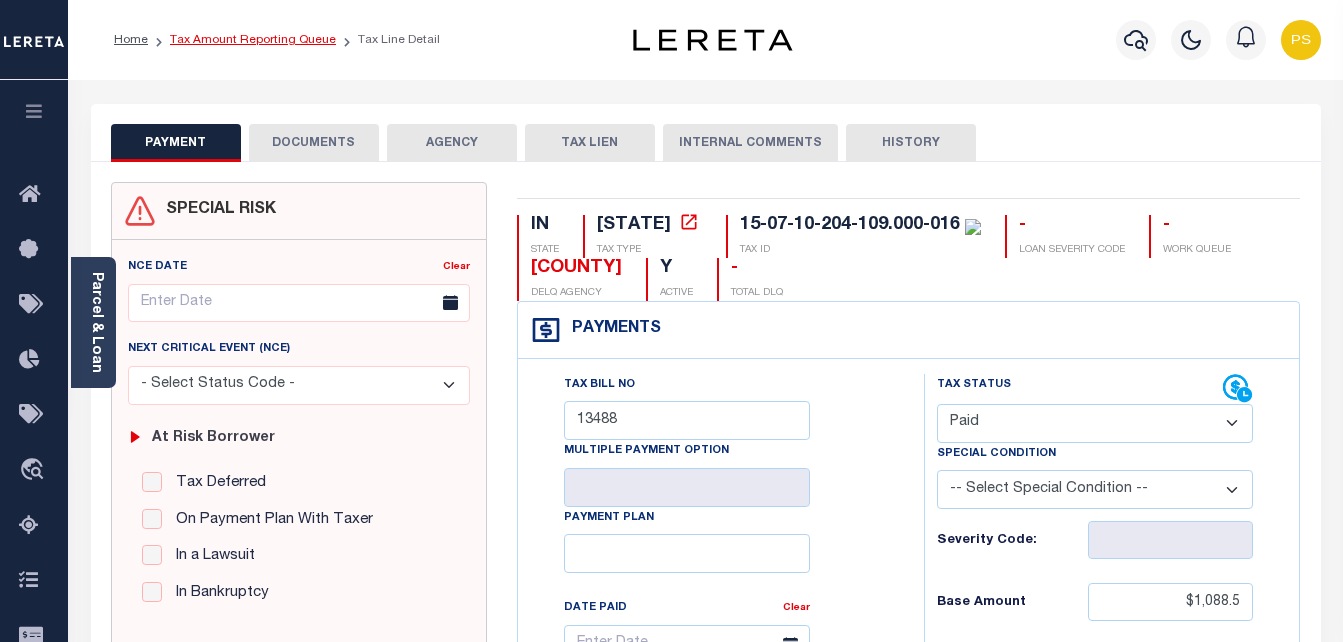click on "[Queue]" at bounding box center (253, 40) 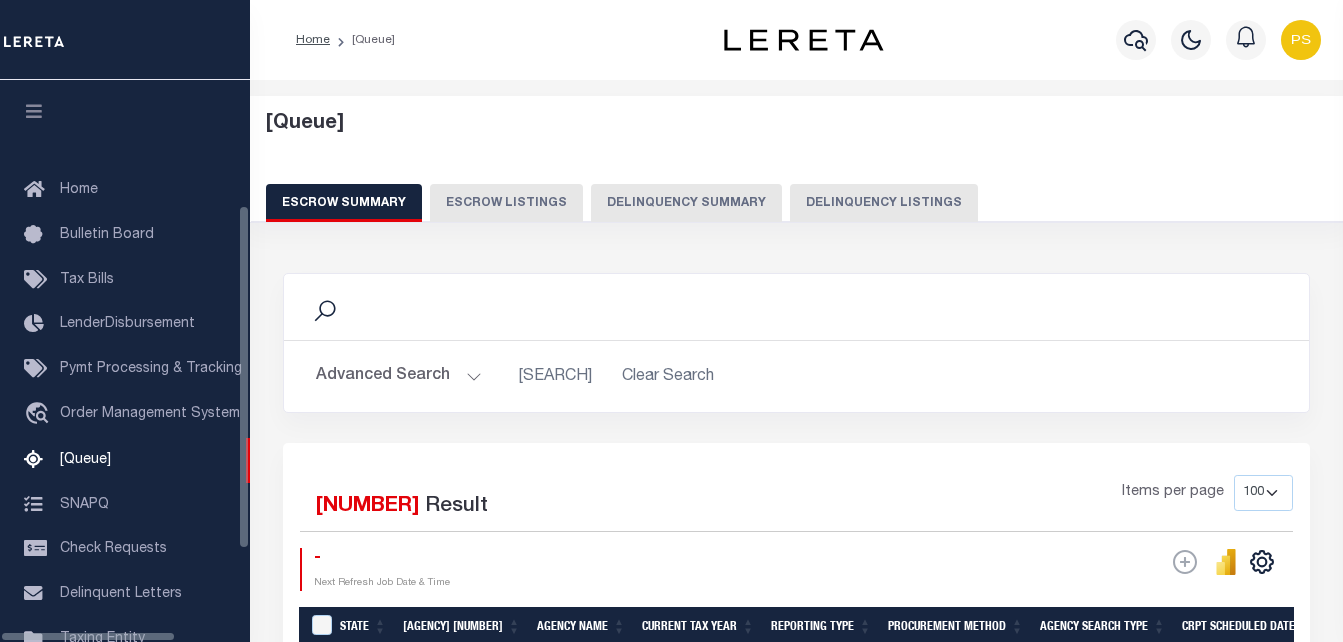 scroll, scrollTop: 0, scrollLeft: 0, axis: both 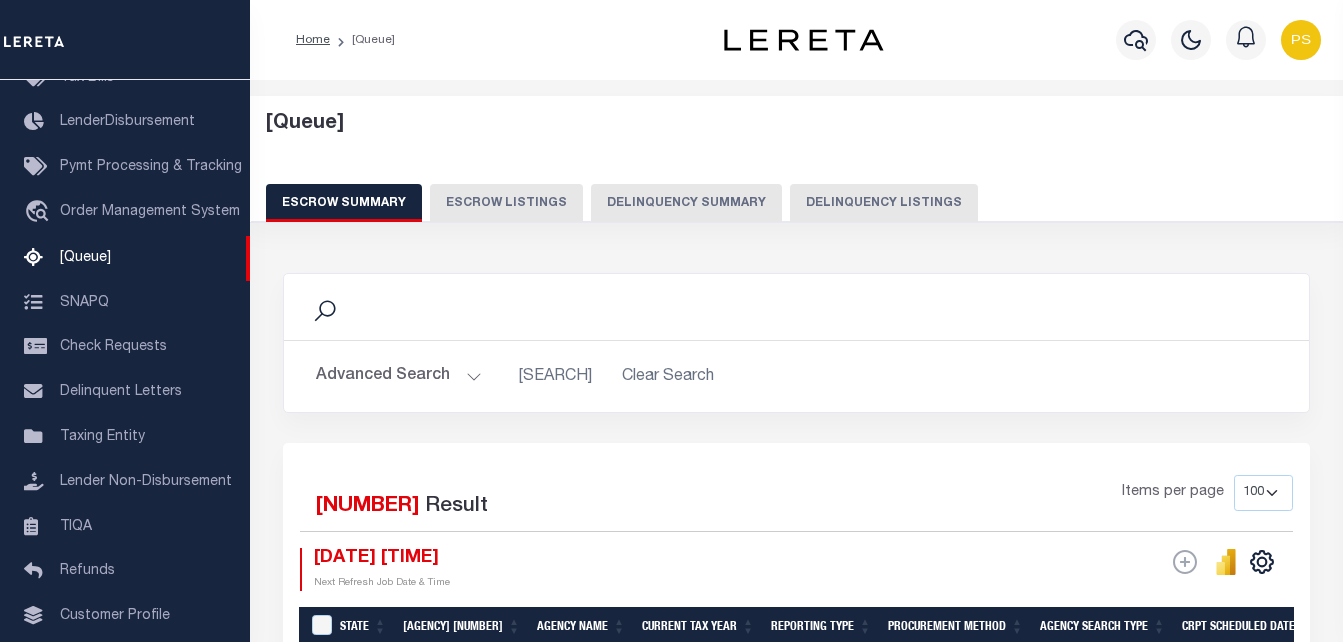 click on "Delinquency Listings" at bounding box center [884, 203] 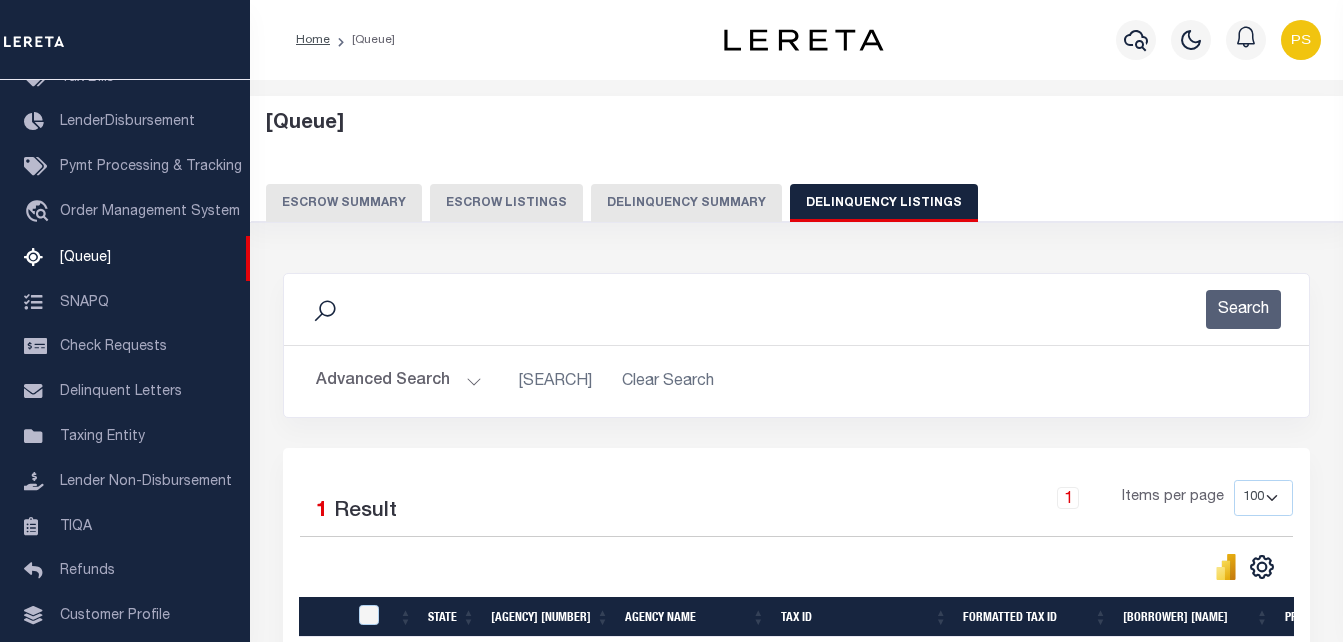click on "Advanced Search" at bounding box center (399, 381) 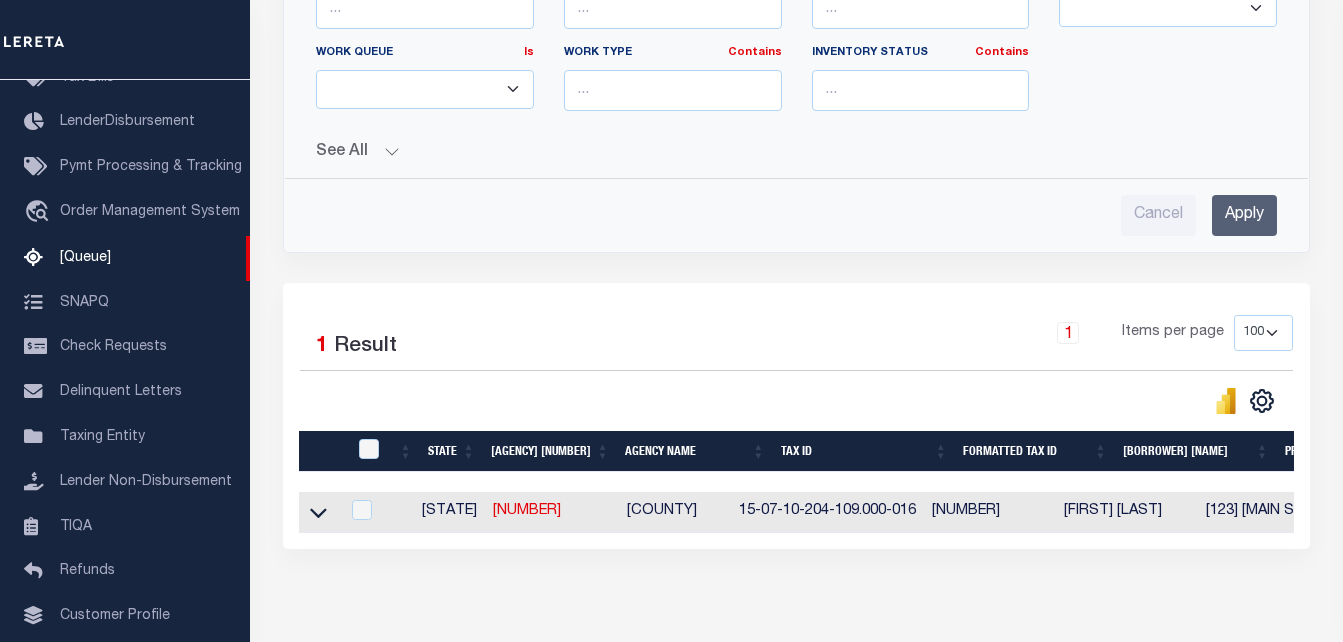 scroll, scrollTop: 700, scrollLeft: 0, axis: vertical 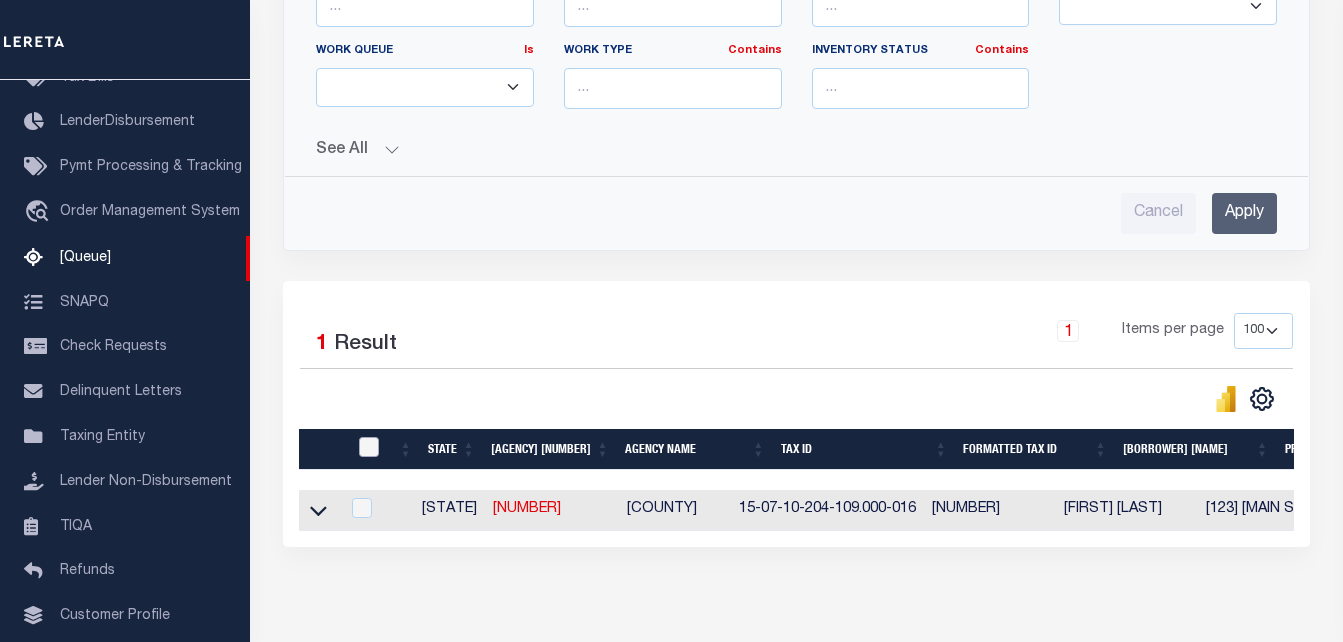 click at bounding box center [369, 447] 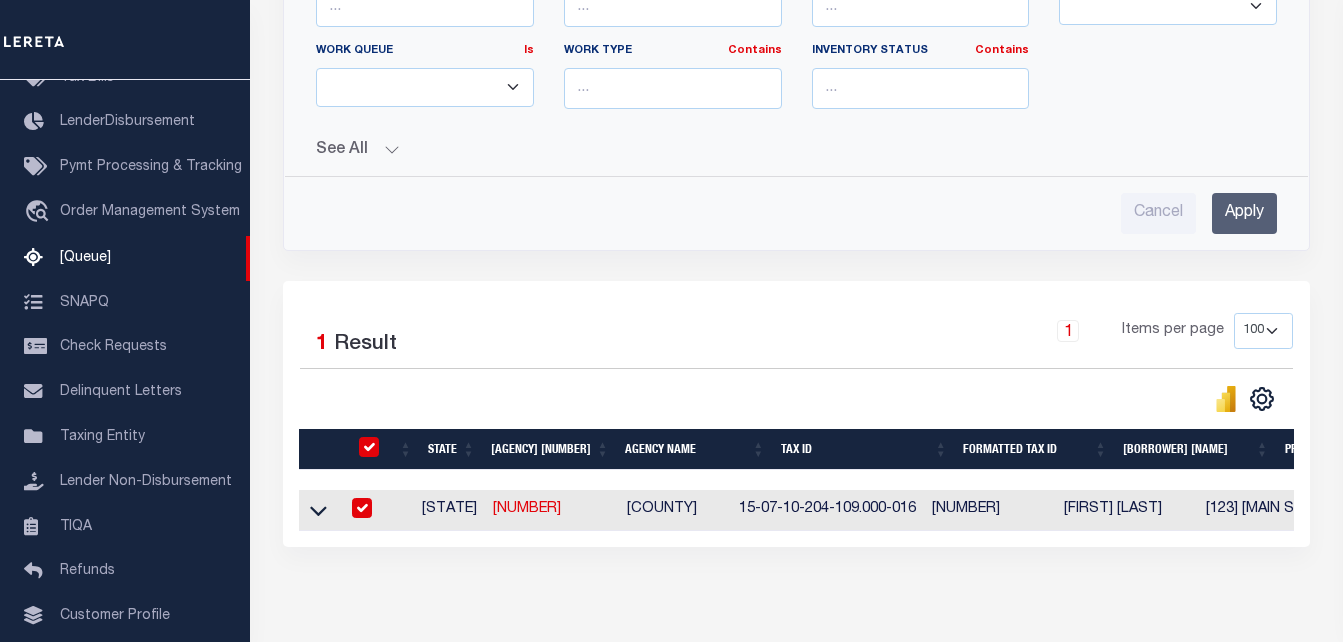 checkbox on "true" 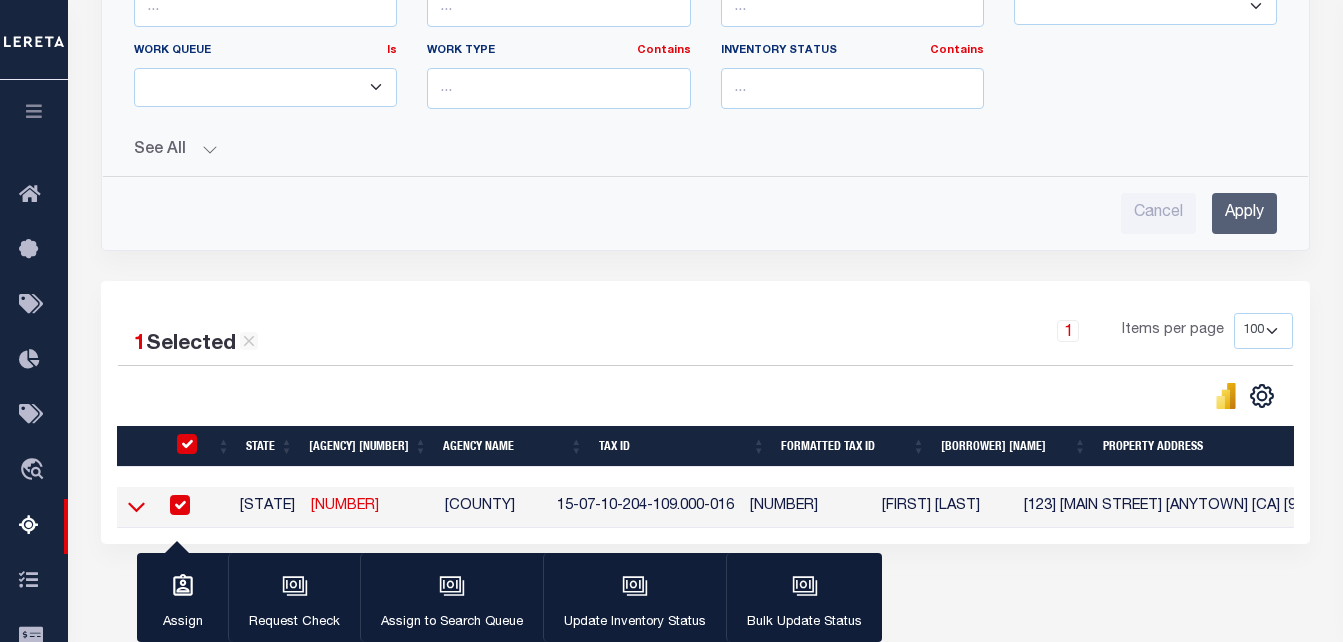 click at bounding box center (136, 506) 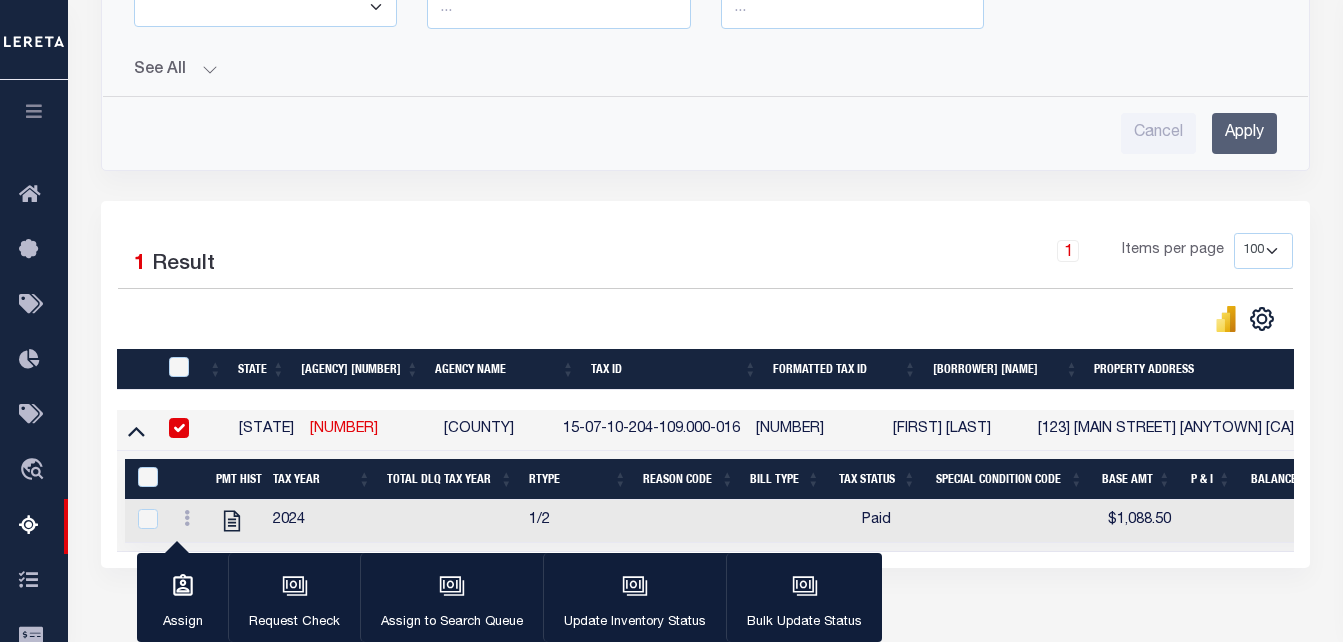 scroll, scrollTop: 800, scrollLeft: 0, axis: vertical 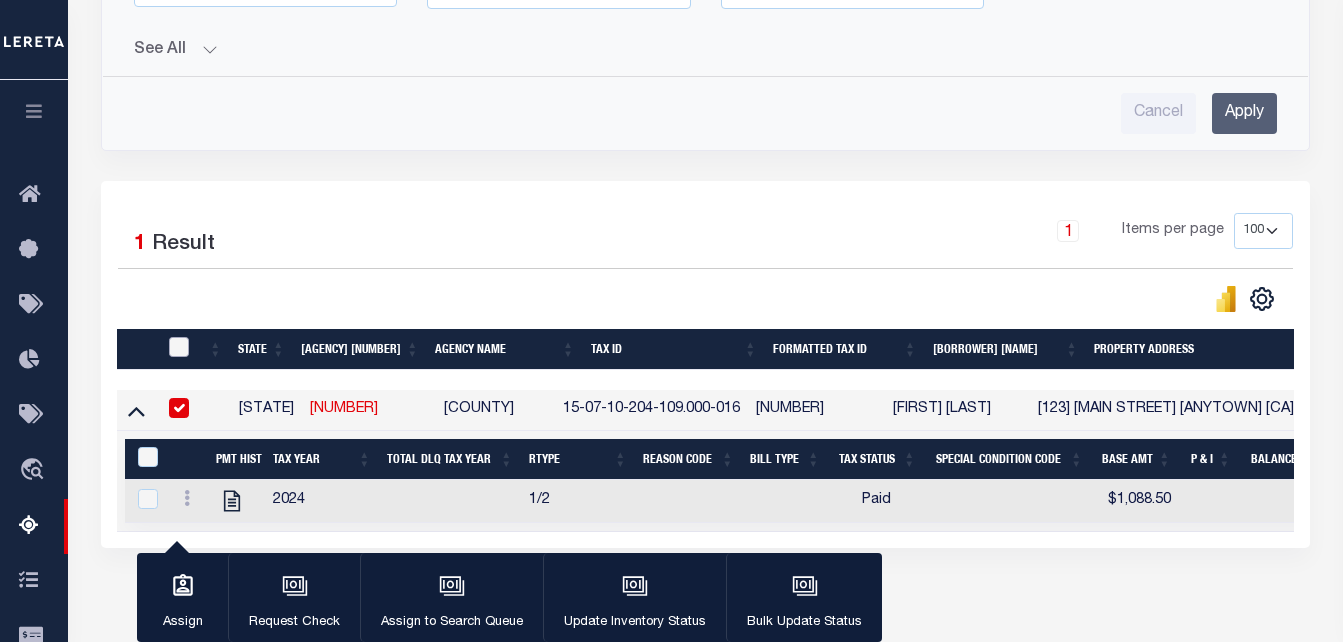 click at bounding box center [179, 347] 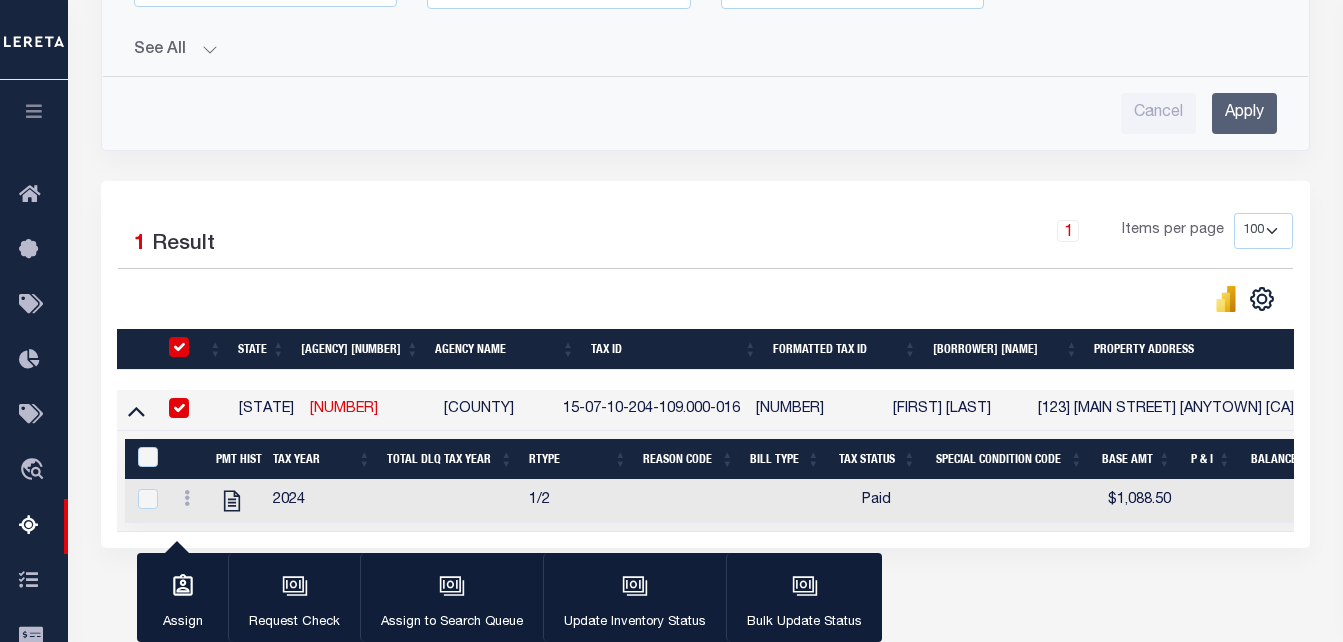checkbox on "true" 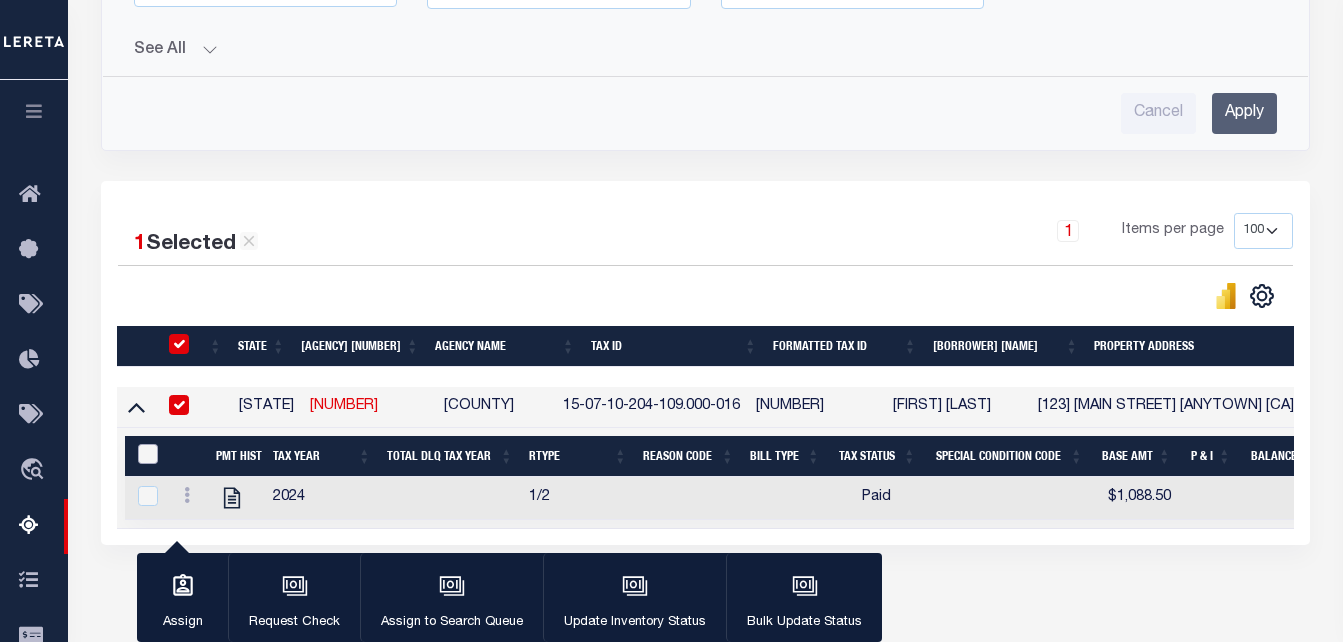 click at bounding box center [148, 454] 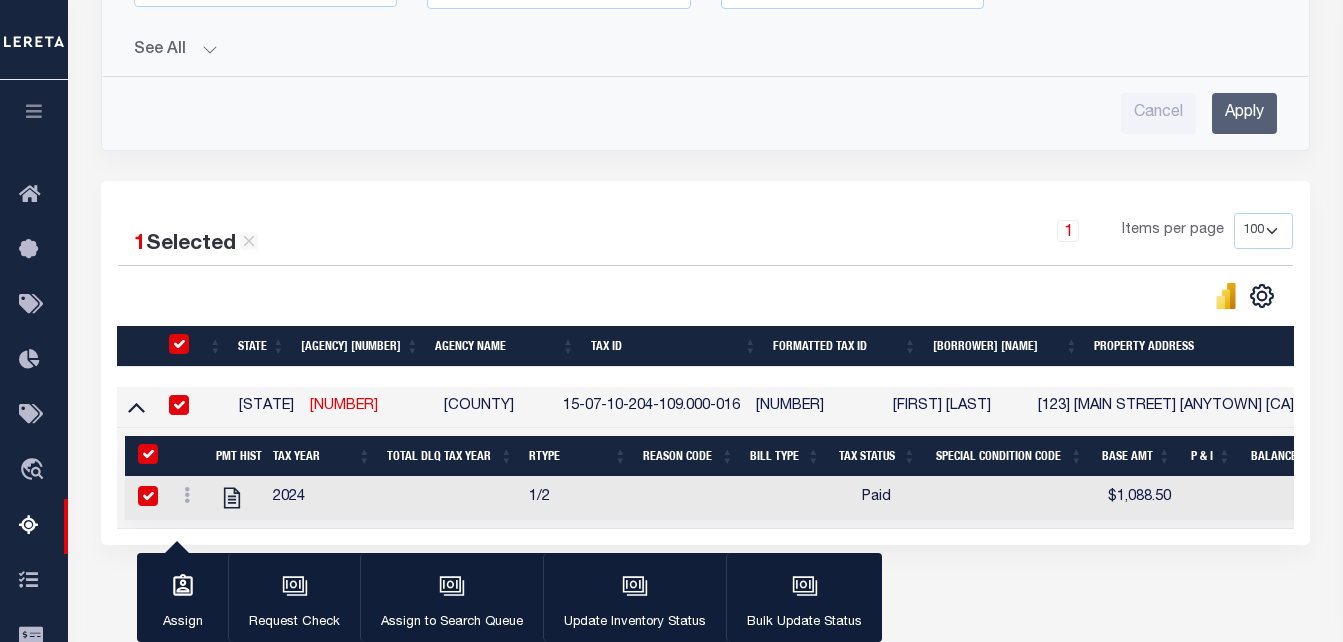 checkbox on "true" 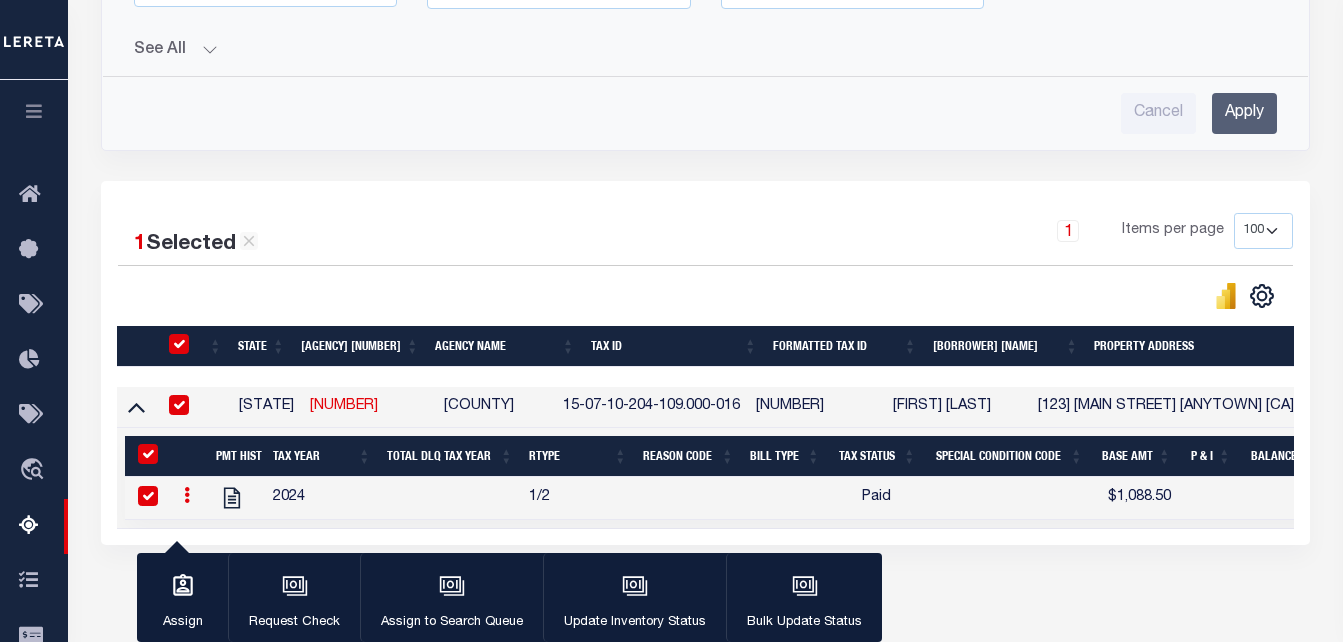 scroll, scrollTop: 0, scrollLeft: 256, axis: horizontal 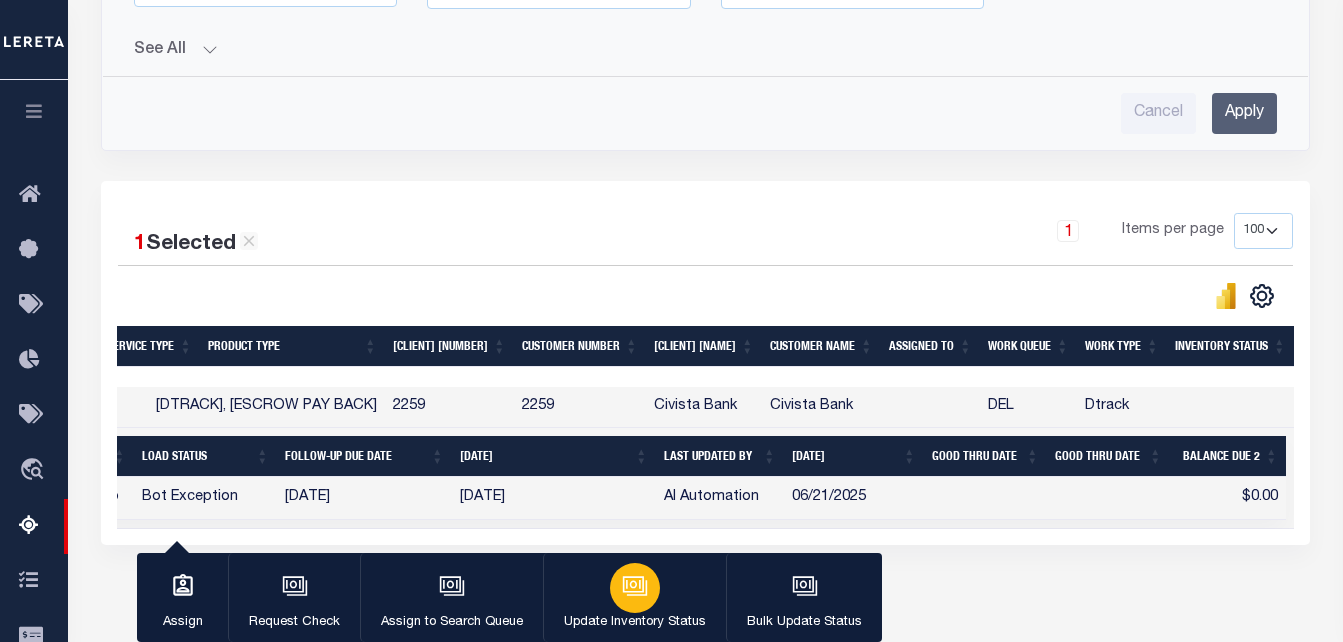 click at bounding box center (635, 586) 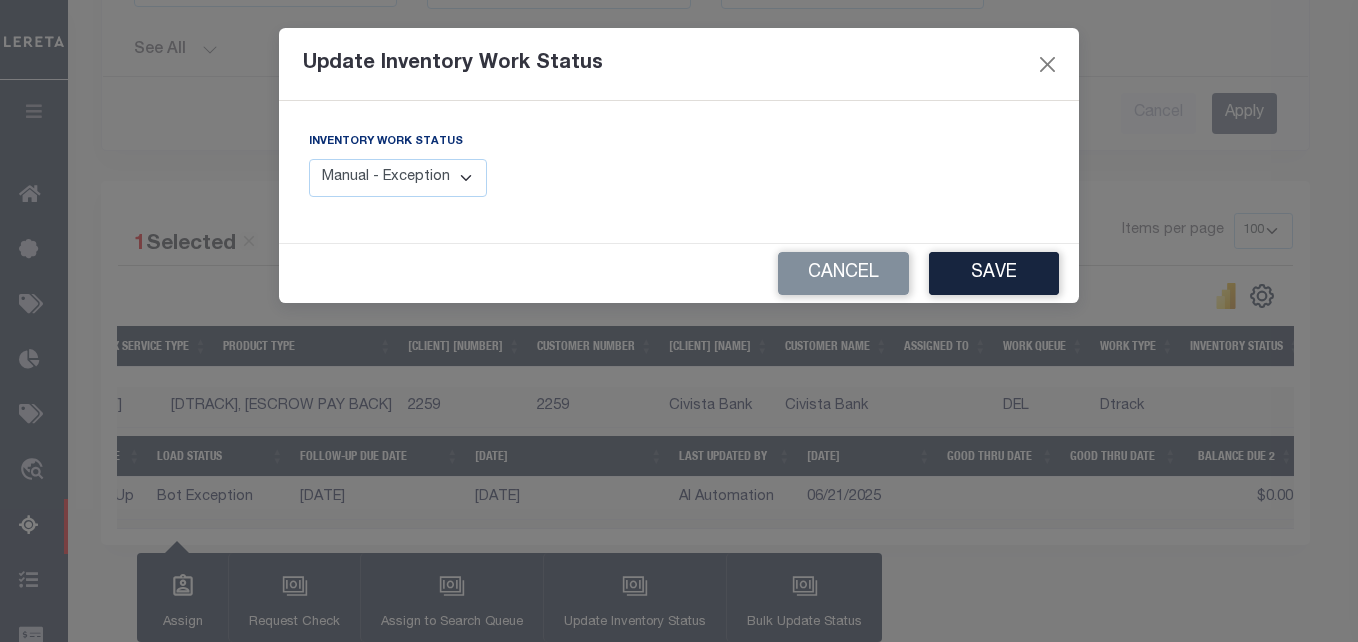 click on "Manual - Exception
Pended - Awaiting Search
Late Add Exception
Completed" at bounding box center (398, 178) 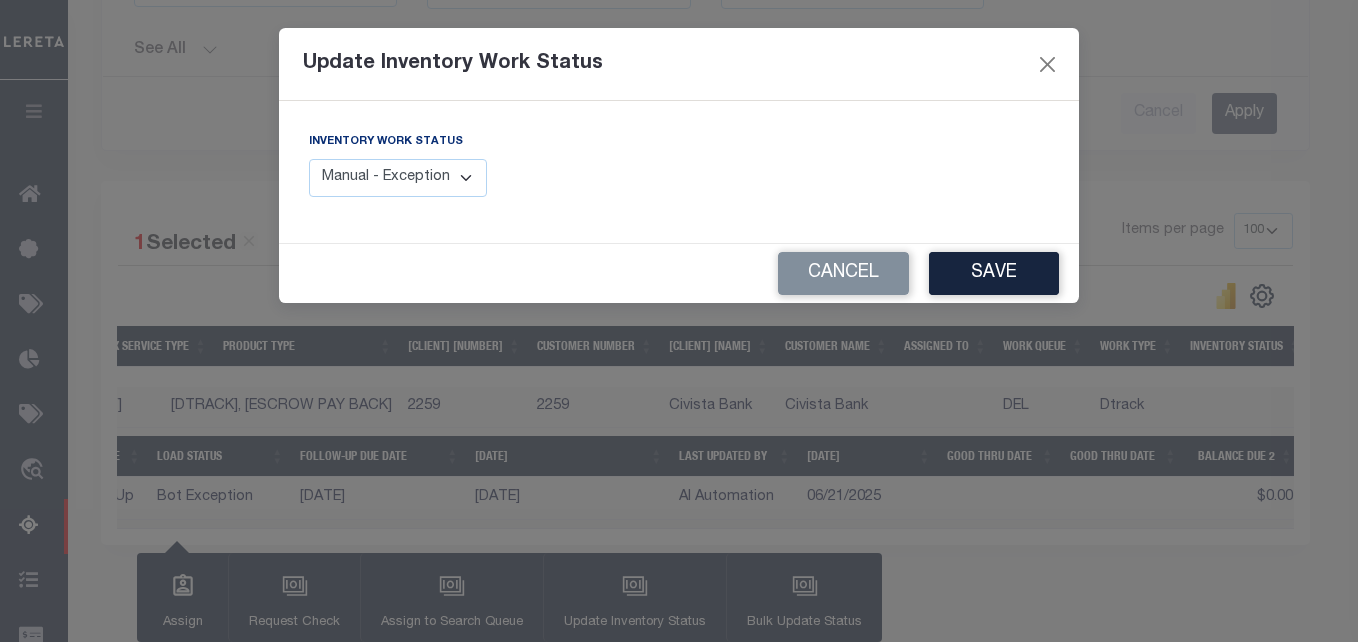 select on "4" 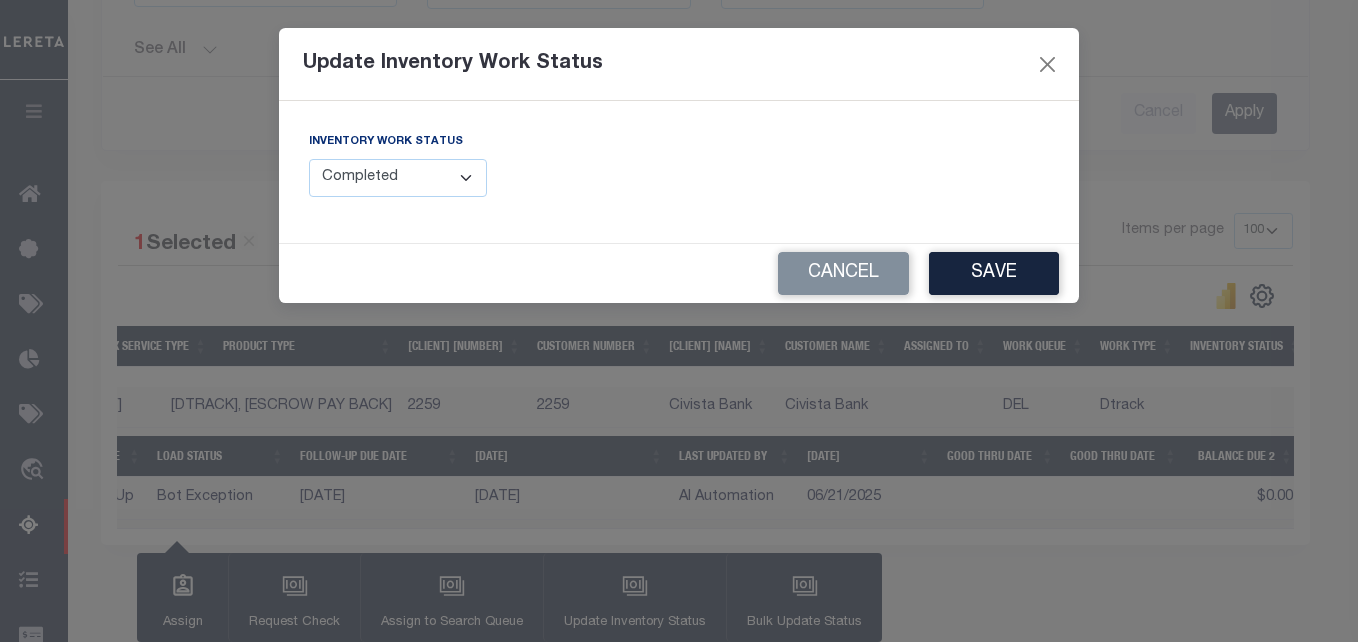 click on "Manual - Exception
Pended - Awaiting Search
Late Add Exception
Completed" at bounding box center [398, 178] 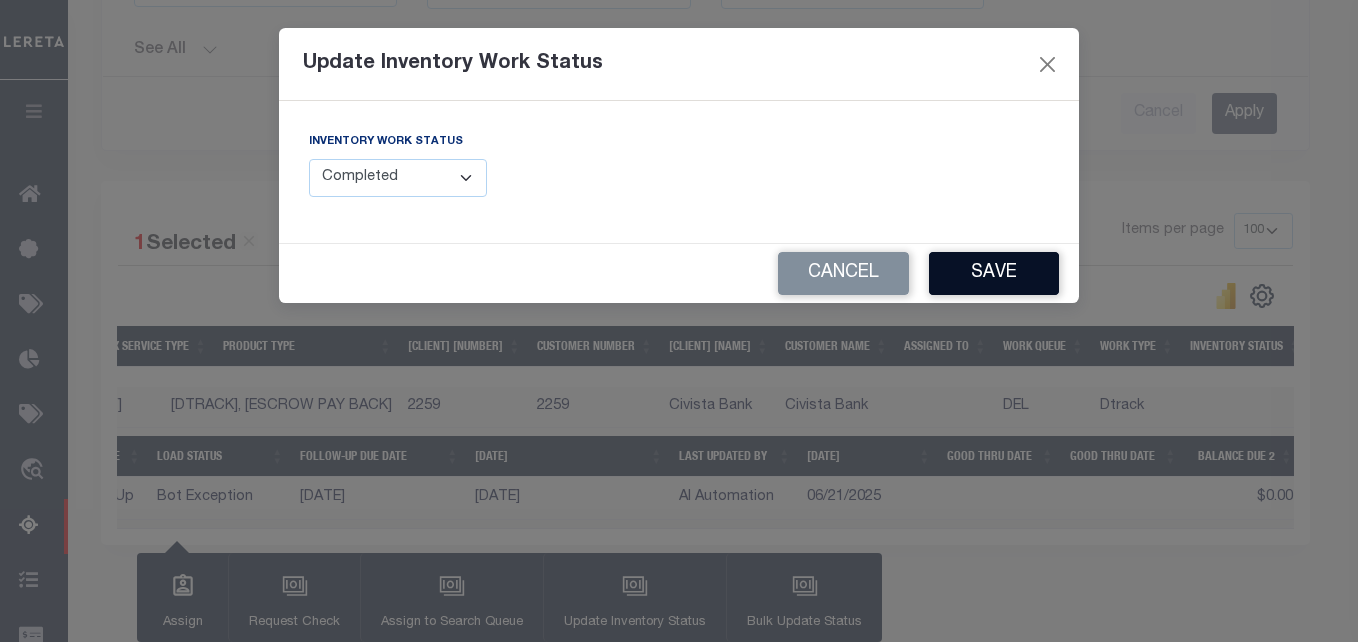 click on "Save" at bounding box center [994, 273] 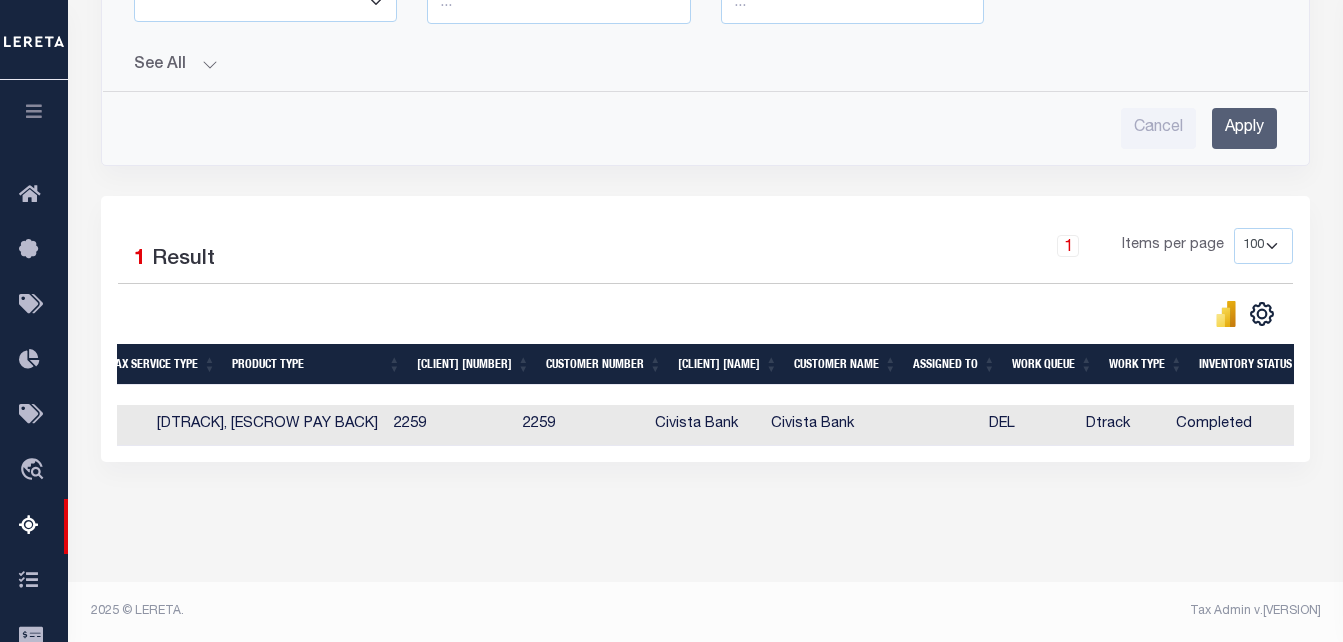 scroll, scrollTop: 0, scrollLeft: 1620, axis: horizontal 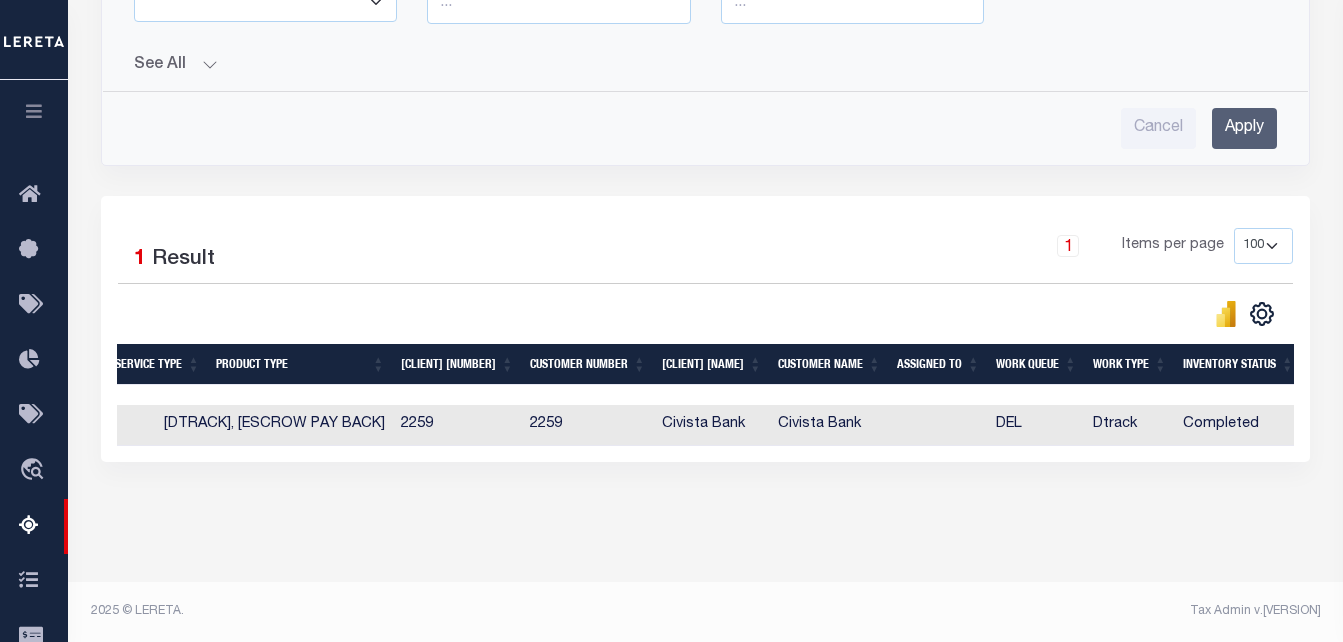 drag, startPoint x: 809, startPoint y: 449, endPoint x: 605, endPoint y: 451, distance: 204.0098 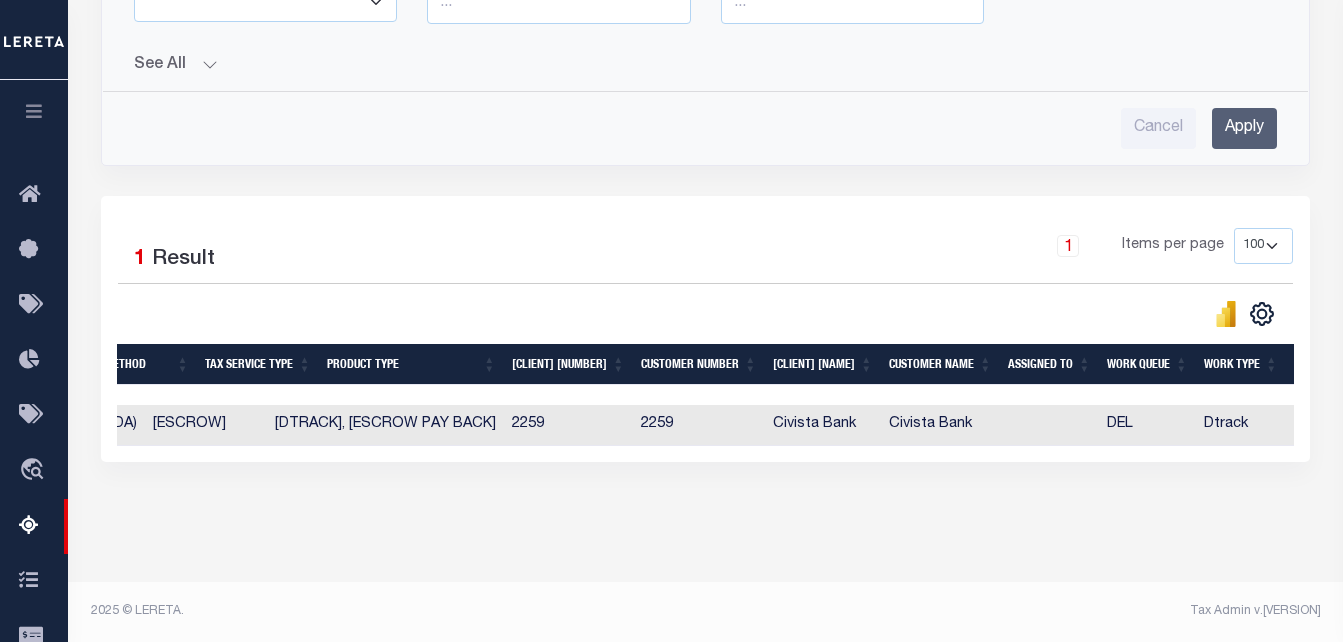 scroll, scrollTop: 0, scrollLeft: 1464, axis: horizontal 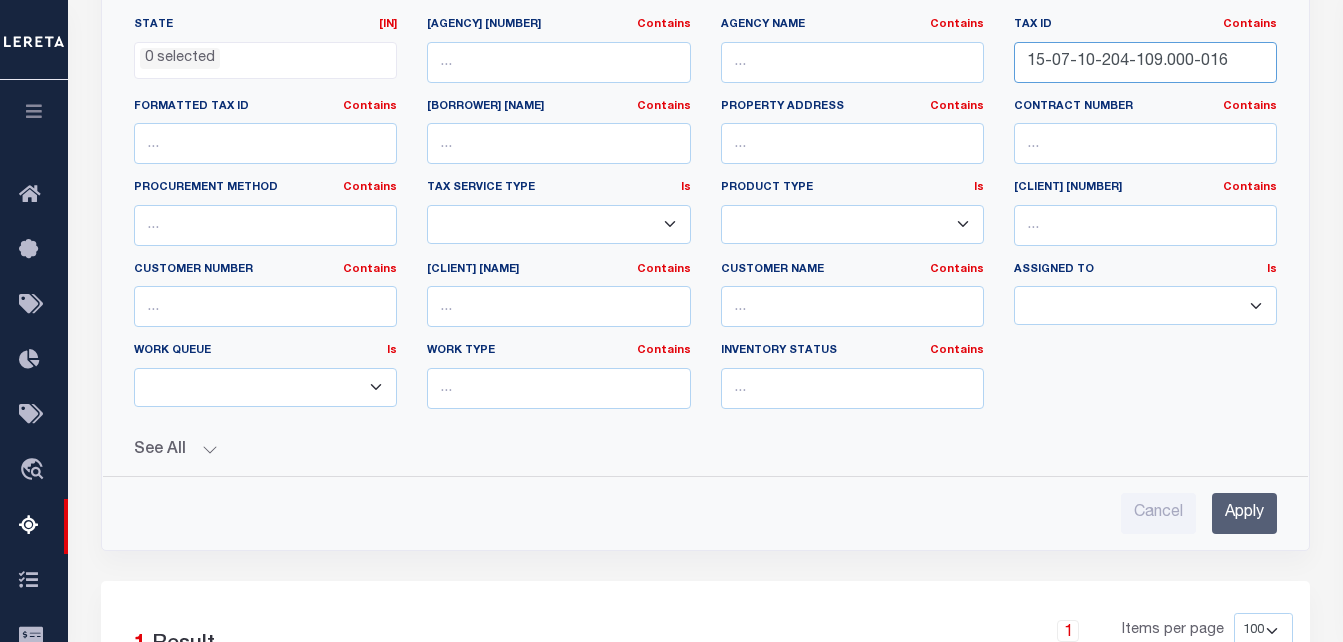 drag, startPoint x: 1030, startPoint y: 66, endPoint x: 1267, endPoint y: 69, distance: 237.01898 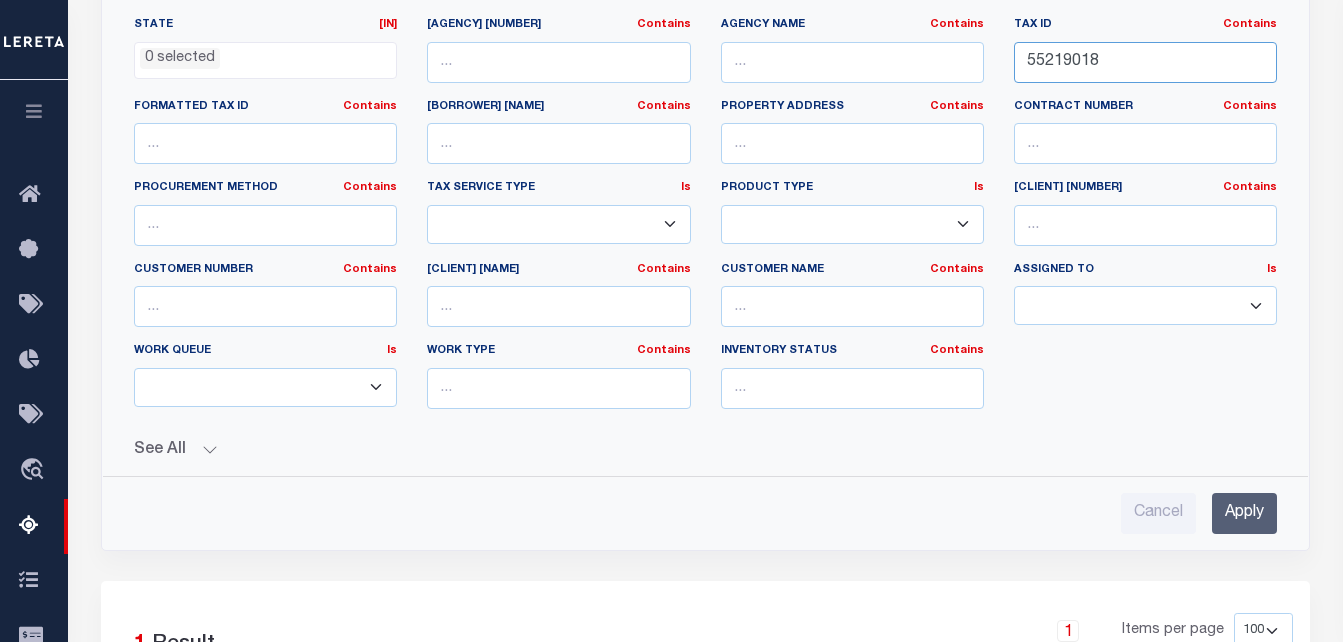 type on "55219018" 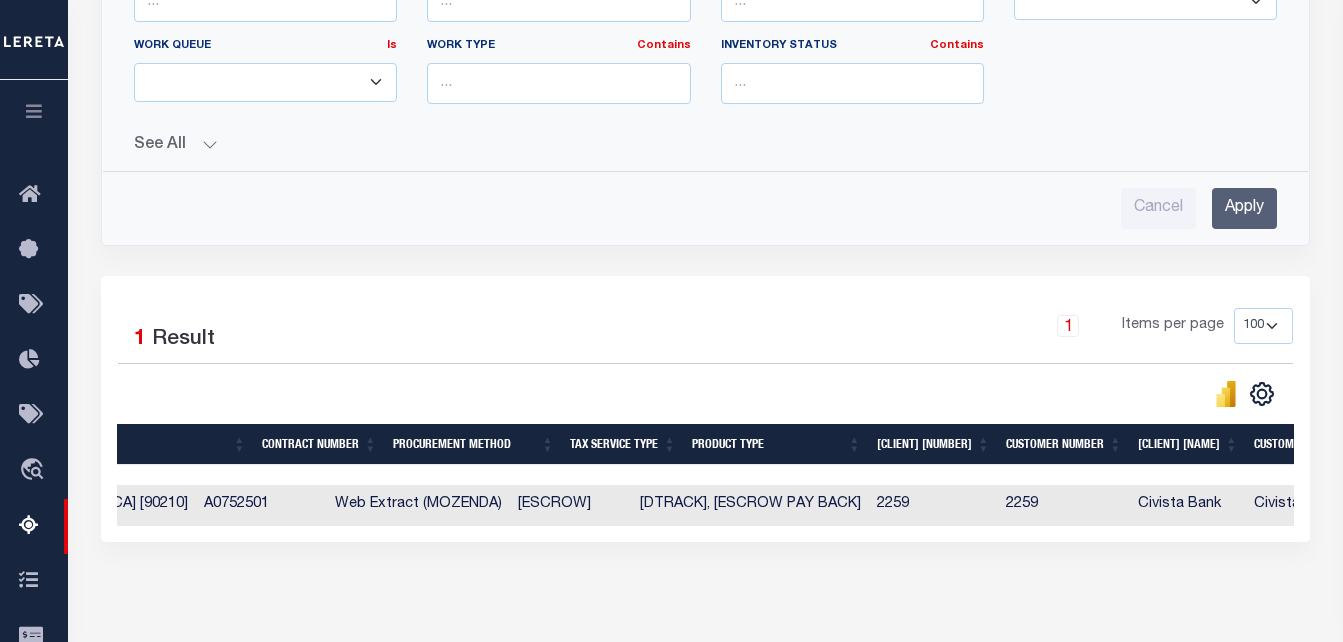 scroll, scrollTop: 700, scrollLeft: 0, axis: vertical 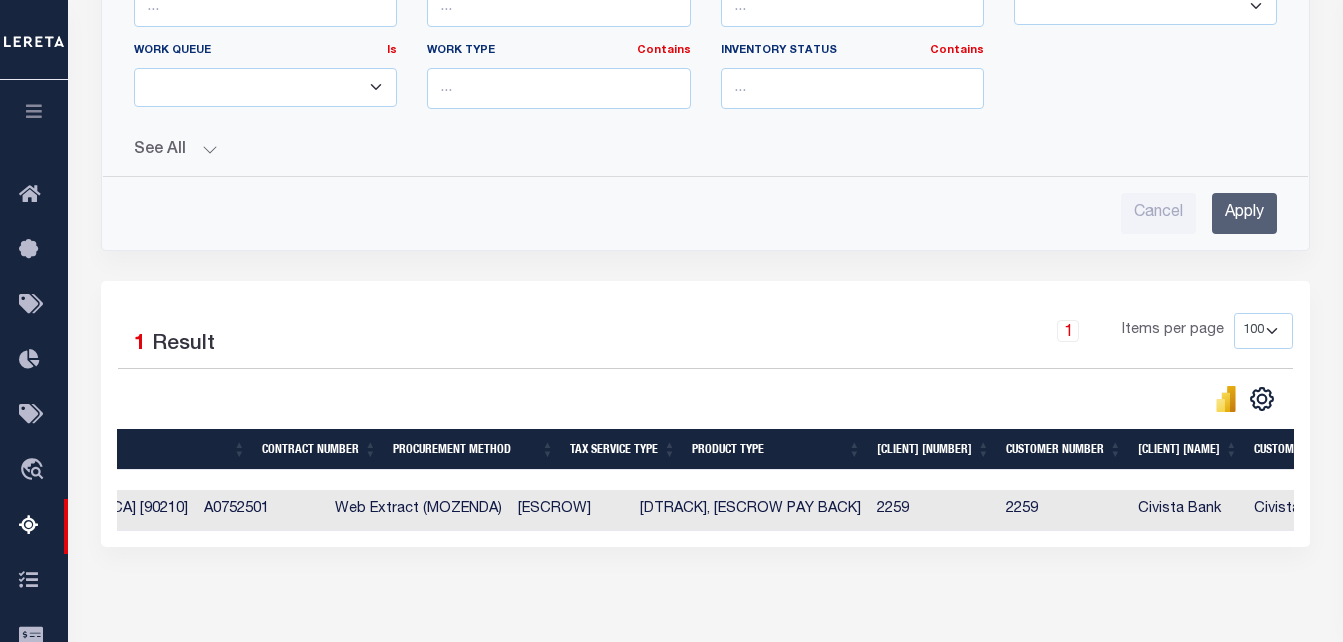 click on "Apply" at bounding box center [1244, 213] 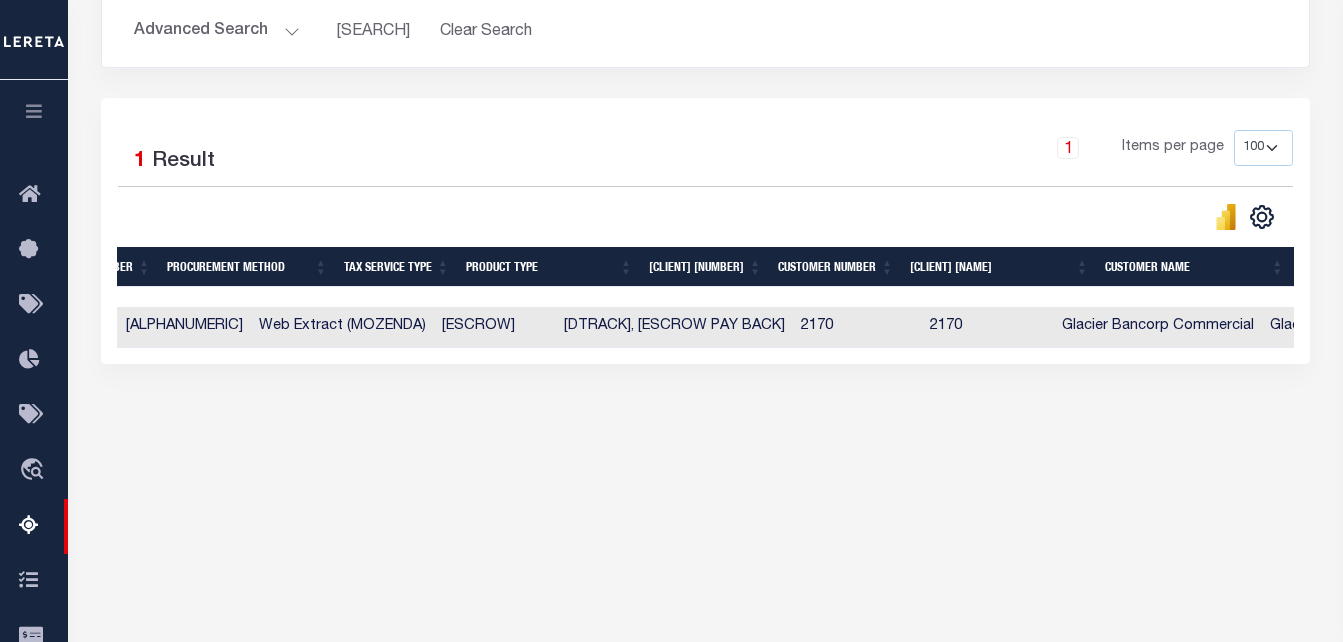 scroll, scrollTop: 400, scrollLeft: 0, axis: vertical 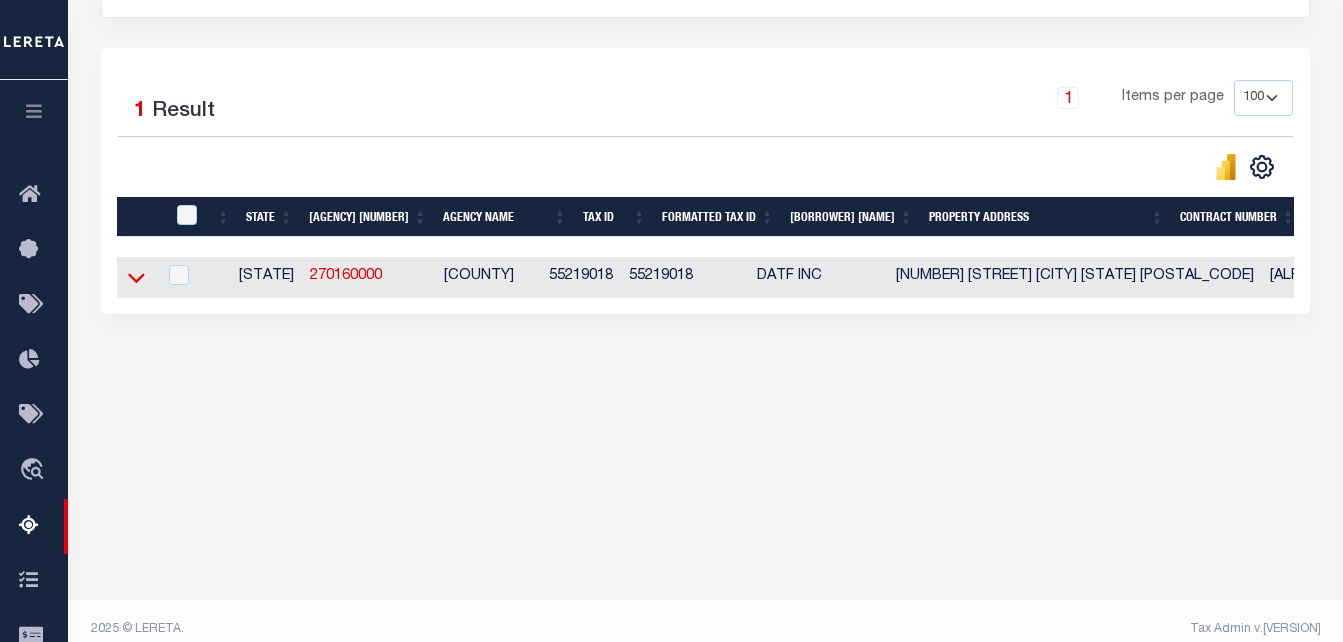click at bounding box center (136, 279) 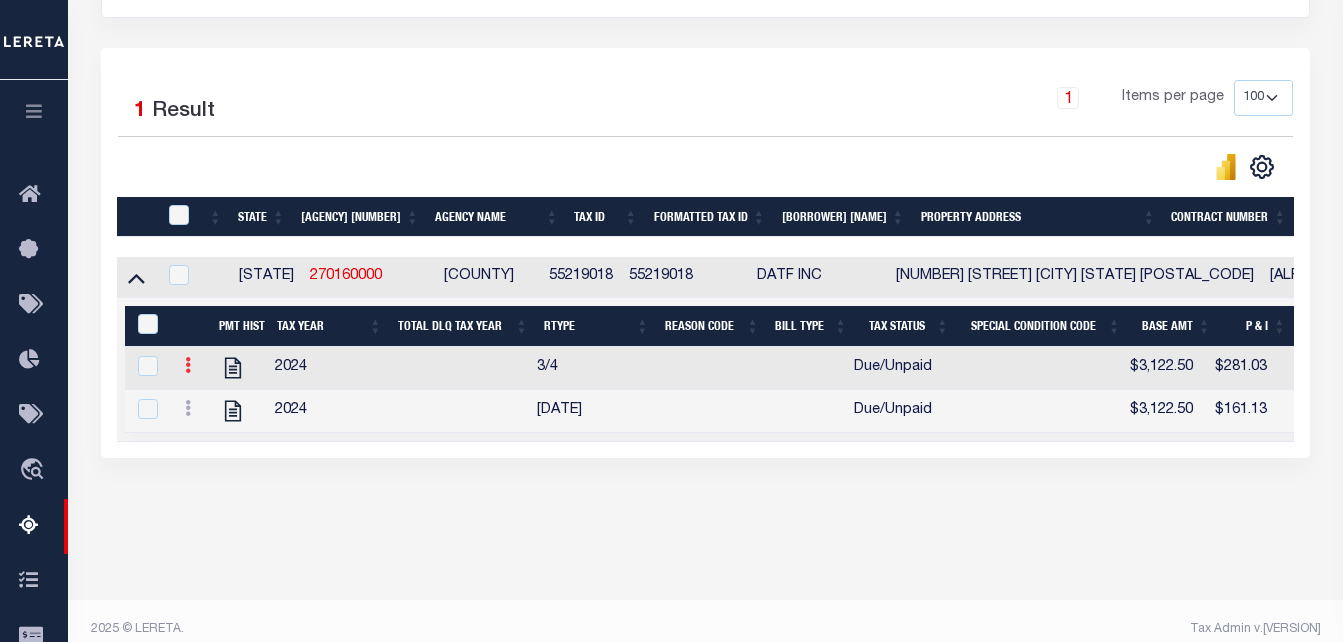 click at bounding box center [188, 365] 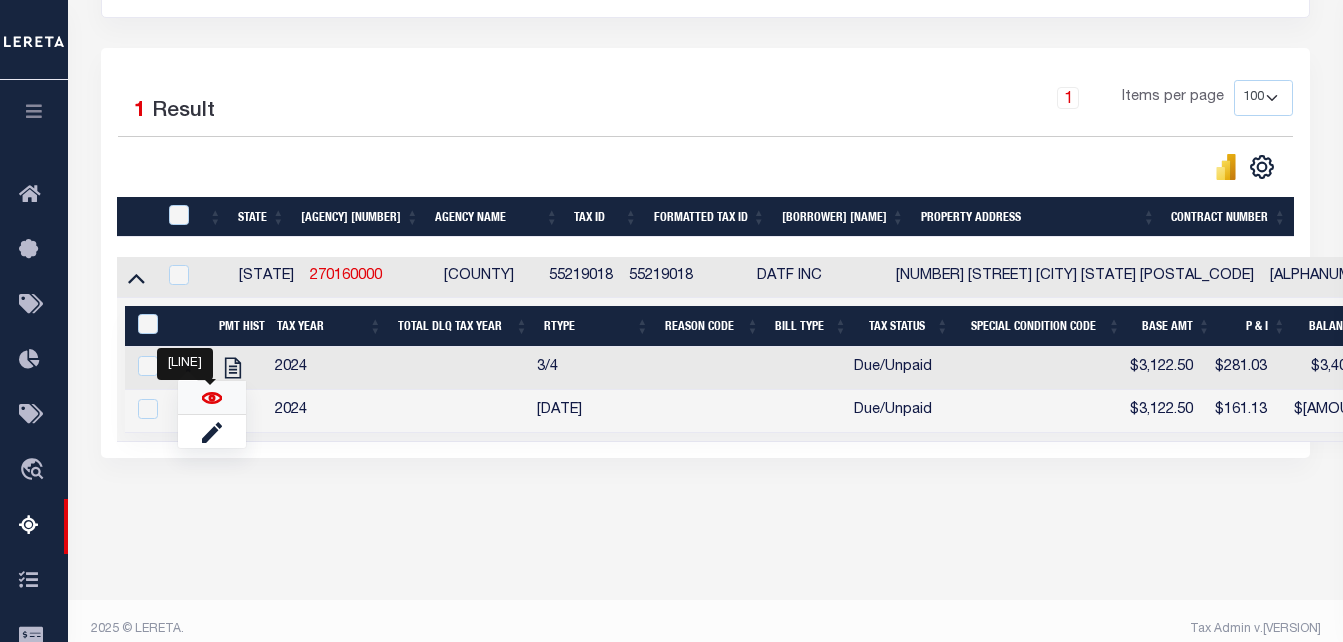 click at bounding box center (212, 398) 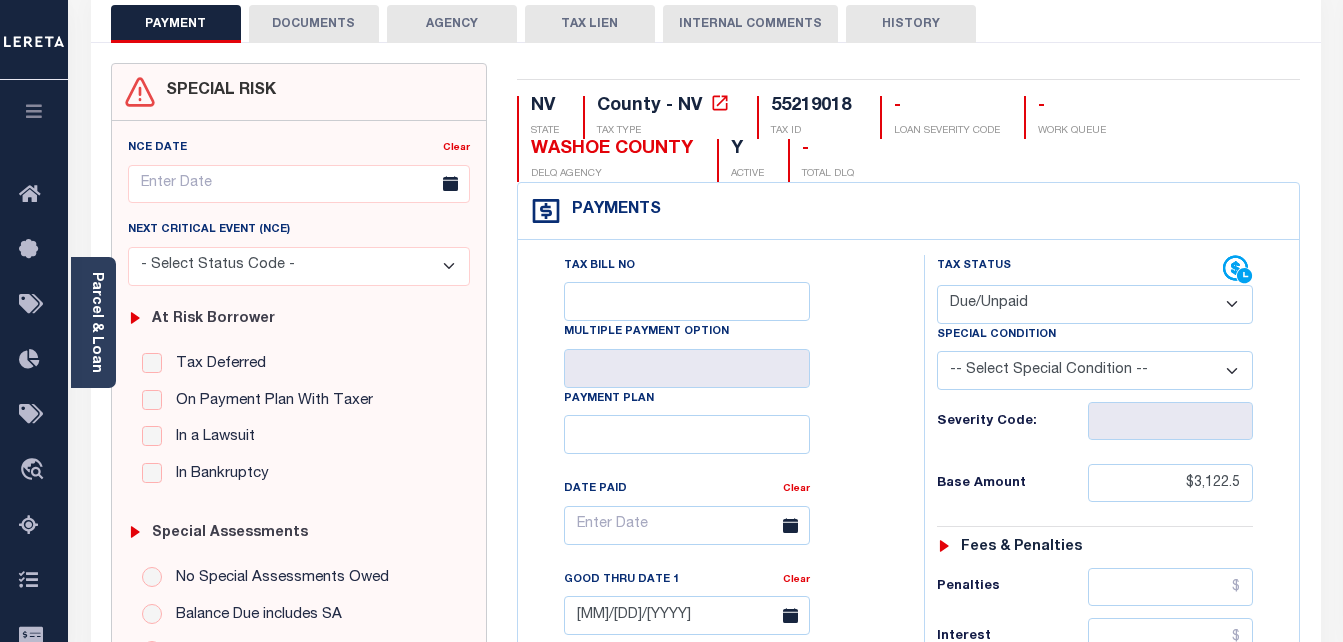 scroll, scrollTop: 100, scrollLeft: 0, axis: vertical 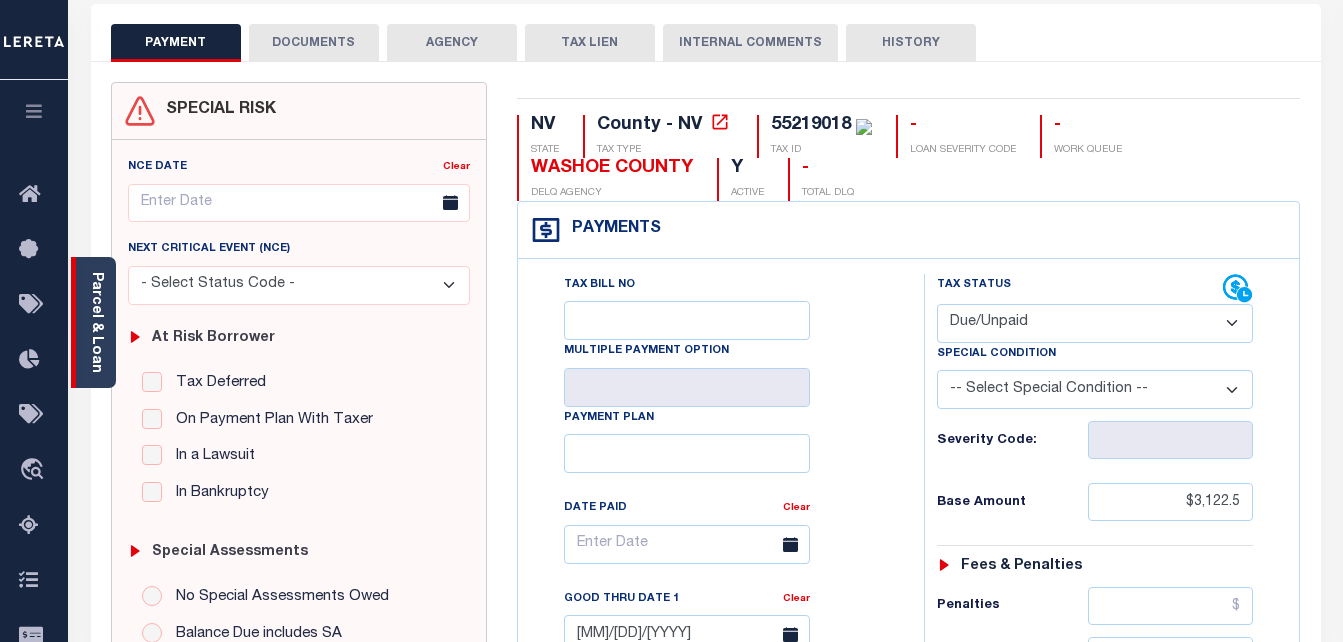 click on "Parcel & Loan" at bounding box center [93, 322] 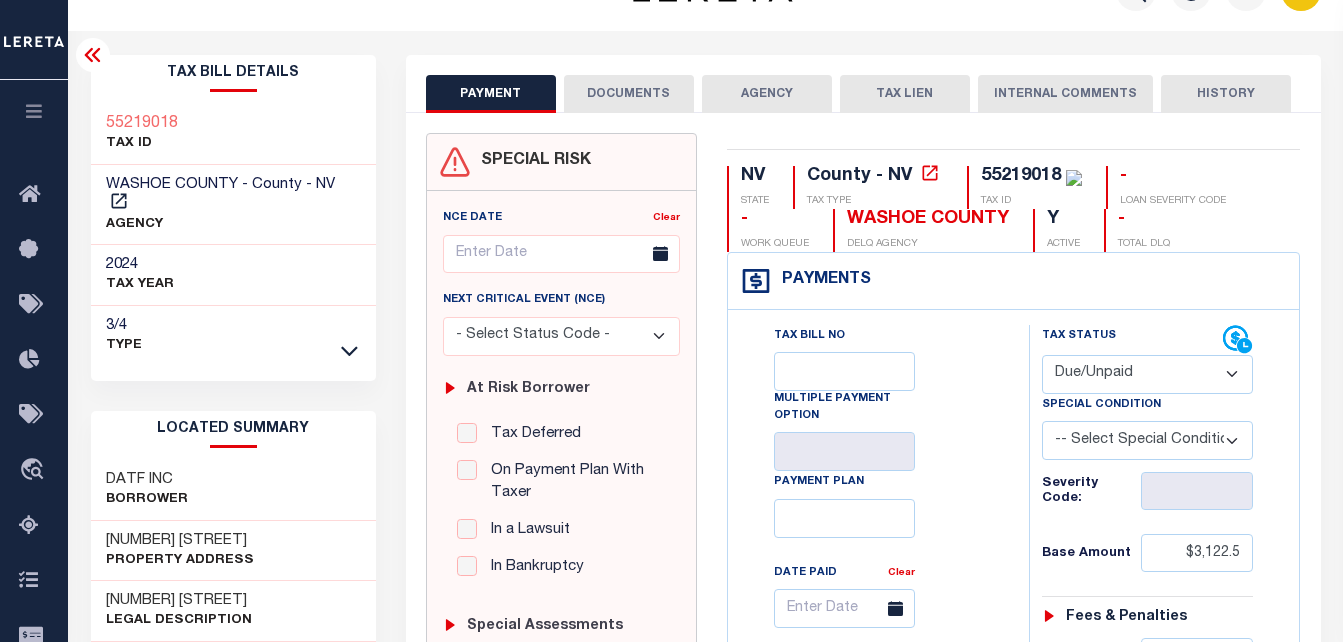 scroll, scrollTop: 0, scrollLeft: 0, axis: both 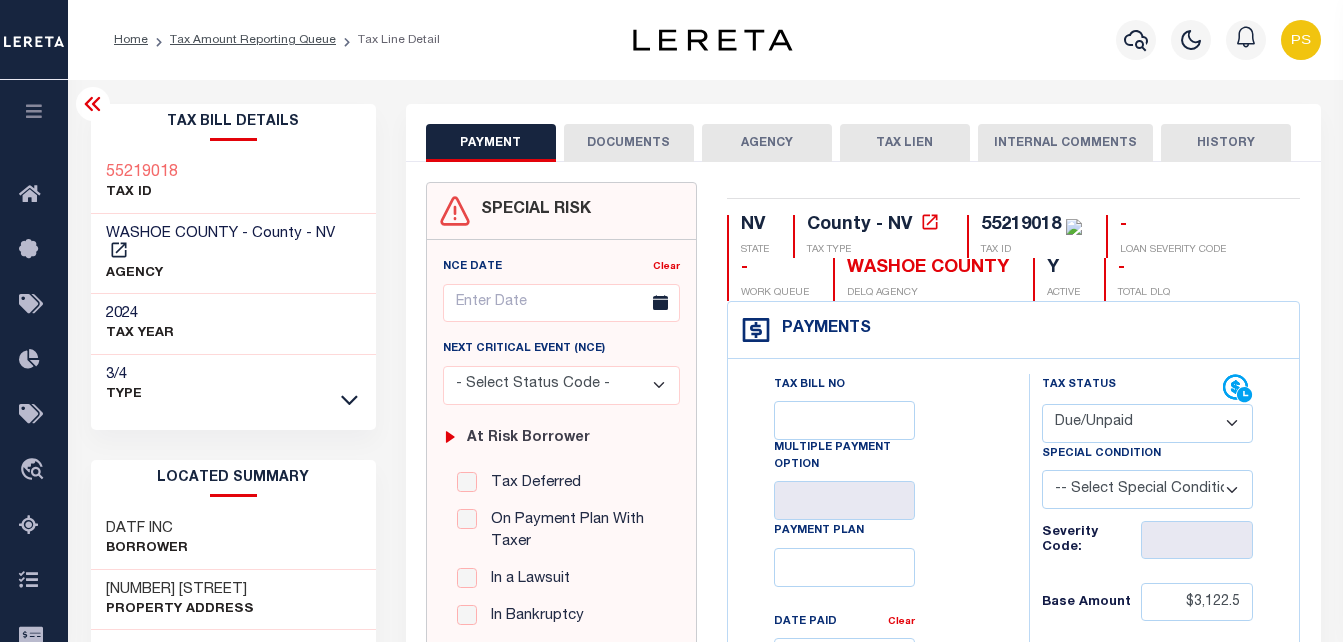 click at bounding box center [92, 104] 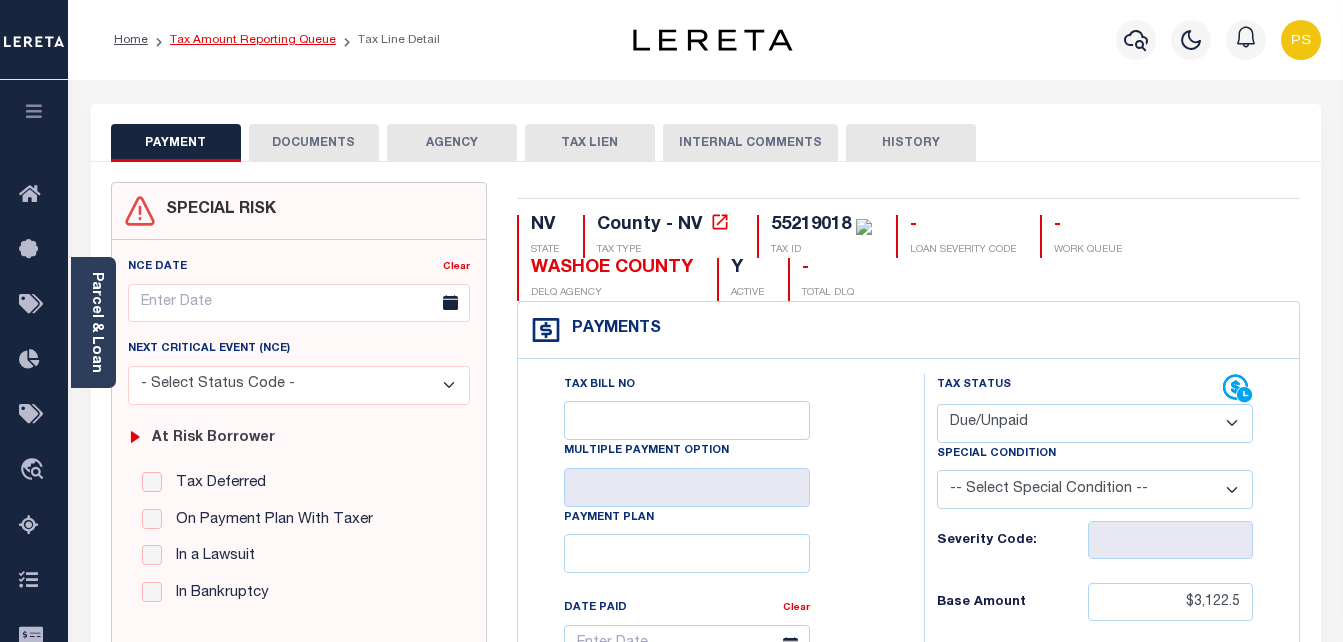 click on "Tax Amount Reporting Queue" at bounding box center [253, 40] 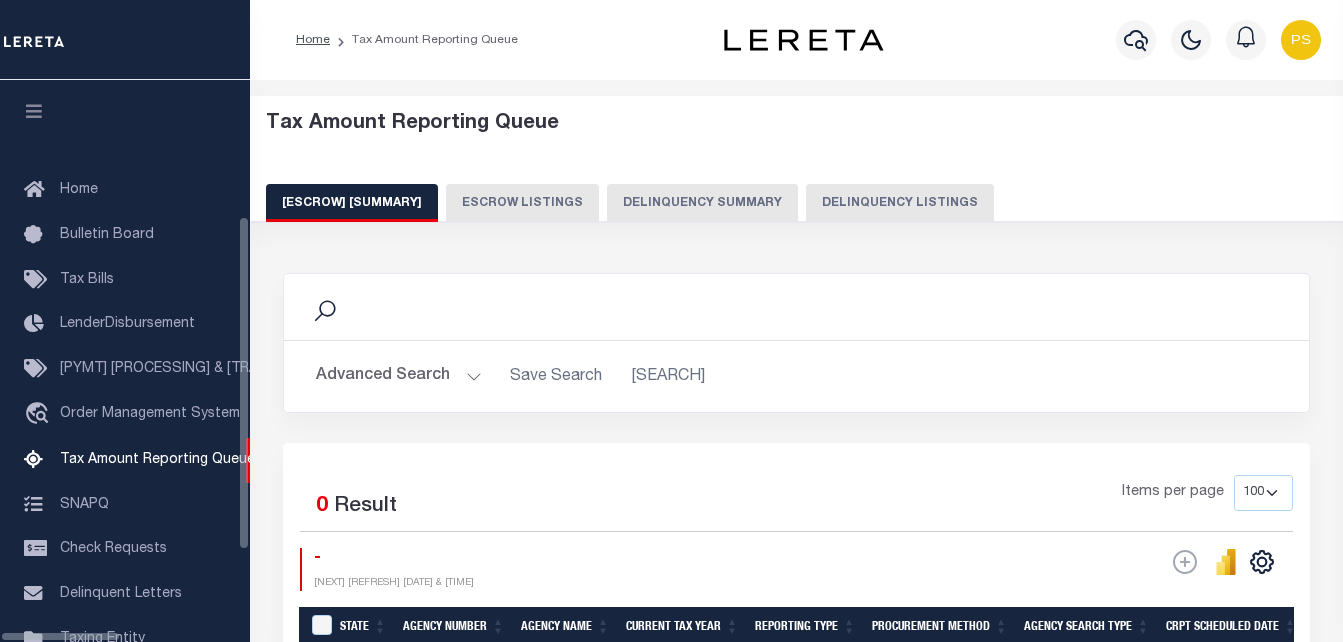 scroll, scrollTop: 0, scrollLeft: 0, axis: both 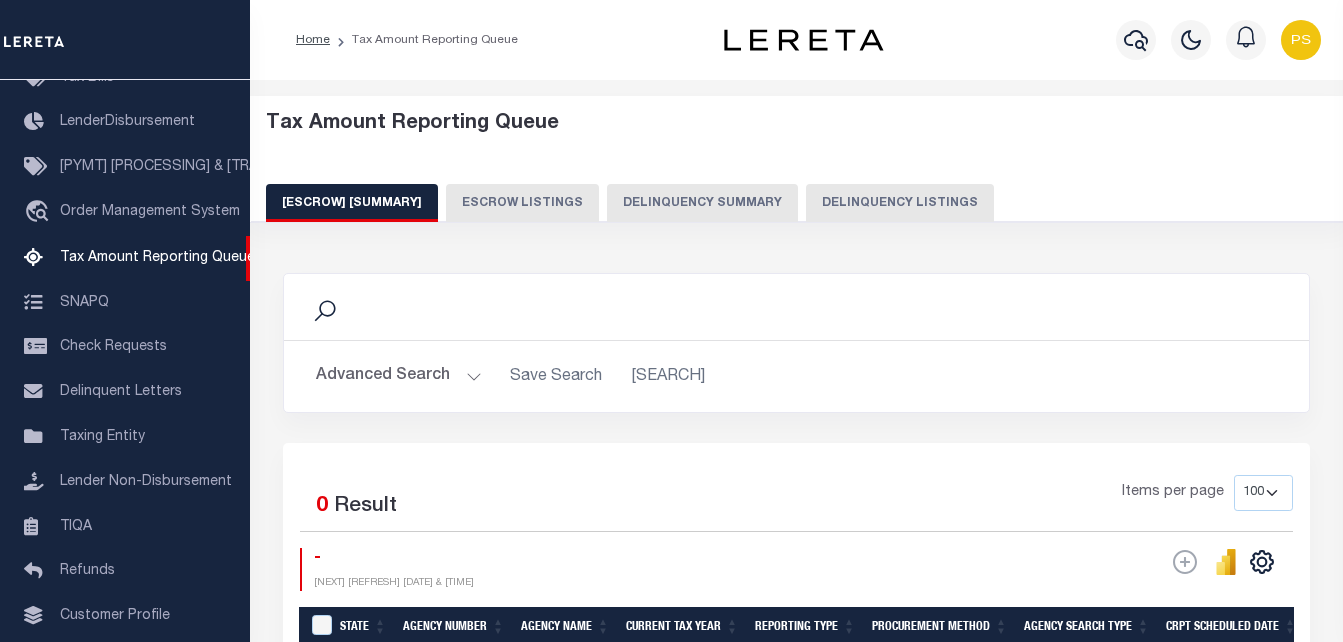 click on "Delinquency Listings" at bounding box center (900, 203) 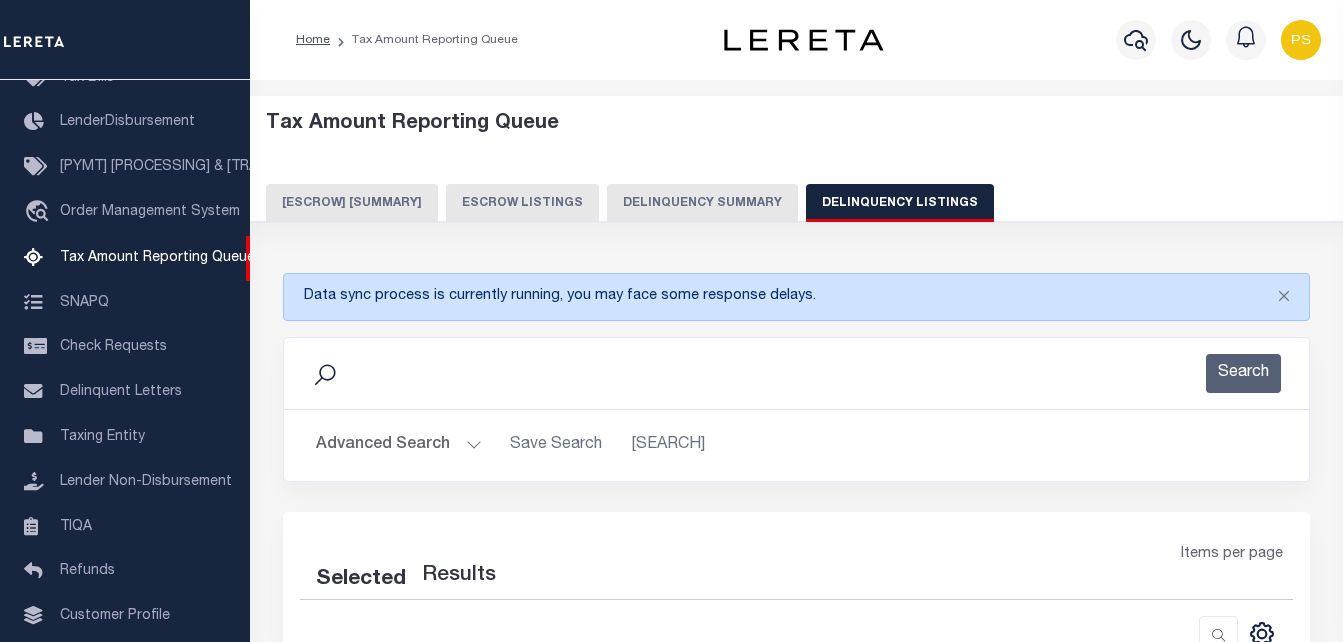 click on "Advanced Search" at bounding box center (399, 445) 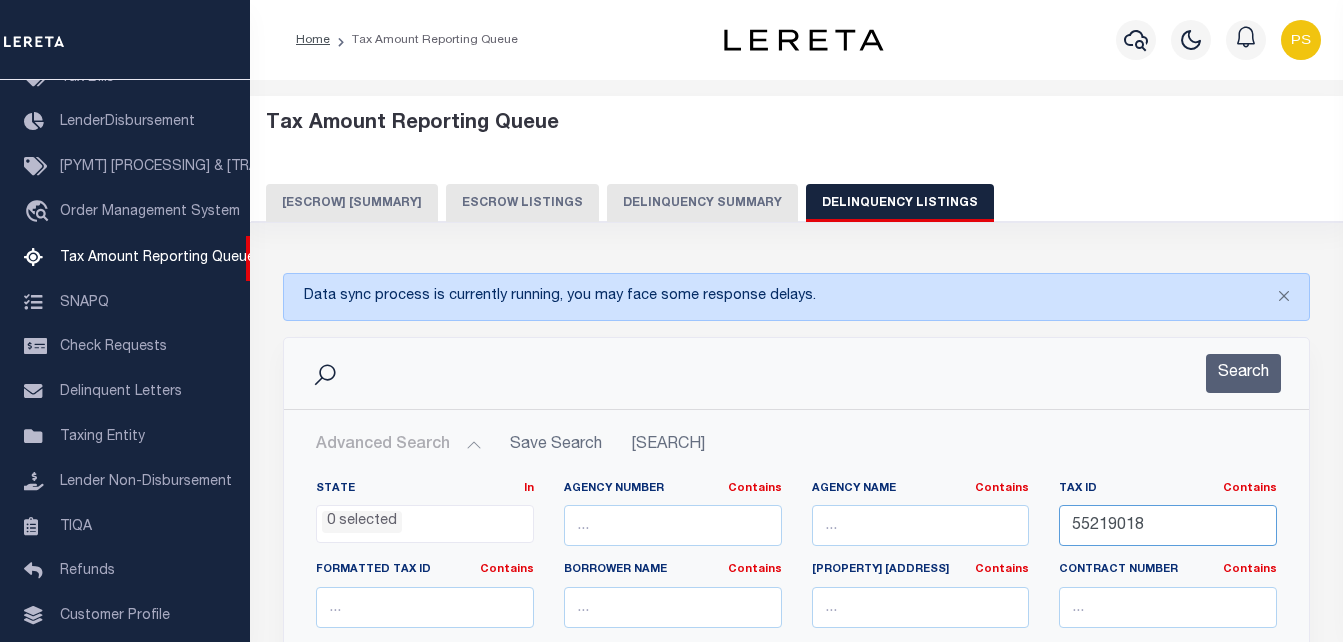 click on "55219018" at bounding box center [1168, 525] 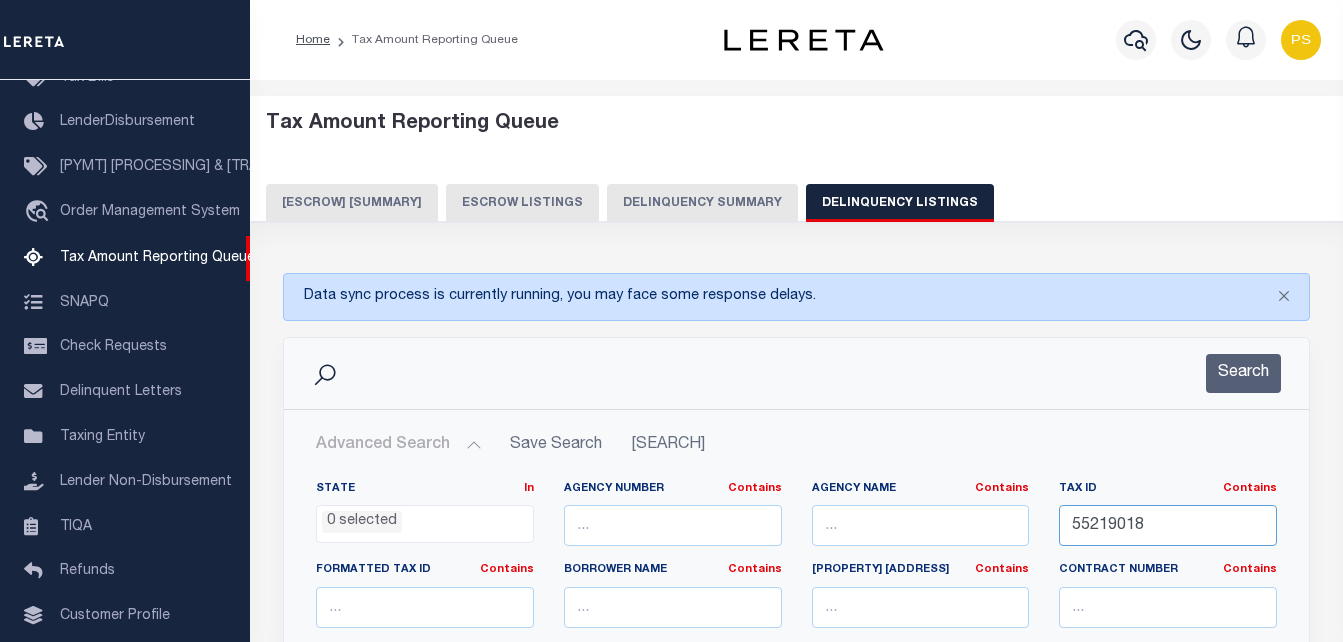 paste on "15-06-22-300-064.000-020" 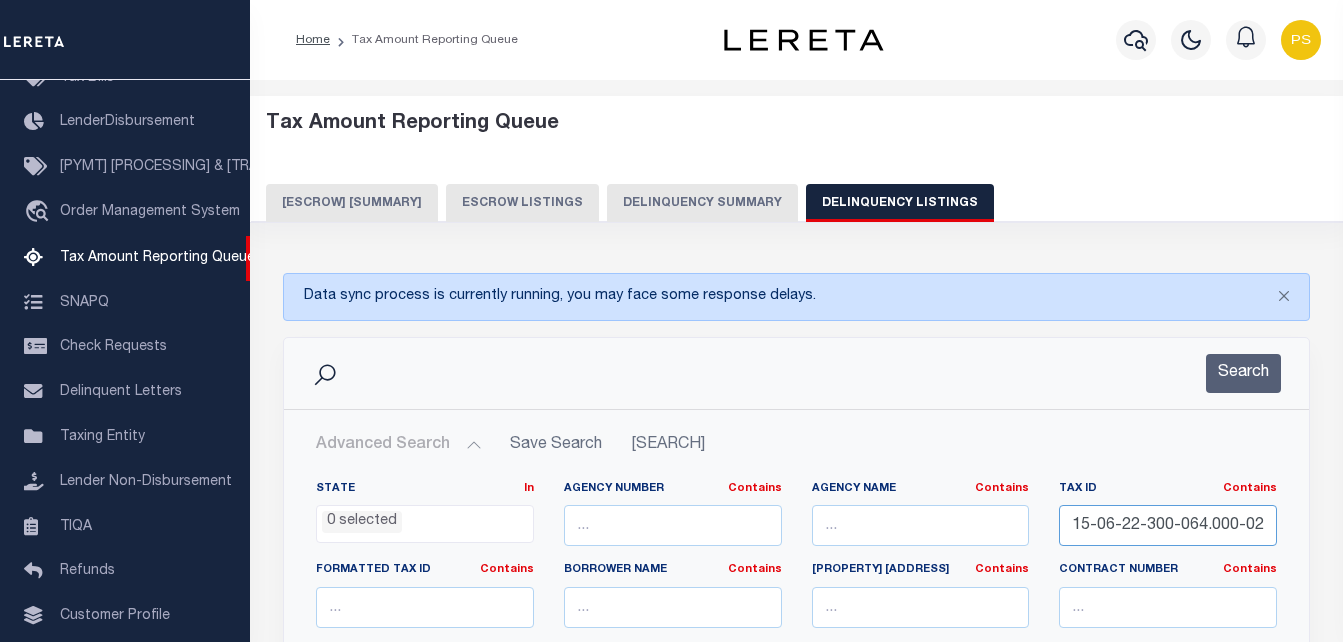 scroll, scrollTop: 0, scrollLeft: 4, axis: horizontal 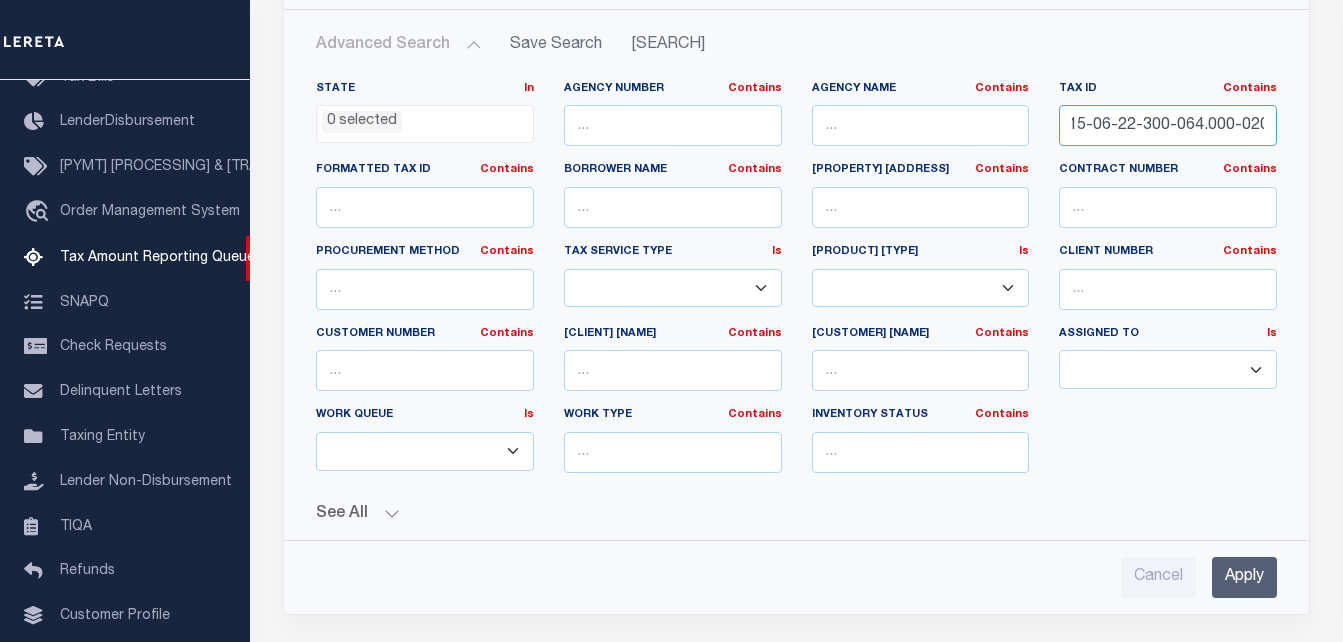 type on "15-06-22-300-064.000-020" 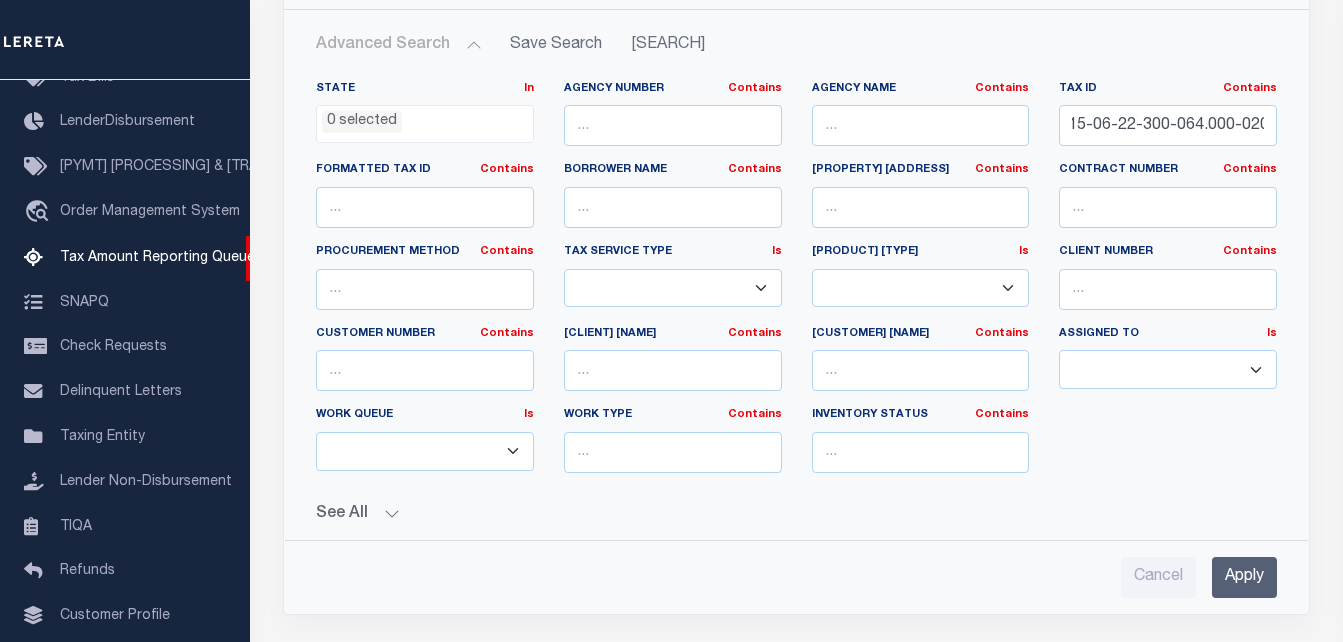 click on "Apply" at bounding box center [1244, 577] 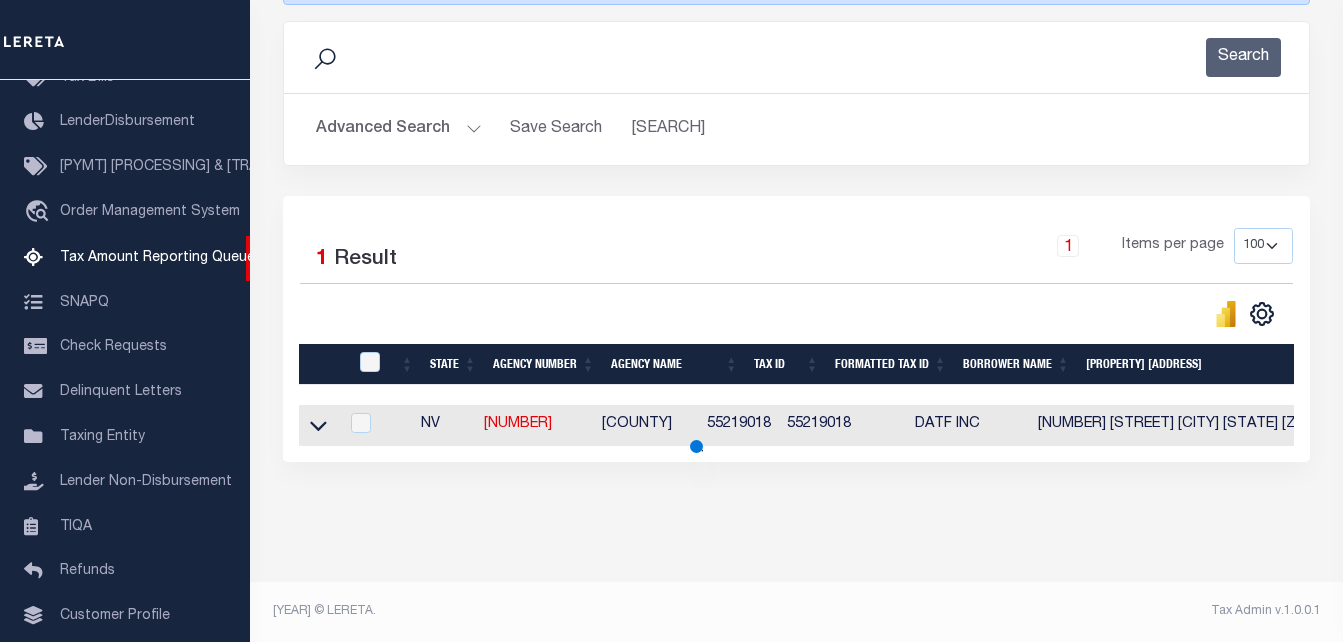 scroll, scrollTop: 0, scrollLeft: 0, axis: both 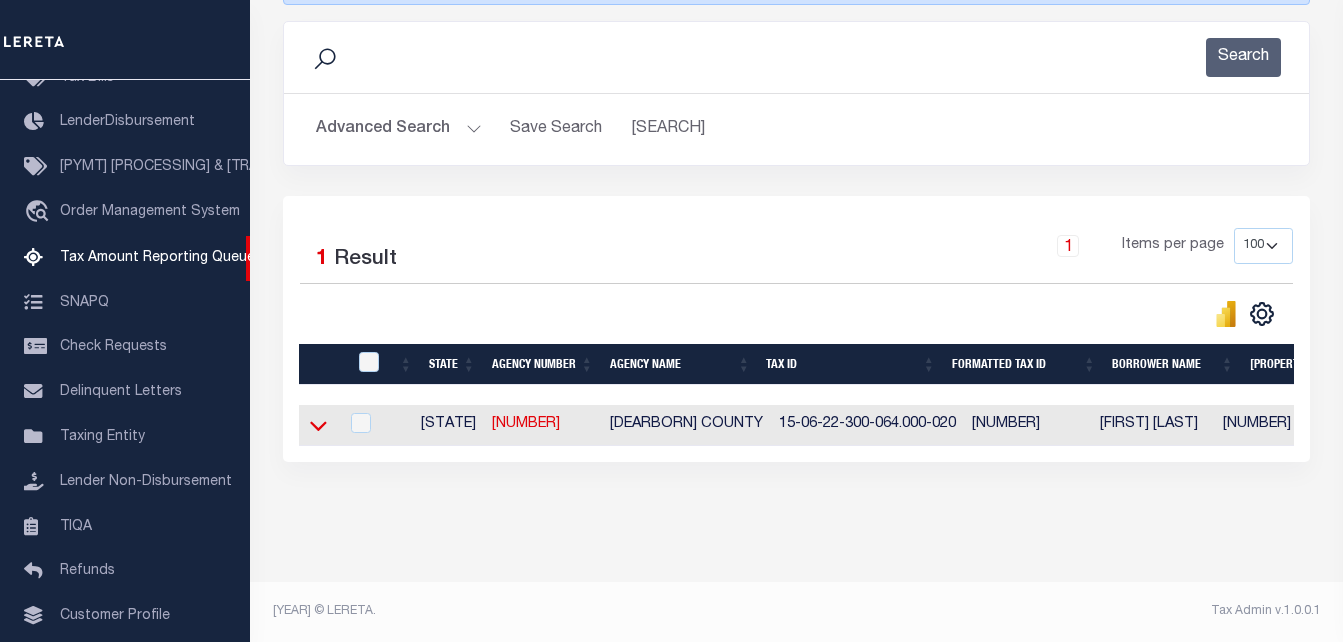 click at bounding box center (318, 425) 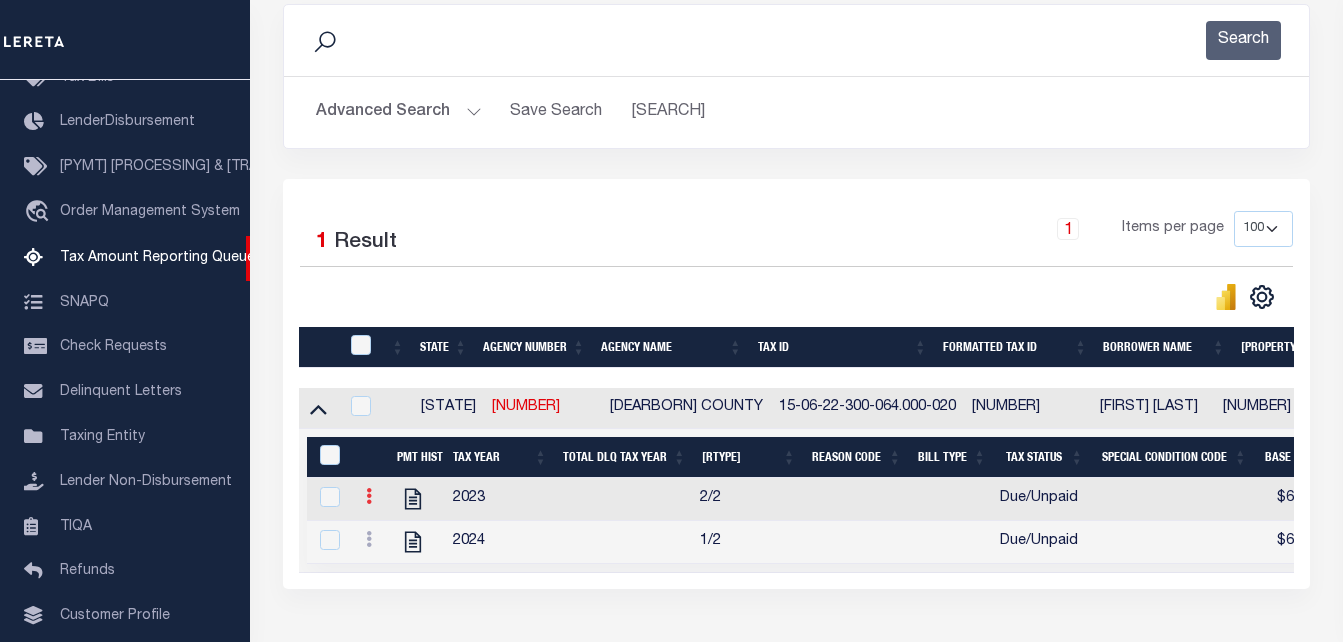 click at bounding box center [369, 499] 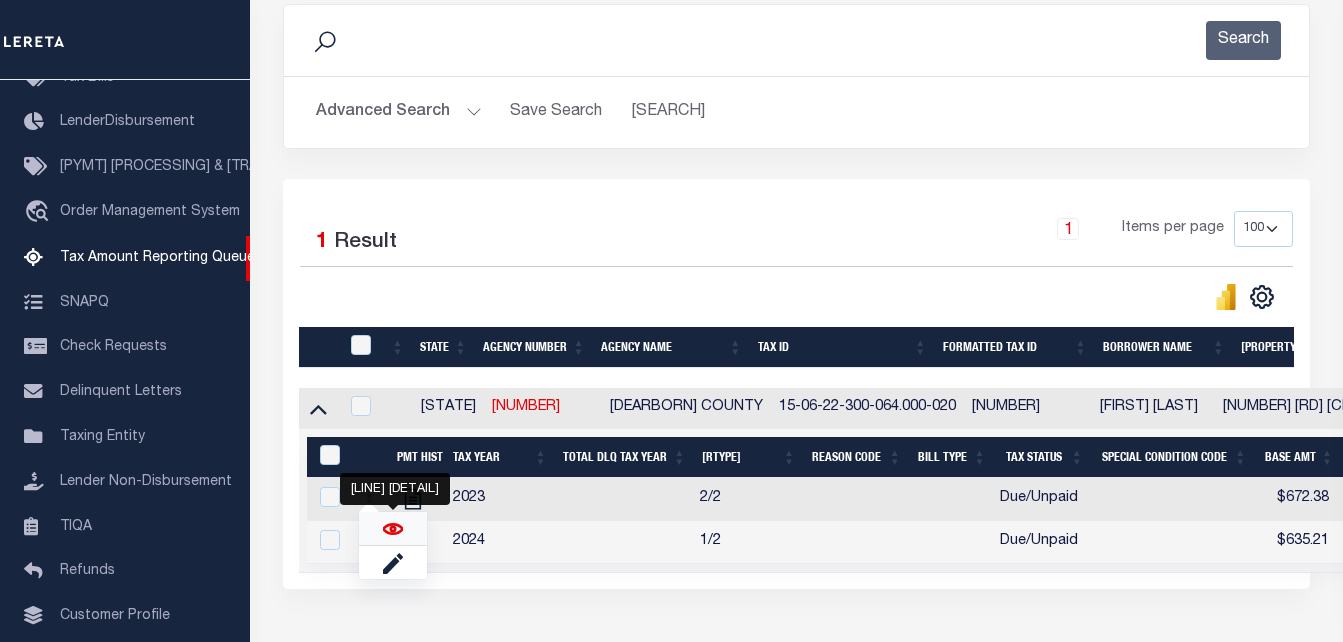 click at bounding box center (393, 529) 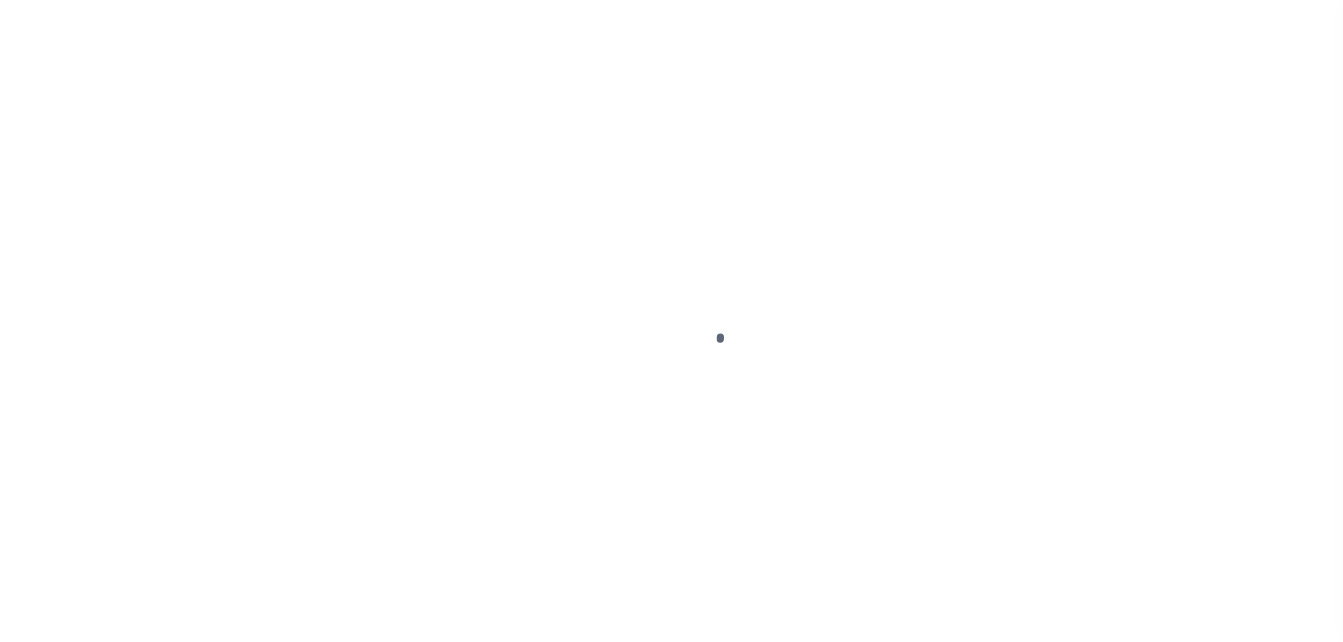 scroll, scrollTop: 0, scrollLeft: 0, axis: both 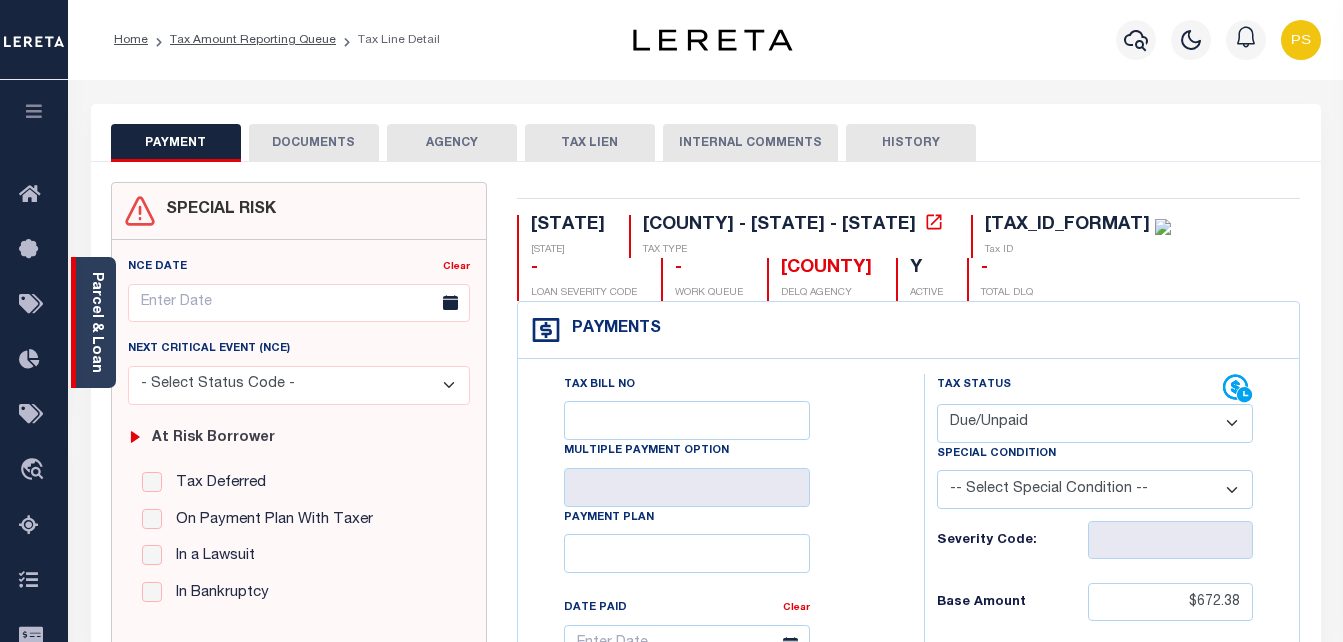 click on "Parcel & Loan" at bounding box center [96, 322] 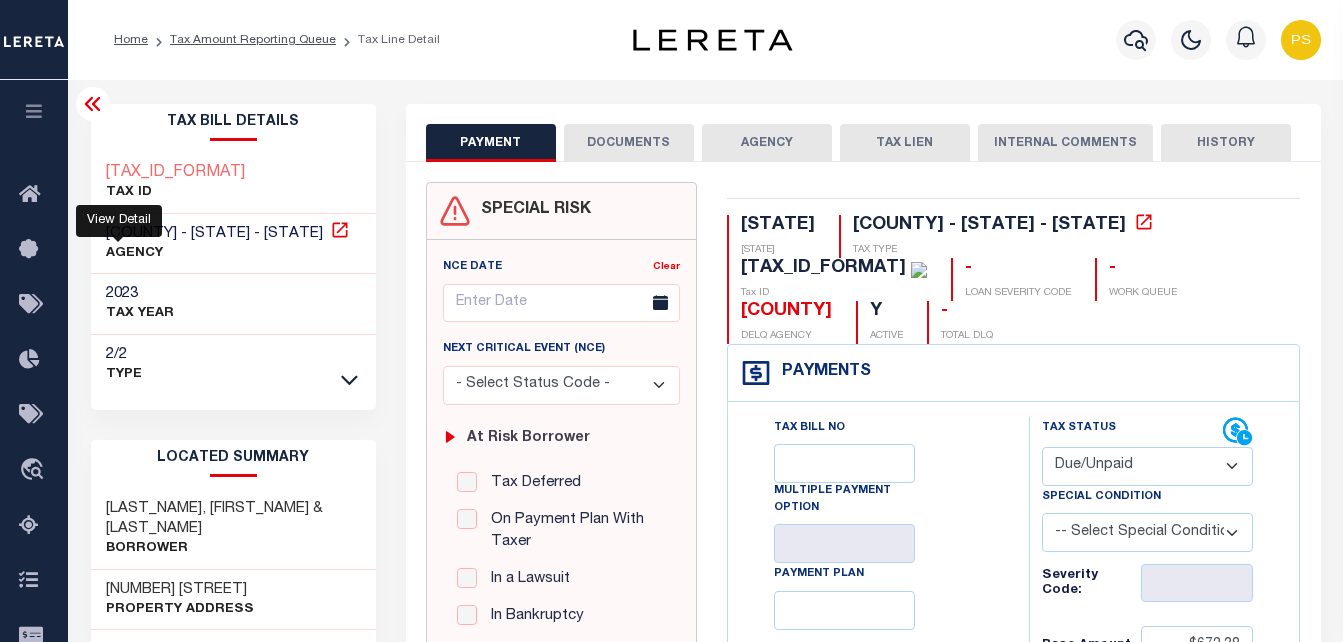 click at bounding box center (340, 230) 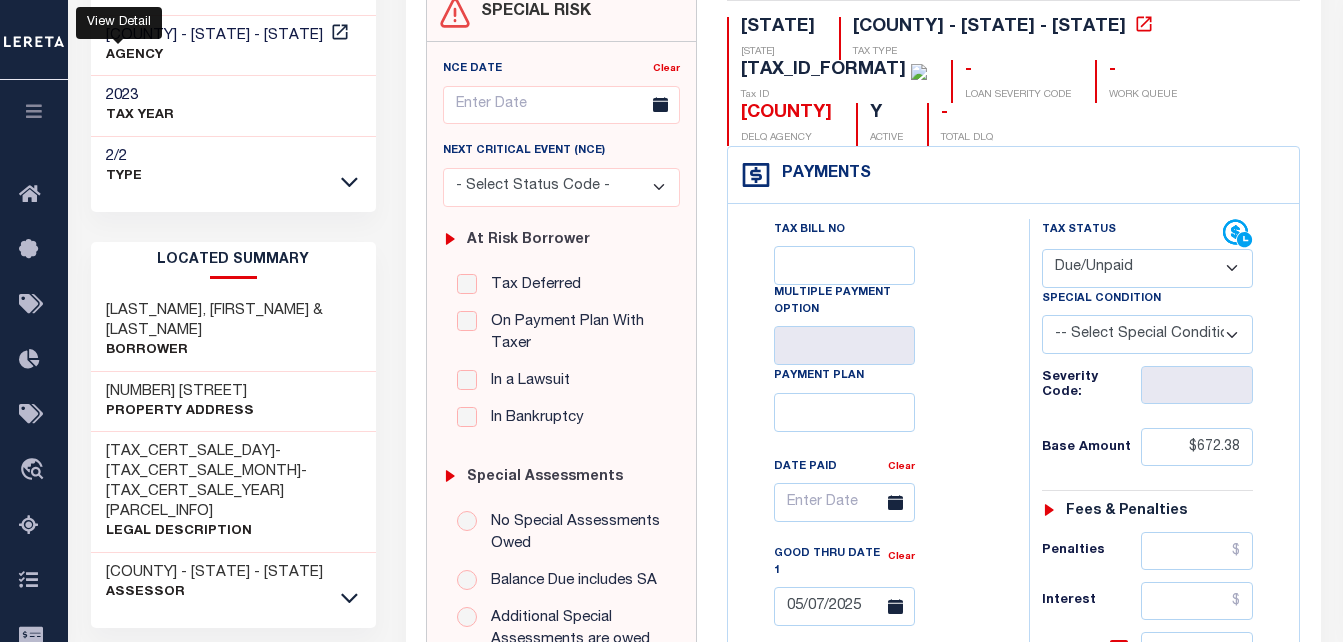 scroll, scrollTop: 200, scrollLeft: 0, axis: vertical 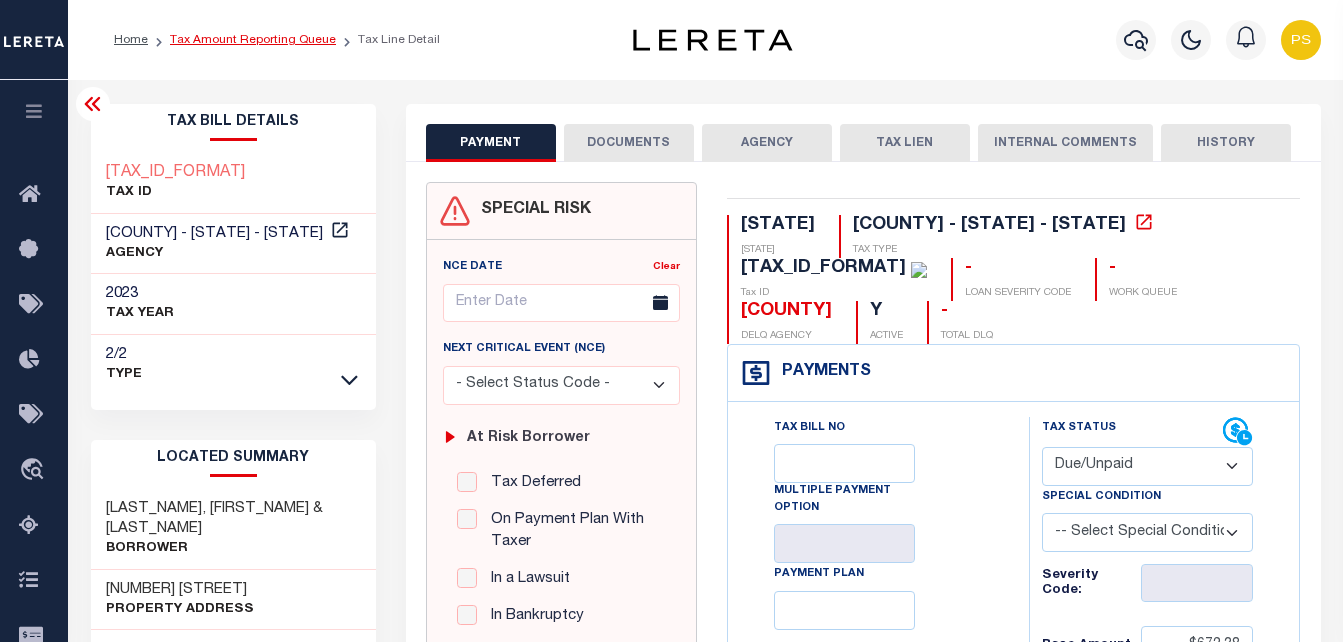click on "Tax Amount Reporting Queue" at bounding box center [253, 40] 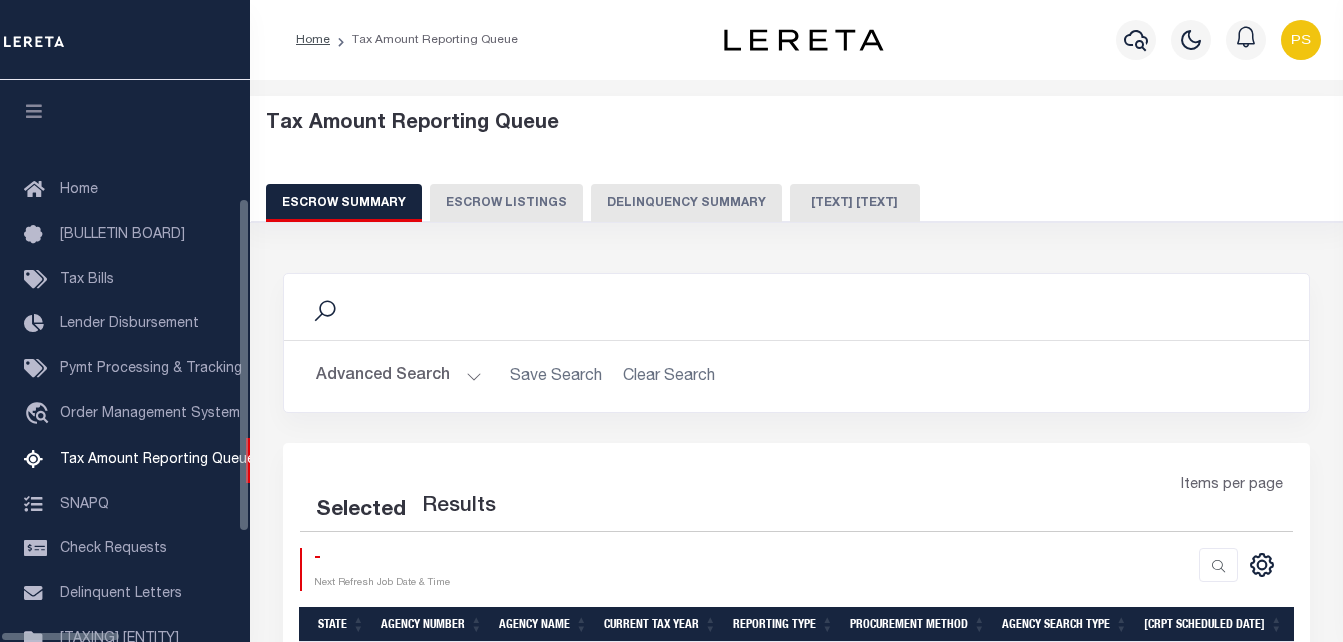 scroll, scrollTop: 0, scrollLeft: 0, axis: both 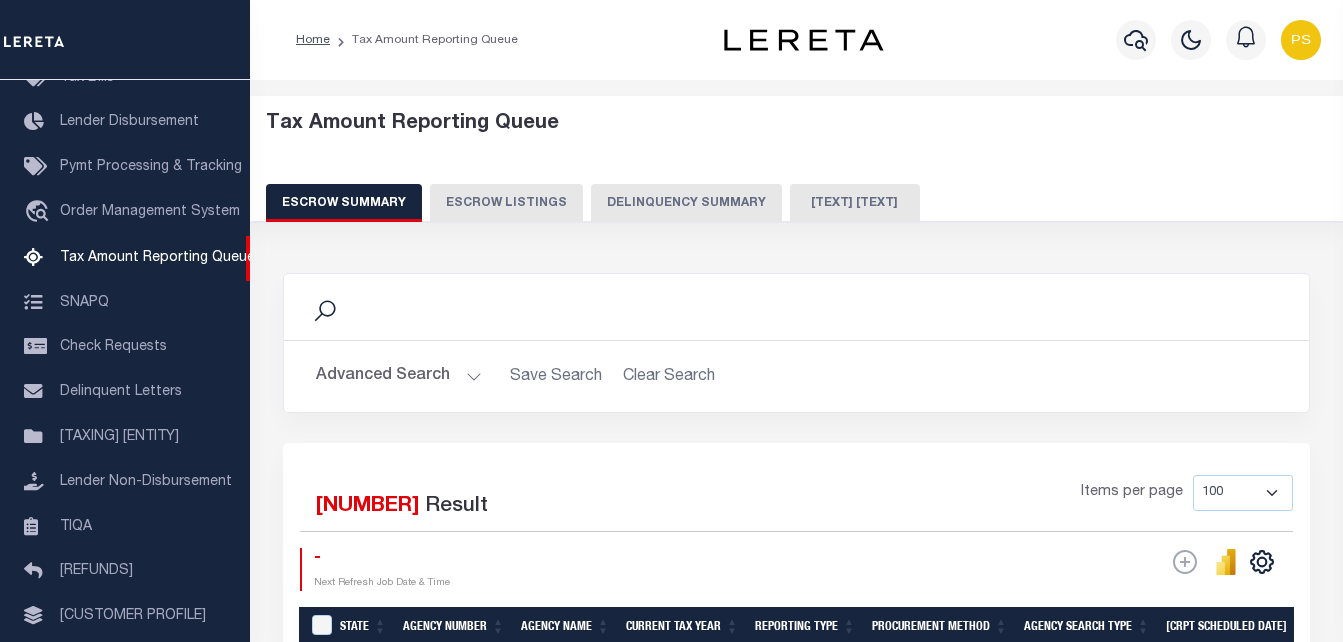 click on "[TEXT] [TEXT]" at bounding box center (855, 203) 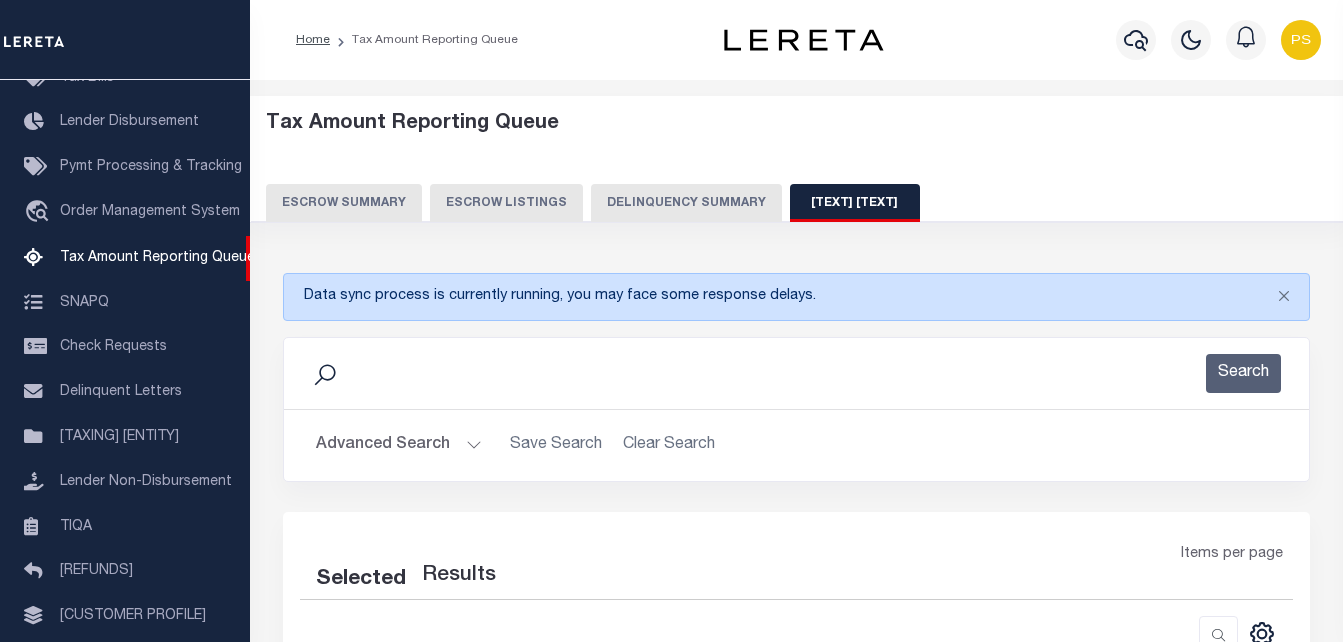click on "Advanced Search" at bounding box center (399, 445) 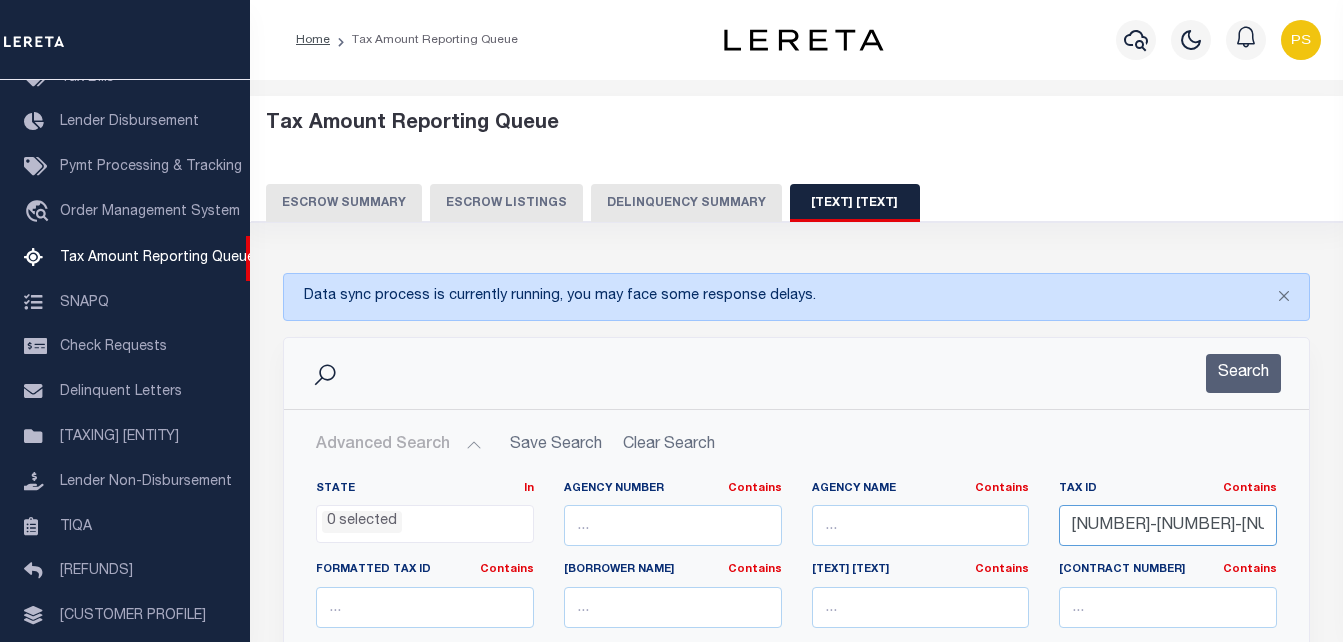 click on "[NUMBER]-[NUMBER]-[NUMBER]. [NUMBER]-[NUMBER]" at bounding box center (1168, 525) 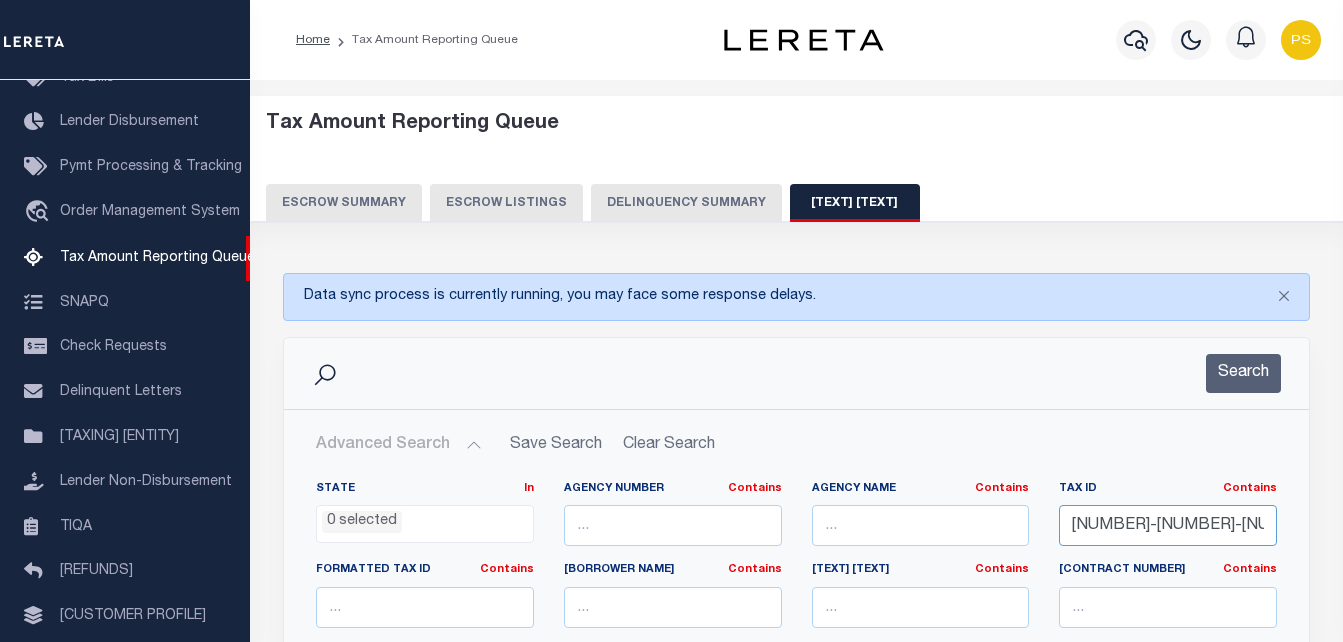 scroll, scrollTop: 0, scrollLeft: 4, axis: horizontal 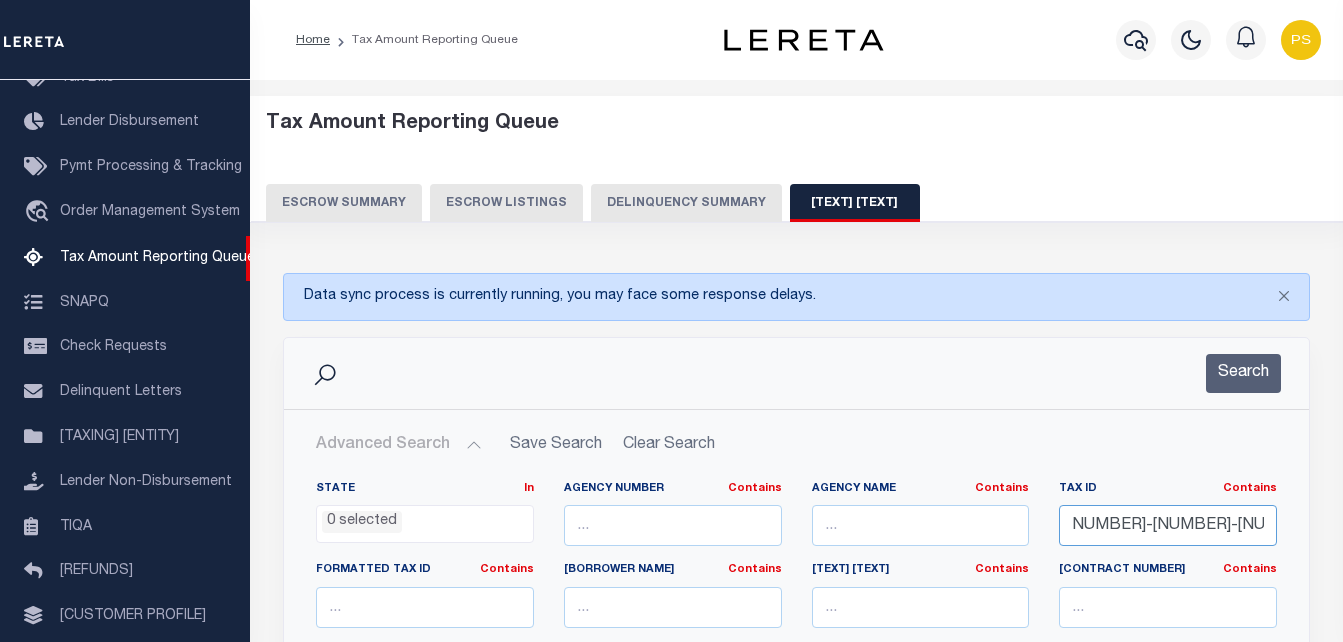 drag, startPoint x: 1074, startPoint y: 529, endPoint x: 1285, endPoint y: 531, distance: 211.00948 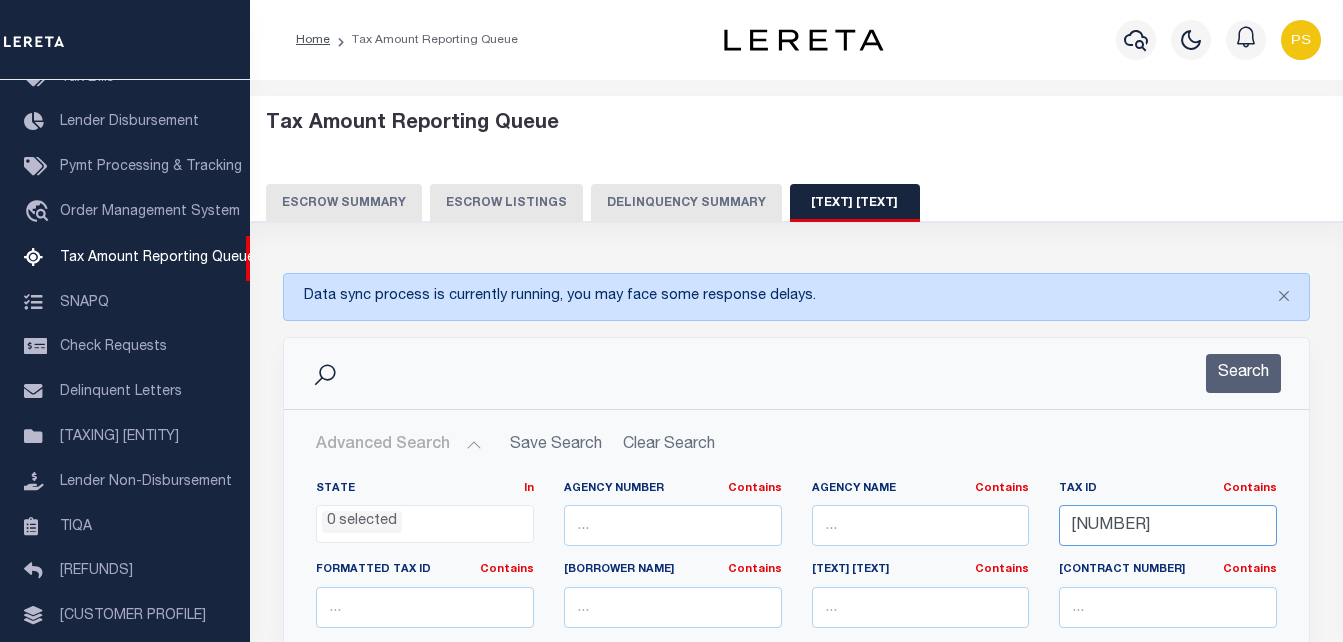 scroll, scrollTop: 0, scrollLeft: 0, axis: both 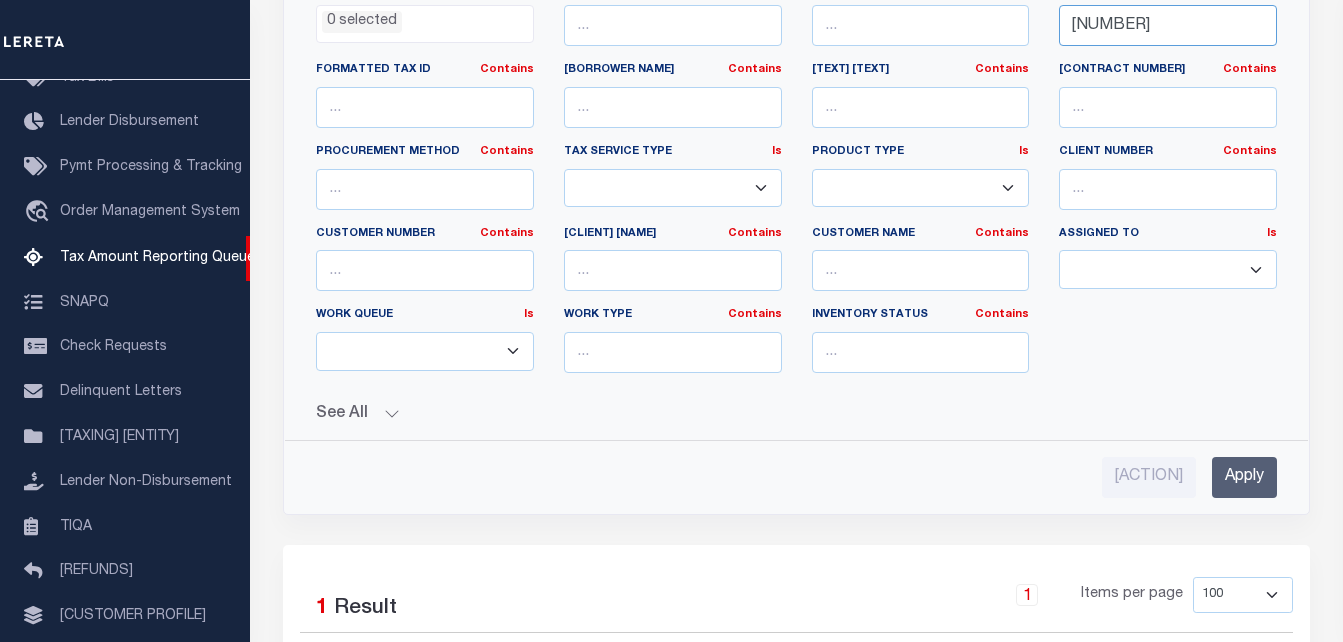 type on "[NUMBER]" 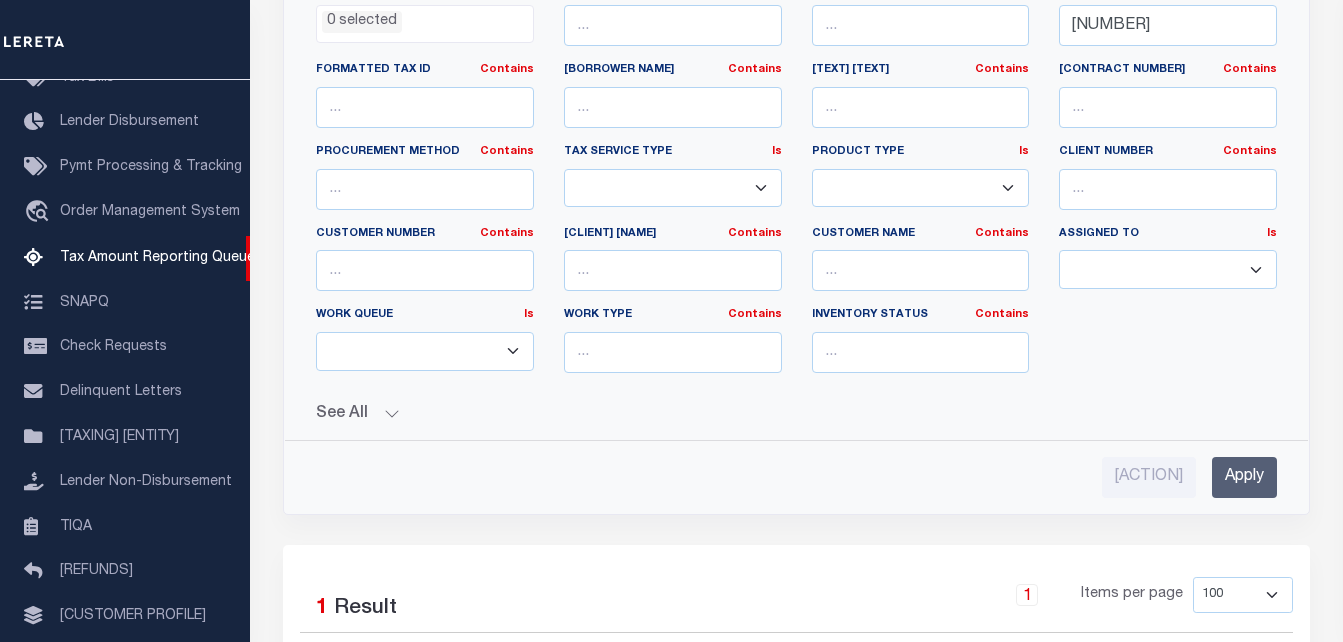 click on "Apply" at bounding box center [1244, 477] 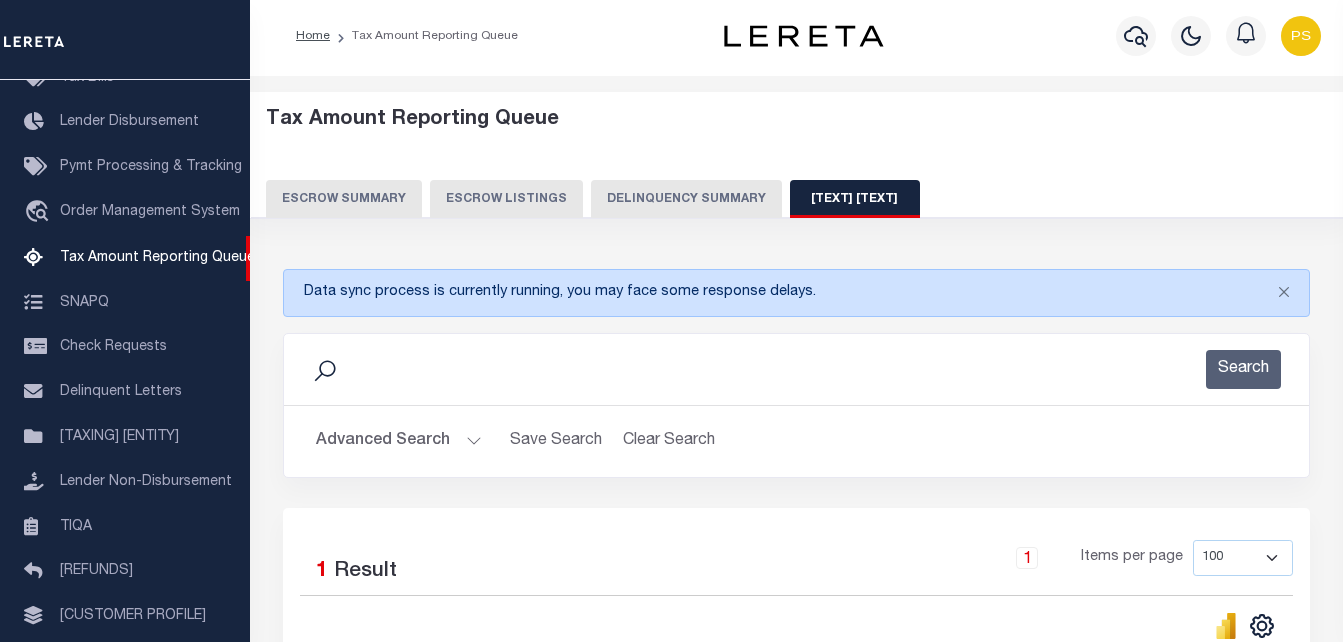 scroll, scrollTop: 0, scrollLeft: 0, axis: both 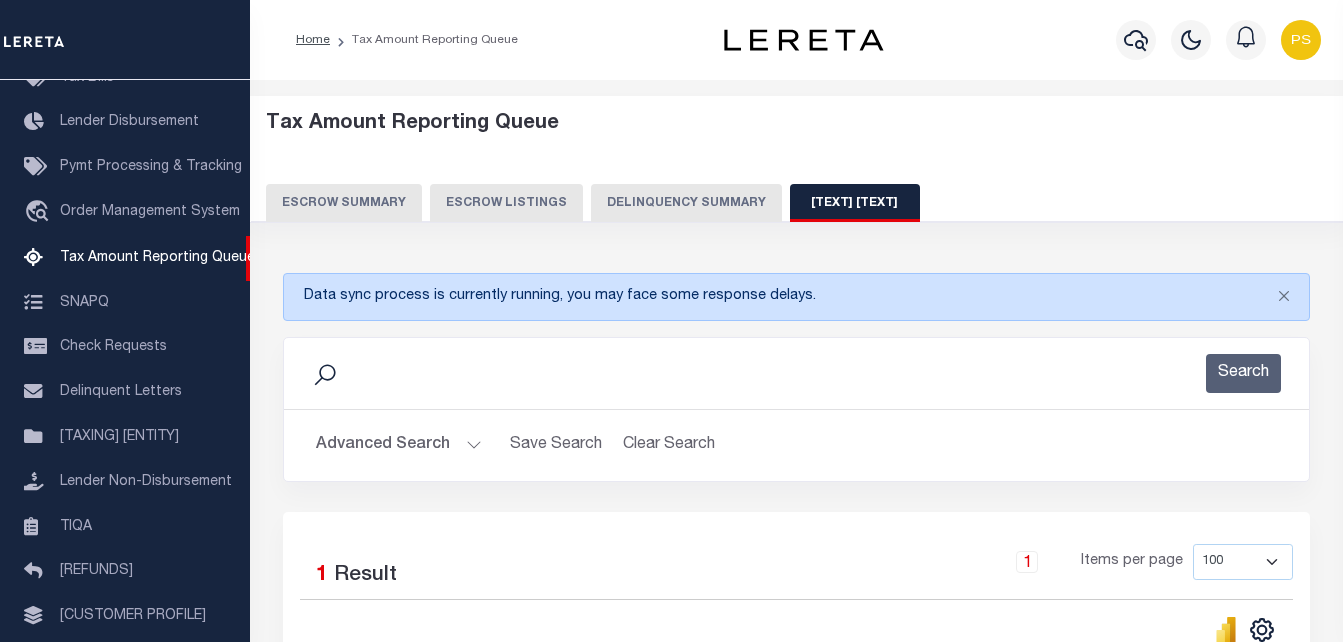 click on "Profile
Sign out" at bounding box center [1109, 40] 